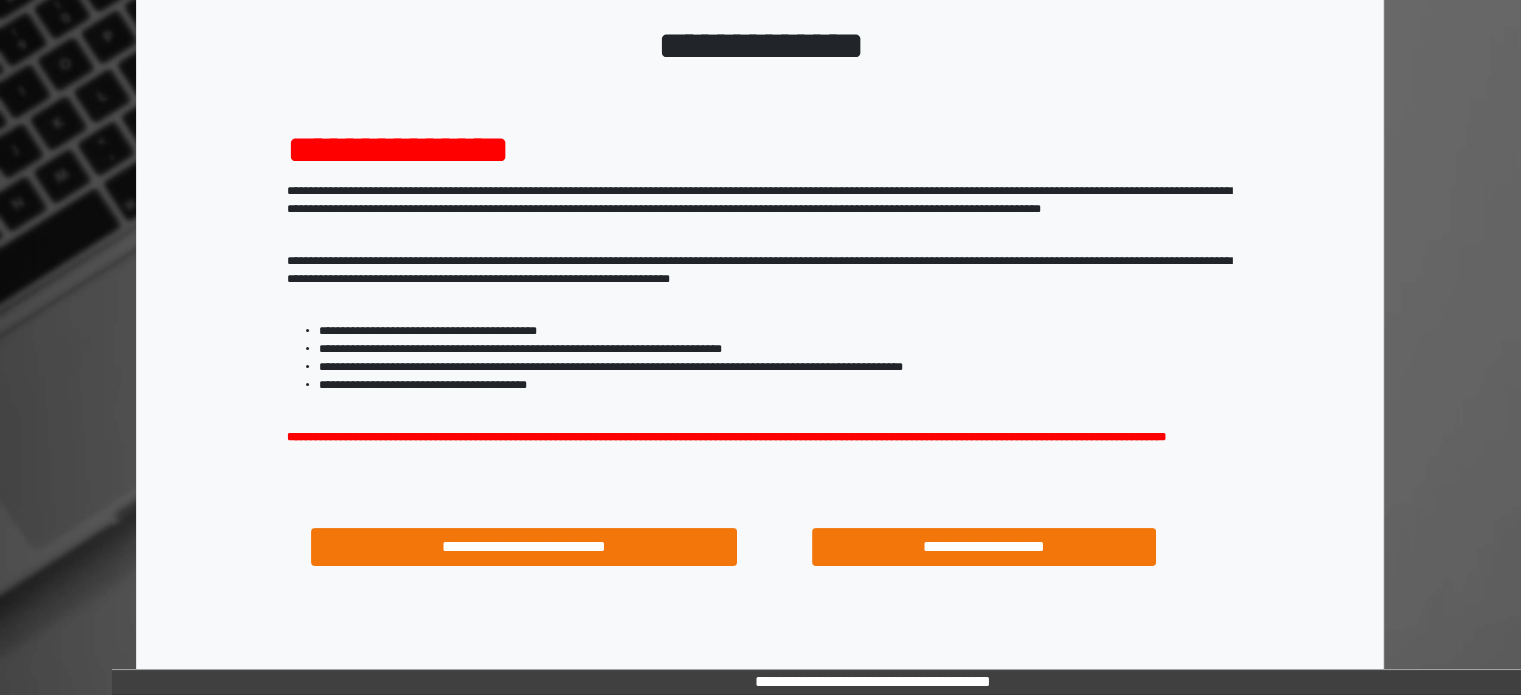 scroll, scrollTop: 214, scrollLeft: 0, axis: vertical 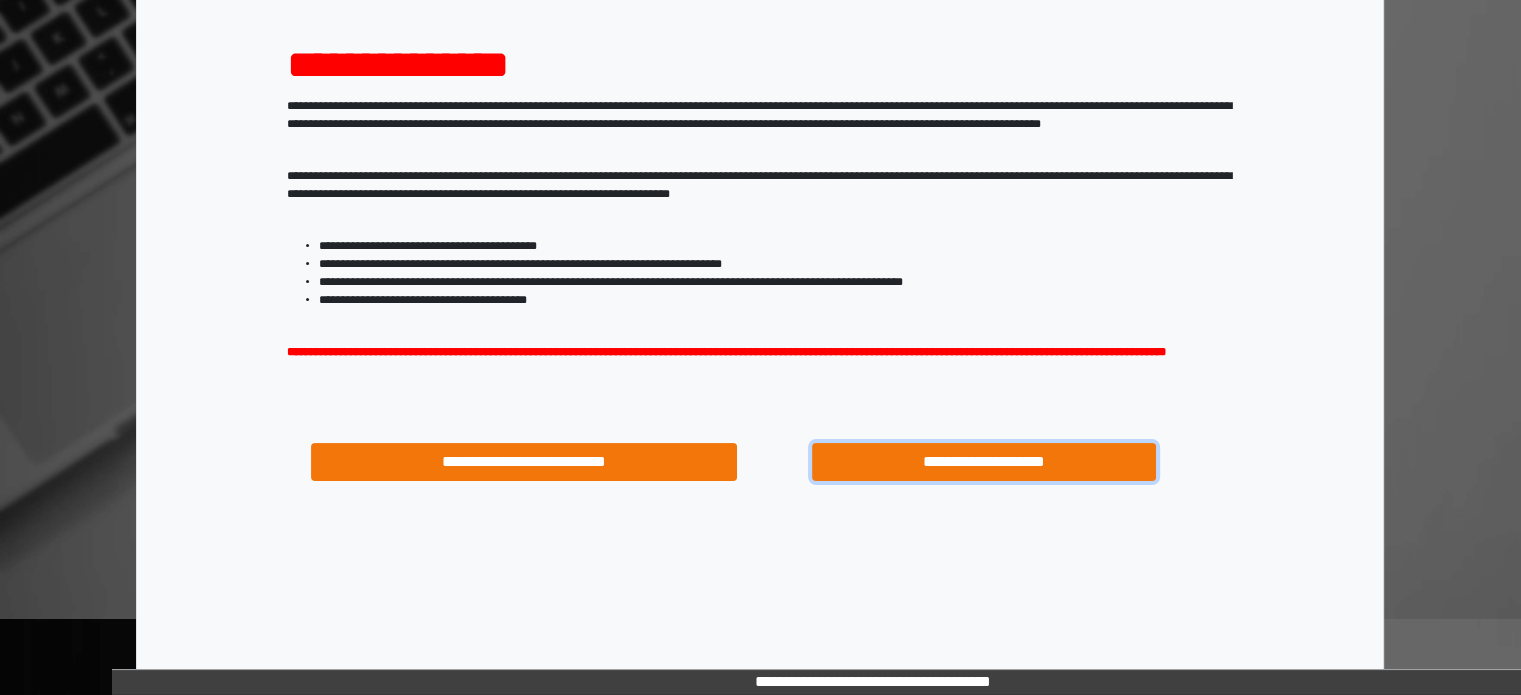click on "**********" at bounding box center (984, 462) 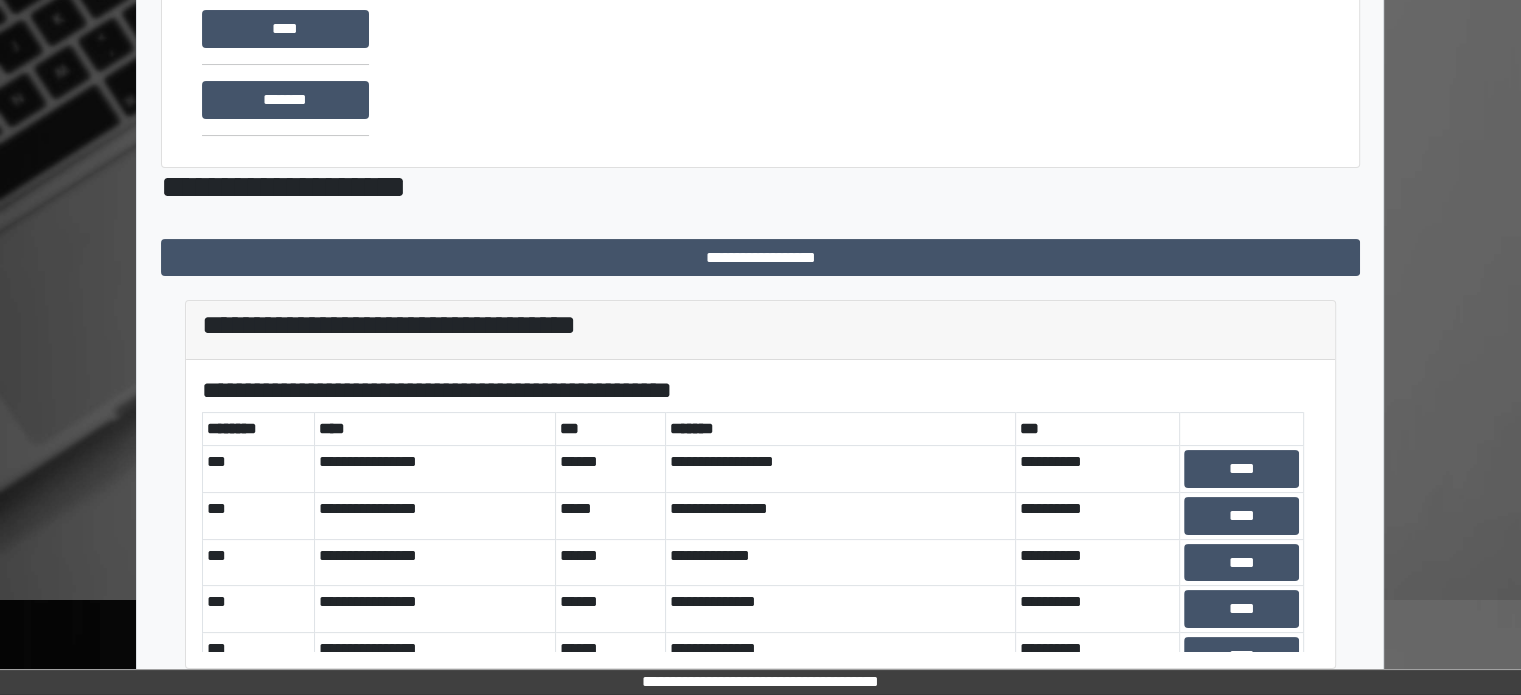 scroll, scrollTop: 616, scrollLeft: 0, axis: vertical 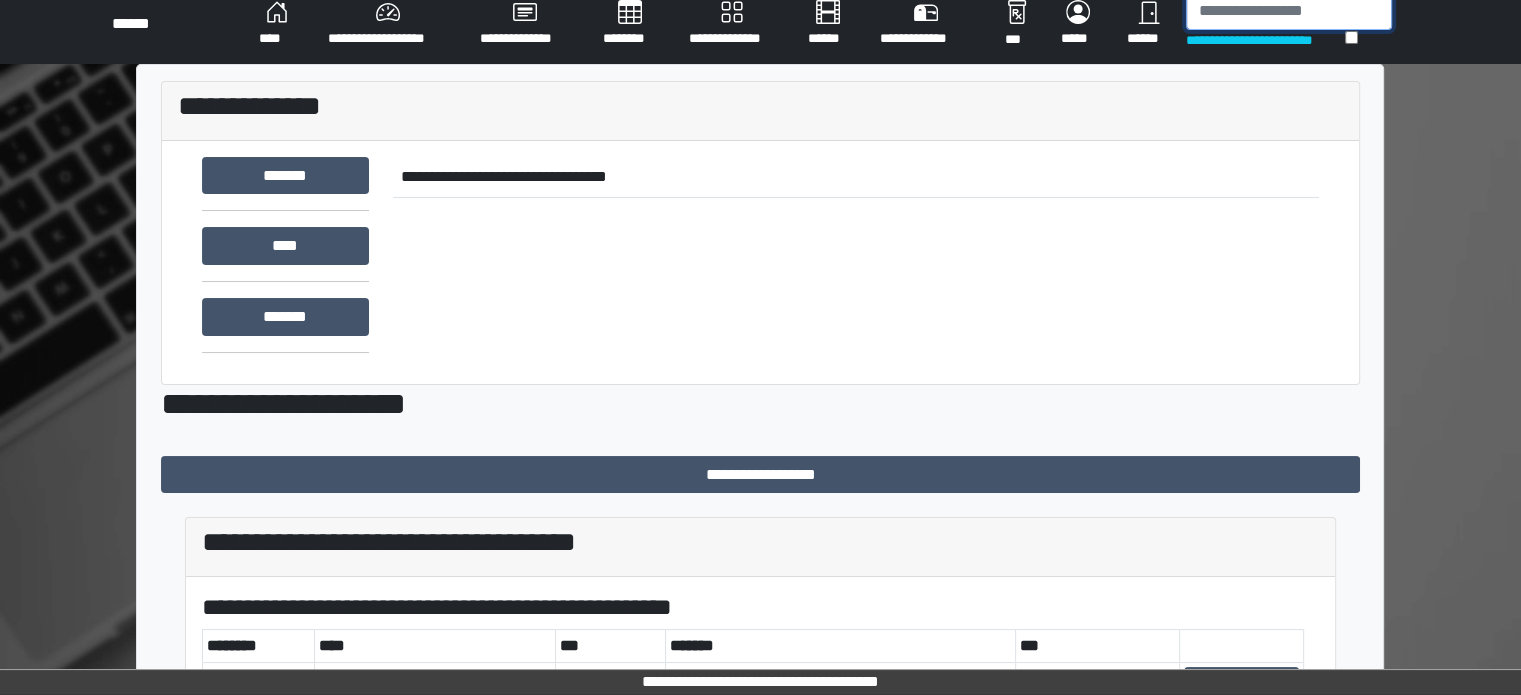 click at bounding box center (1289, 11) 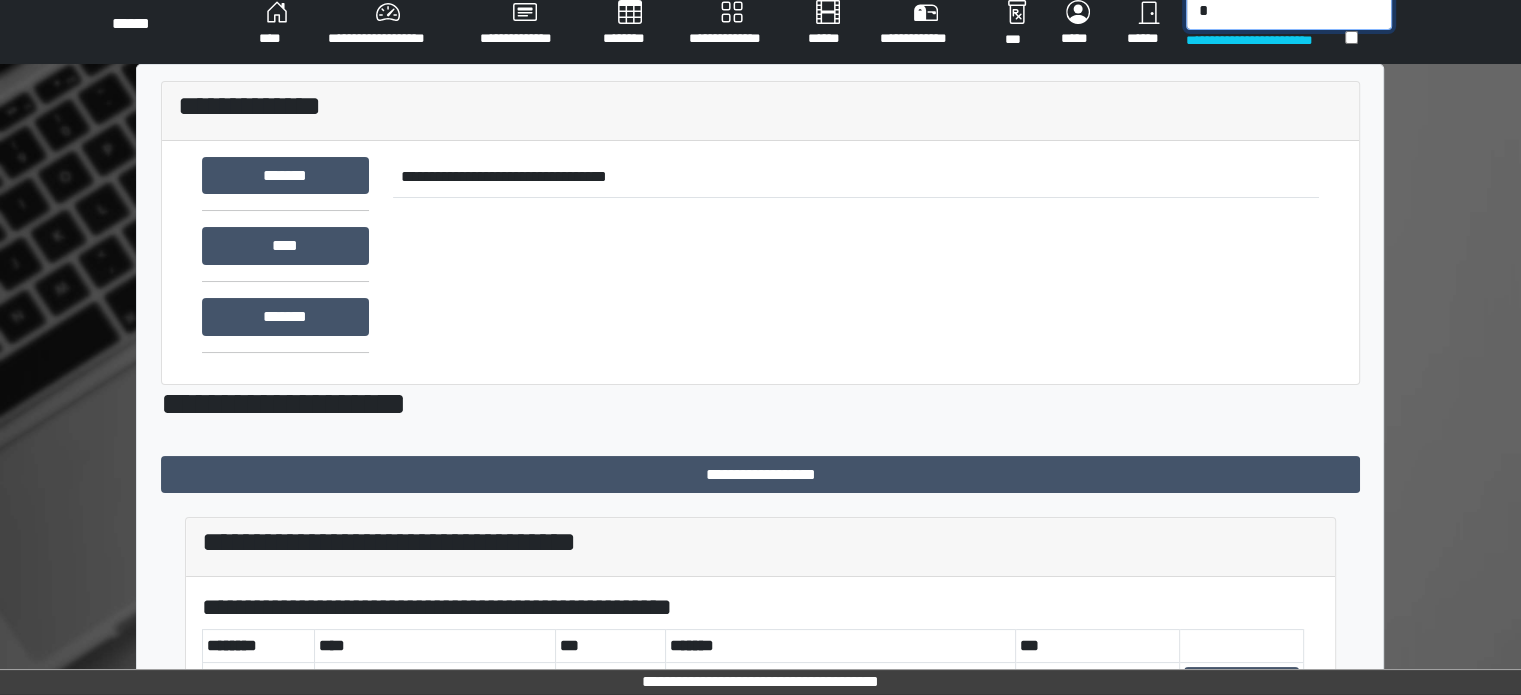 scroll, scrollTop: 15, scrollLeft: 0, axis: vertical 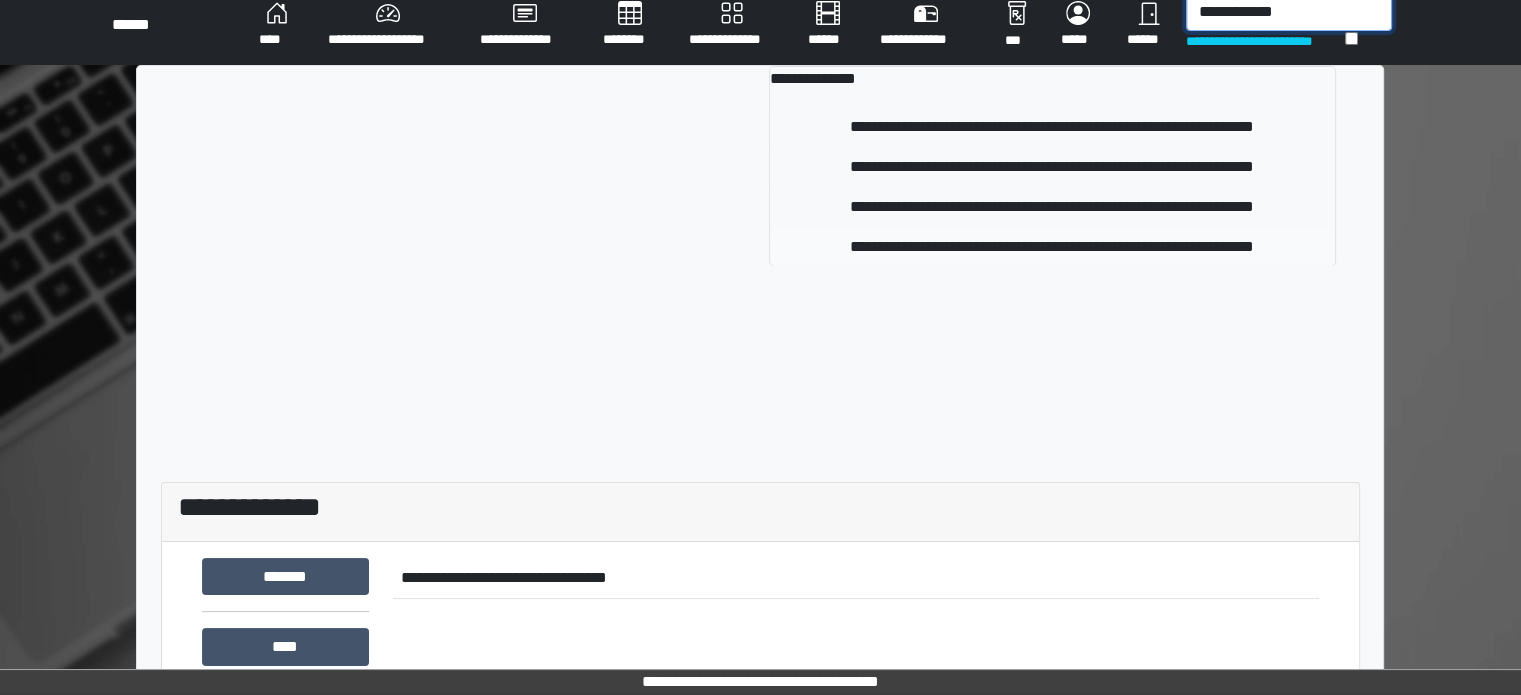 type on "**********" 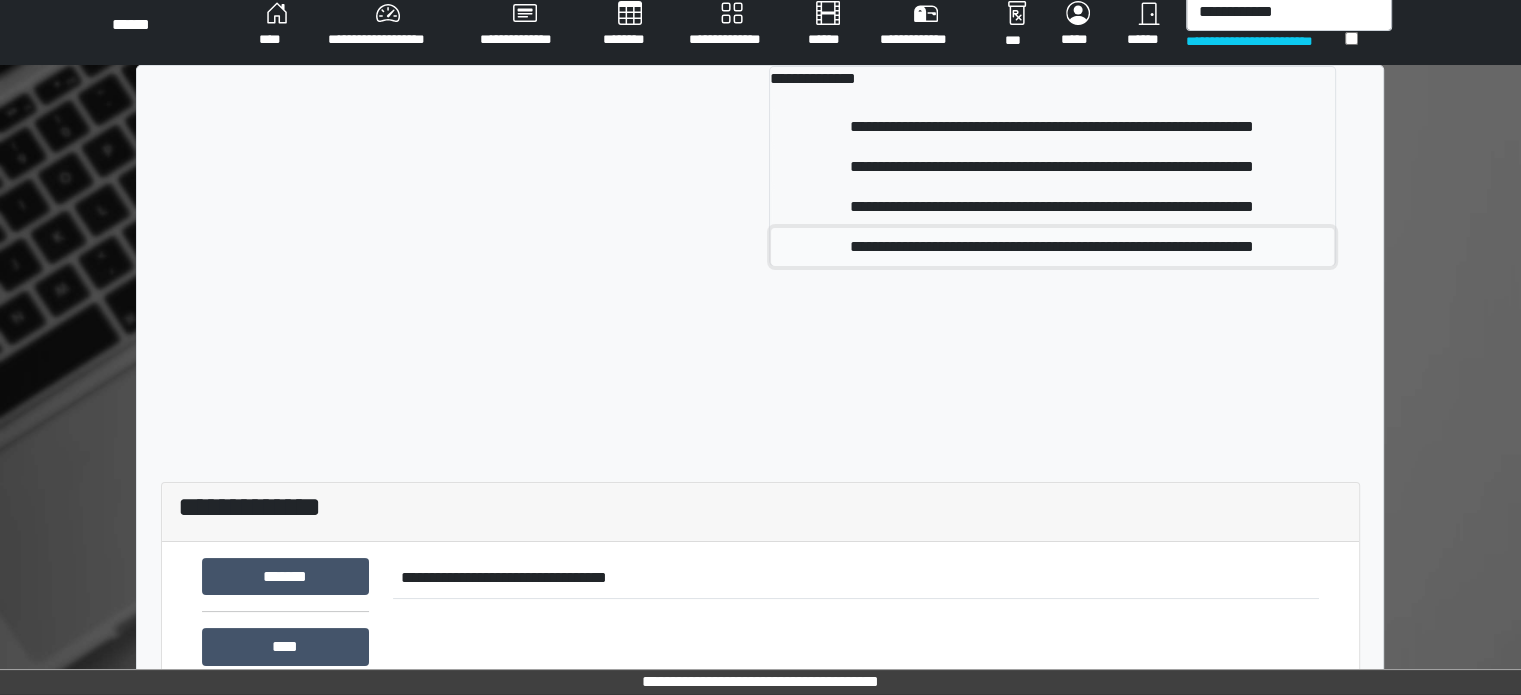 click on "**********" at bounding box center [1052, 247] 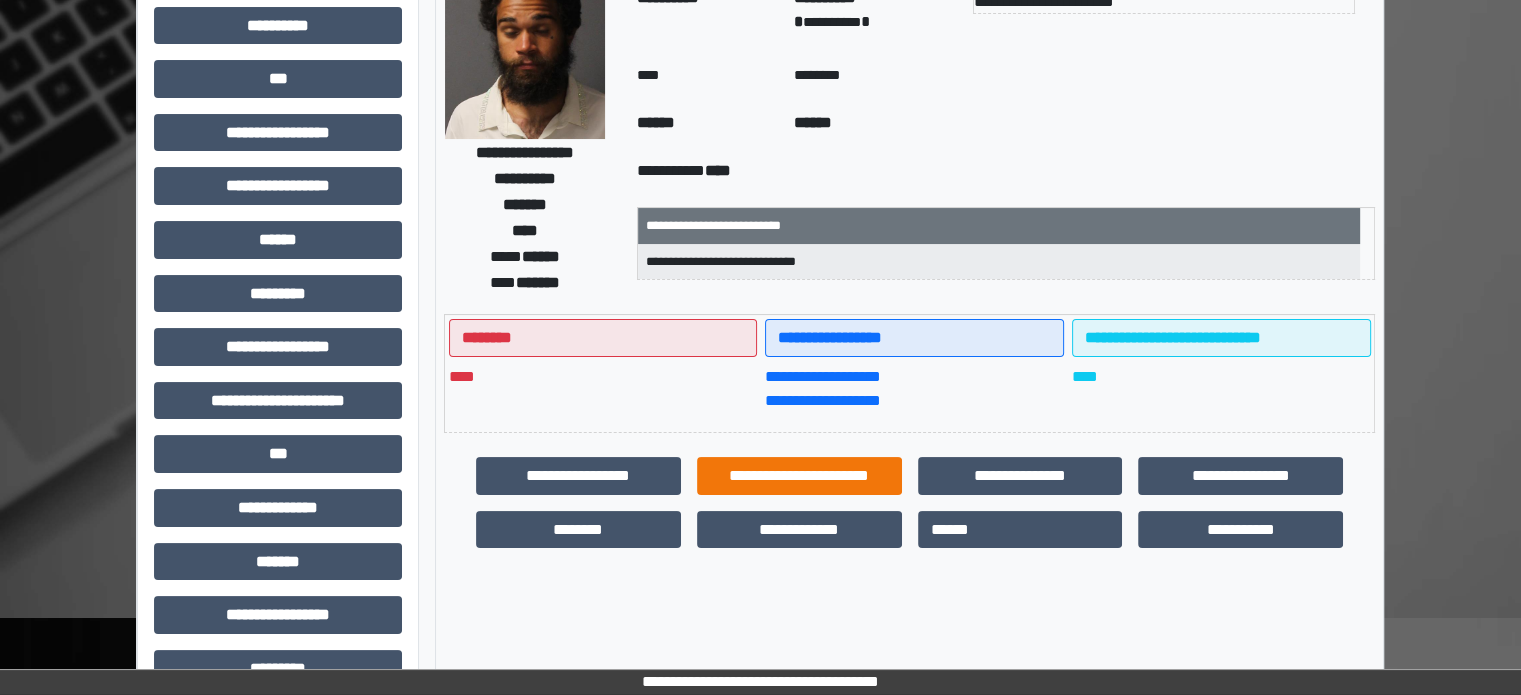scroll, scrollTop: 315, scrollLeft: 0, axis: vertical 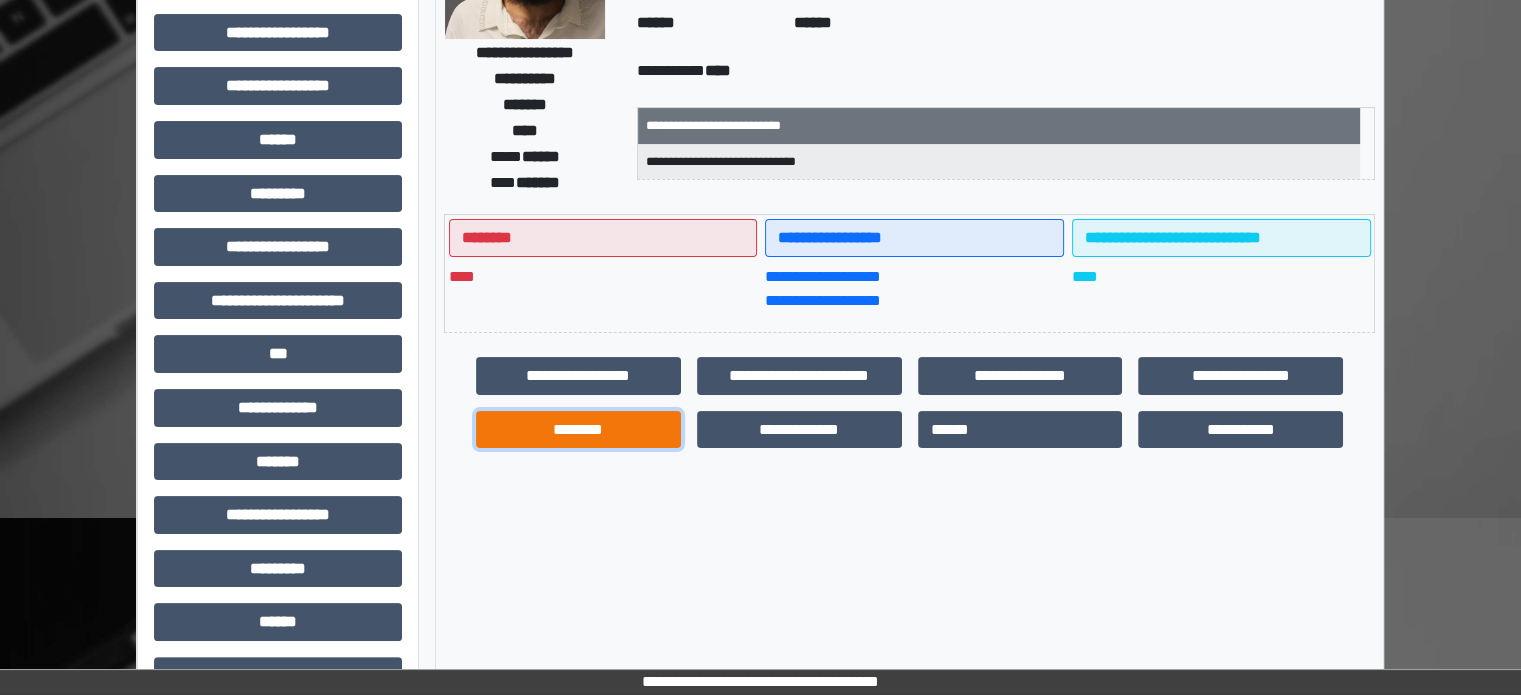 click on "********" at bounding box center [578, 430] 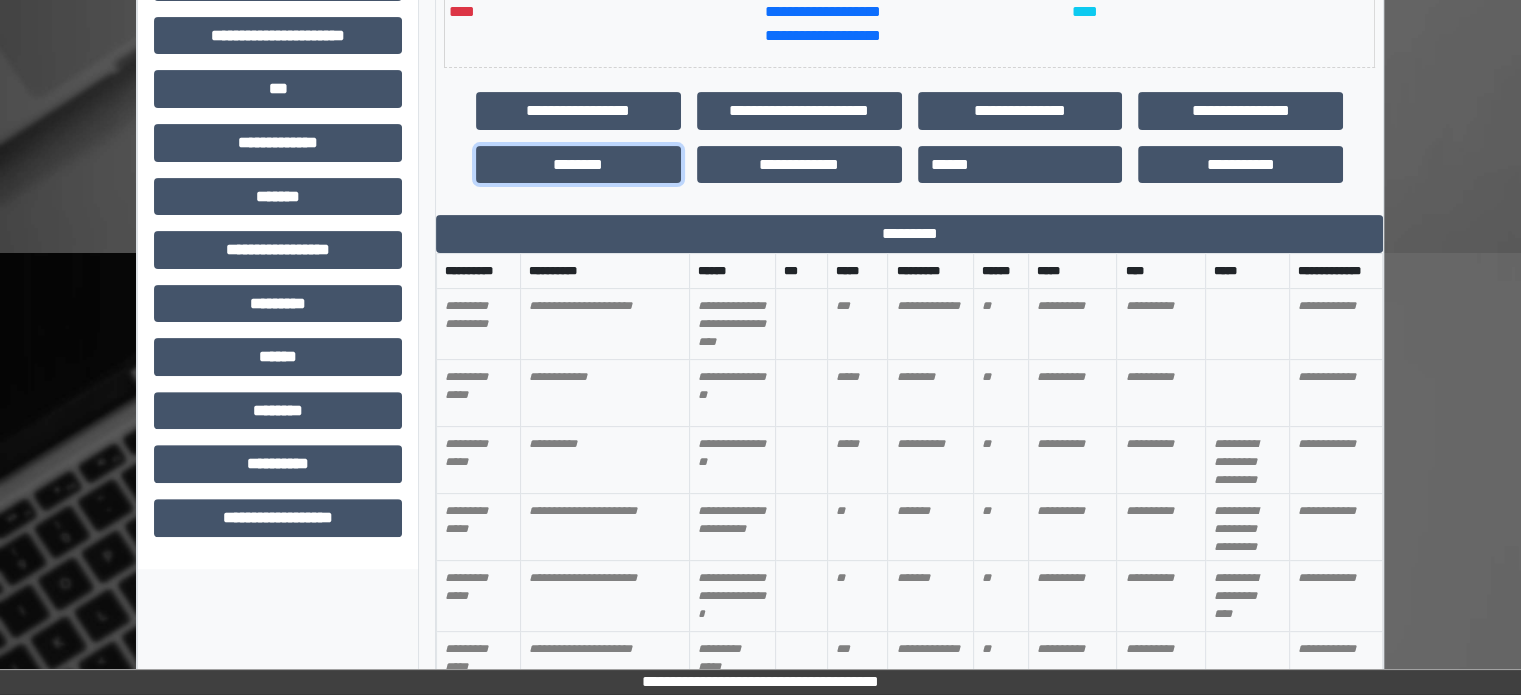 scroll, scrollTop: 615, scrollLeft: 0, axis: vertical 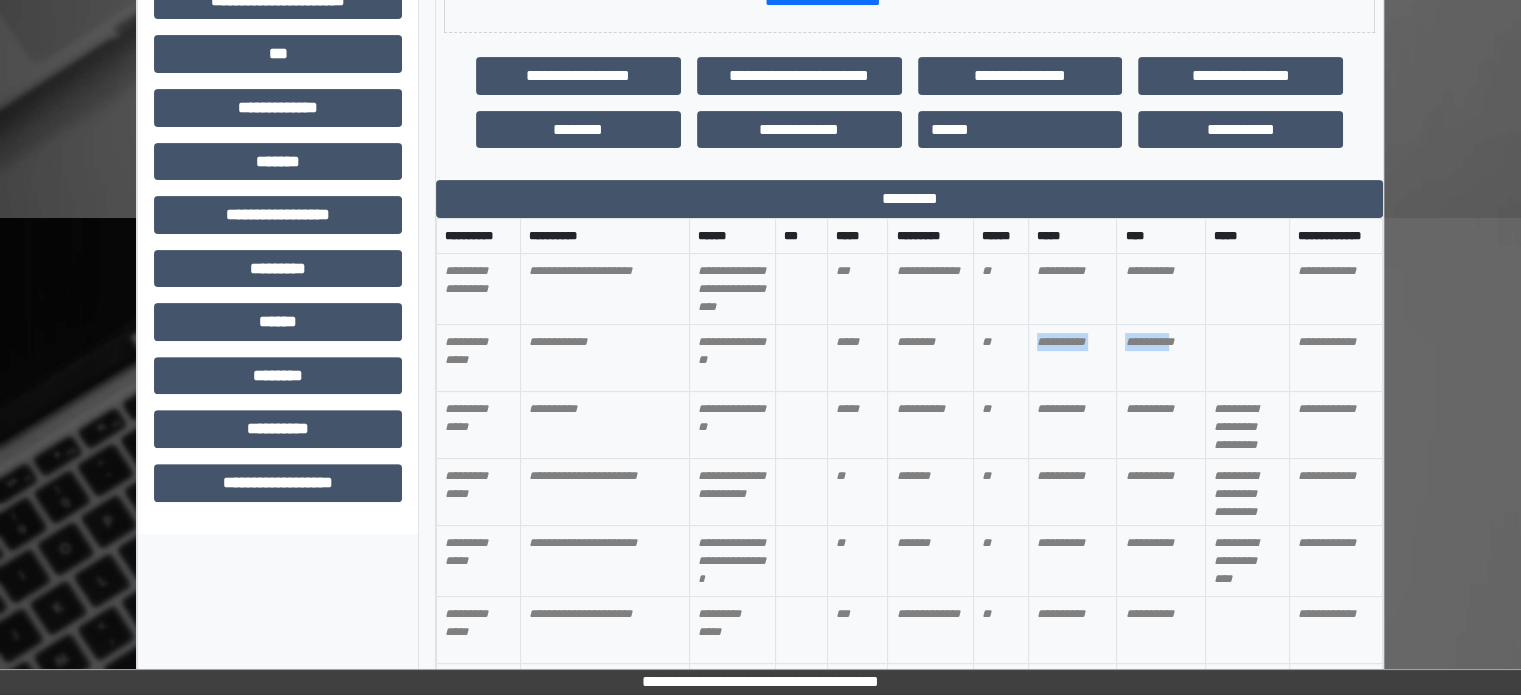 drag, startPoint x: 1020, startPoint y: 380, endPoint x: 1167, endPoint y: 385, distance: 147.085 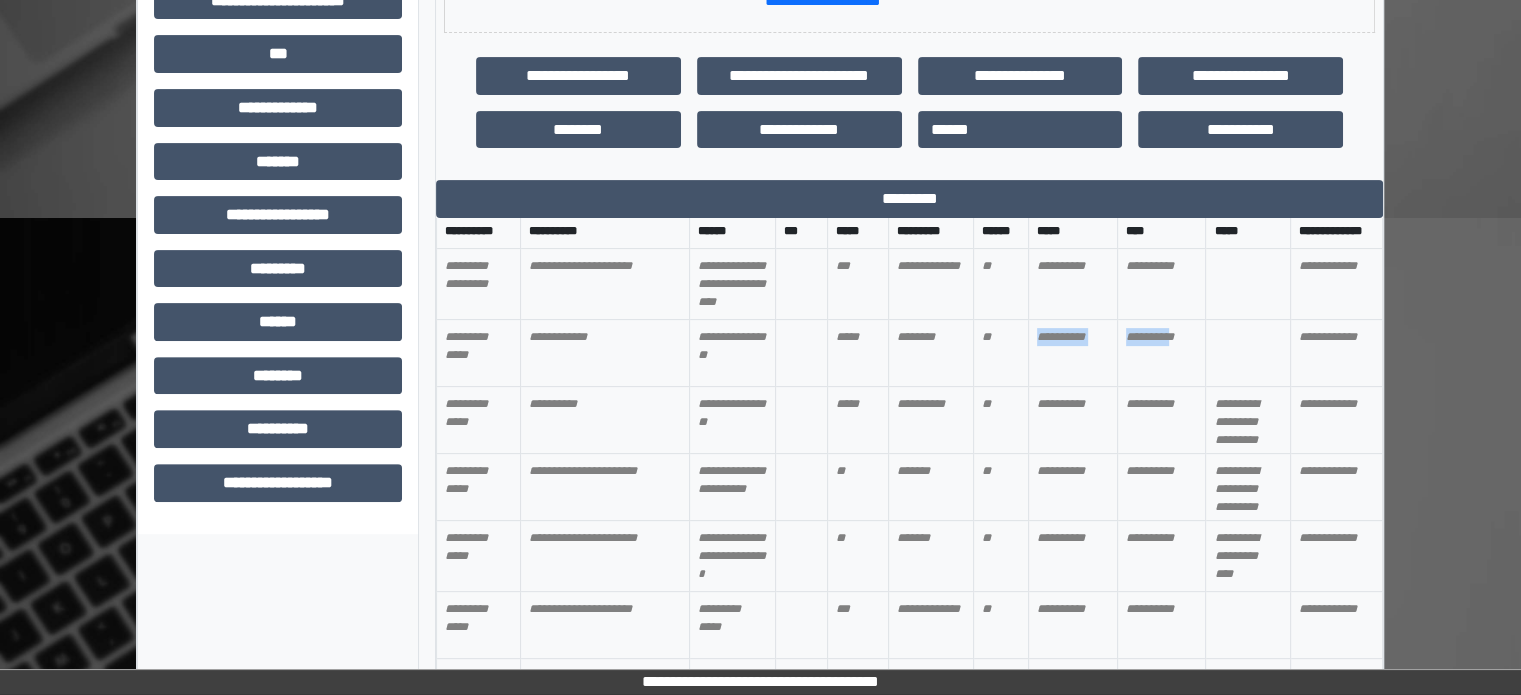 scroll, scrollTop: 0, scrollLeft: 0, axis: both 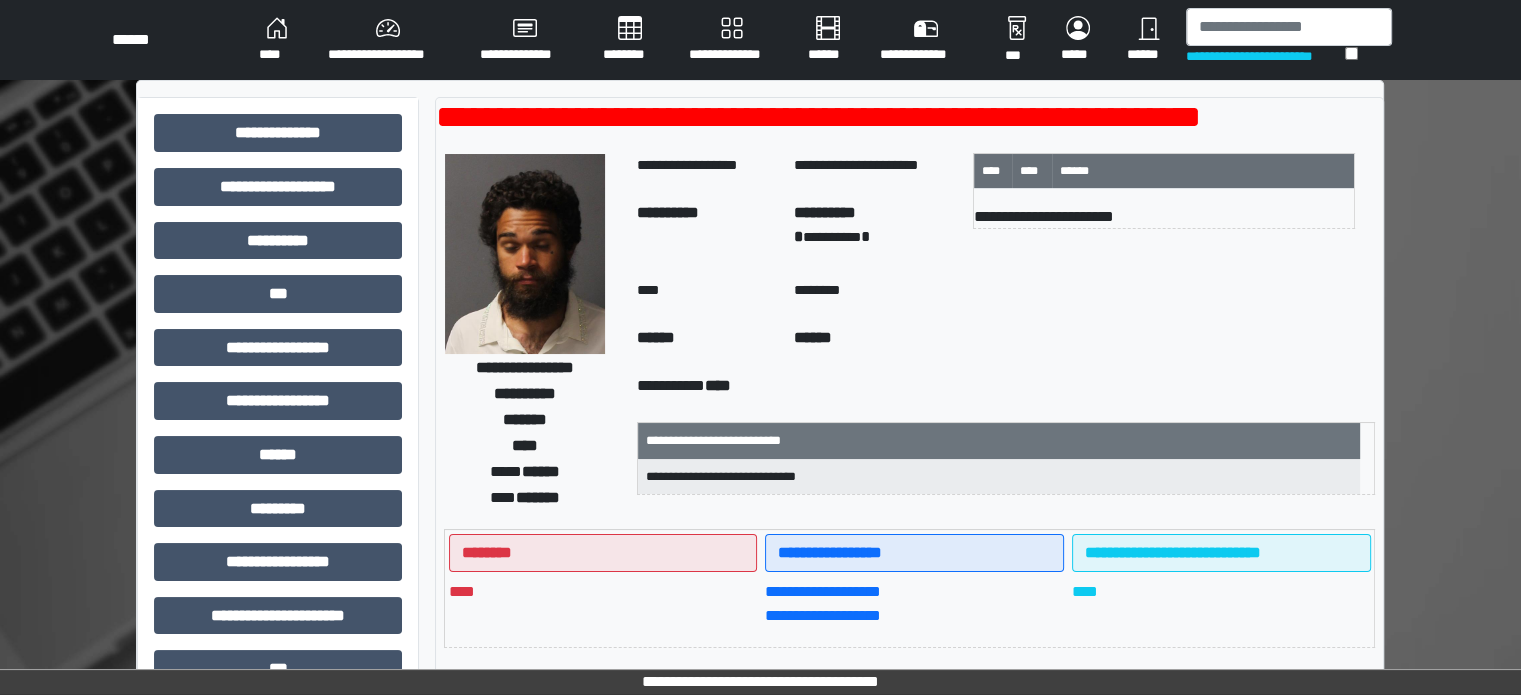 click on "****" at bounding box center (277, 40) 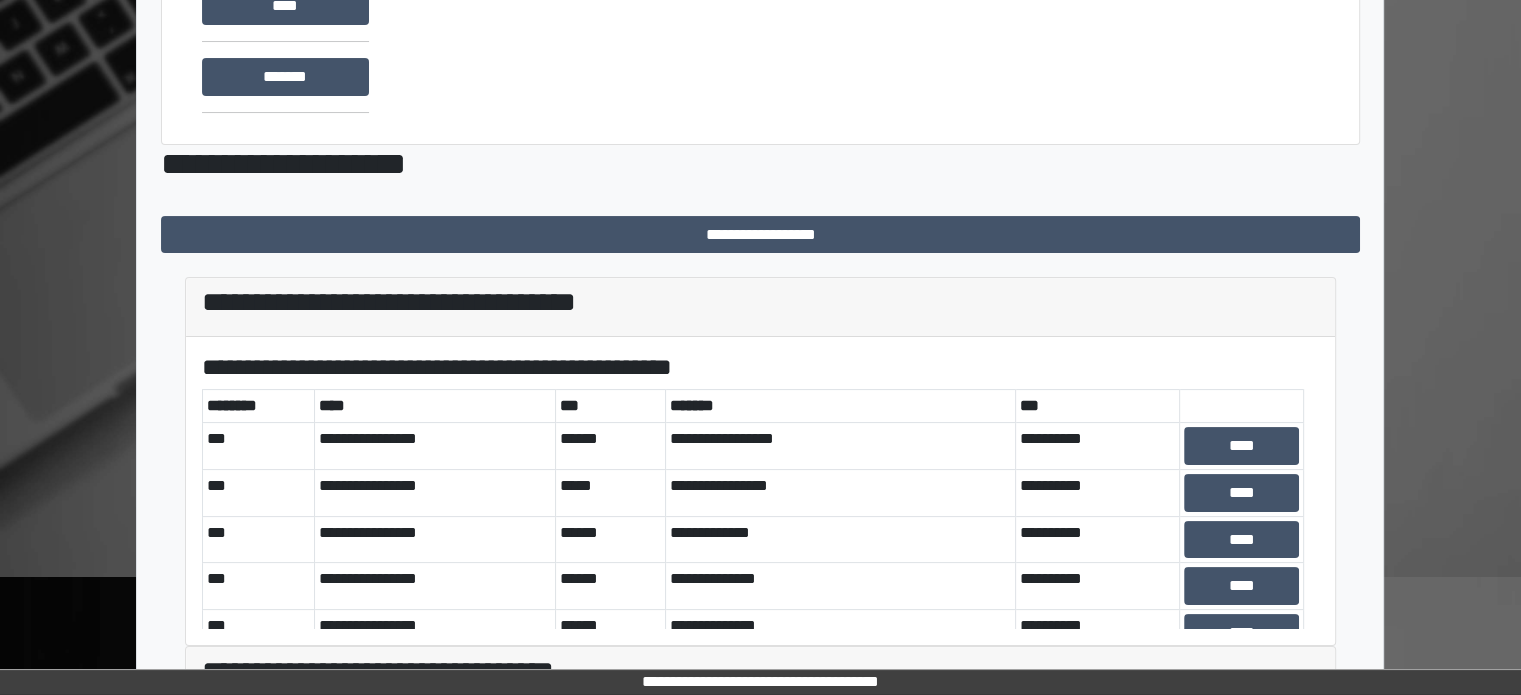 scroll, scrollTop: 500, scrollLeft: 0, axis: vertical 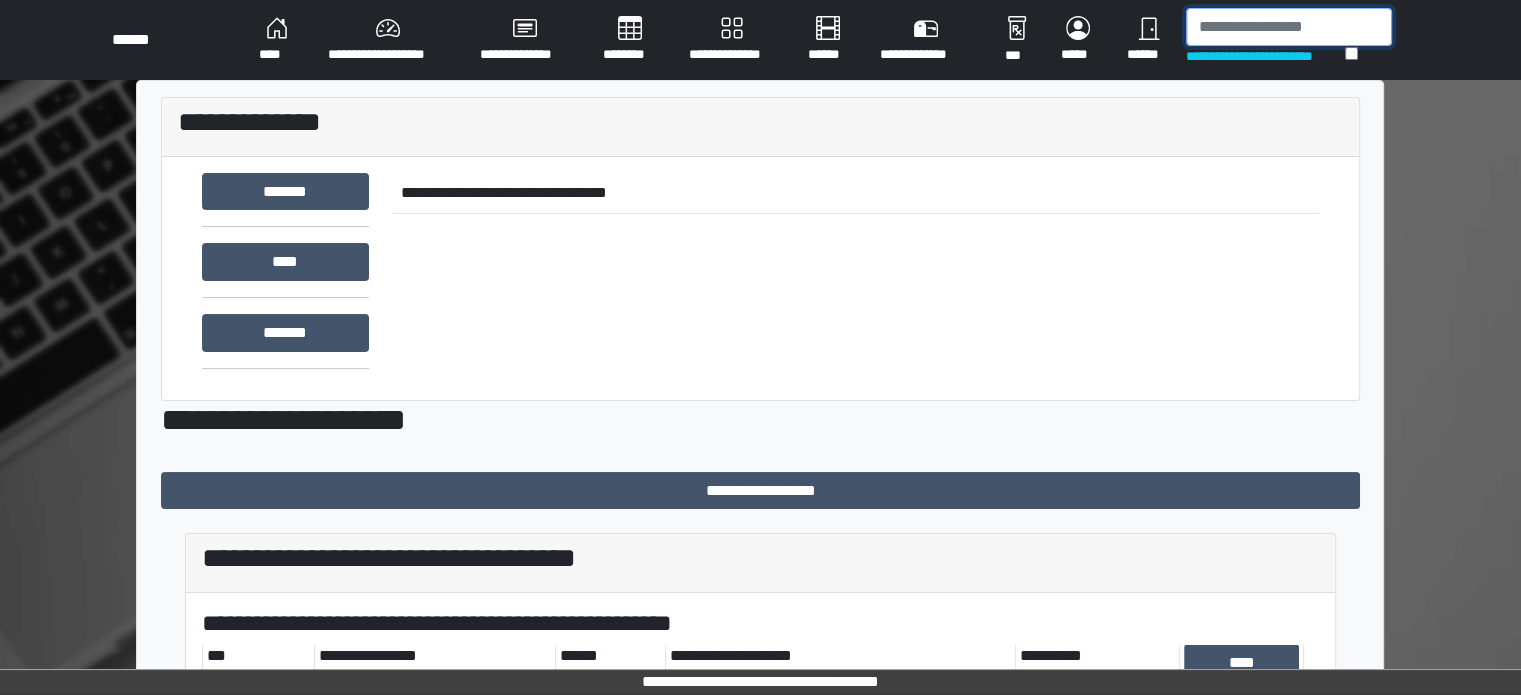 click at bounding box center [1289, 27] 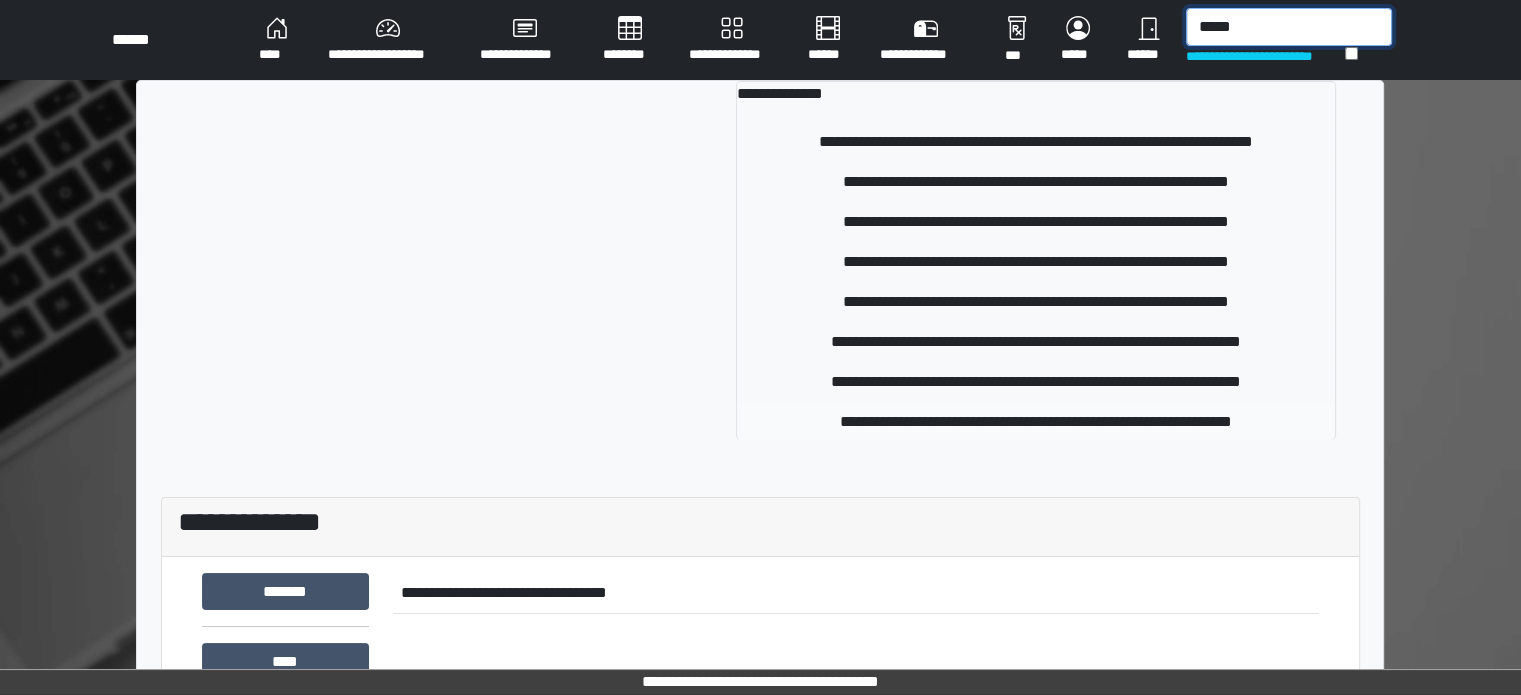 type on "*****" 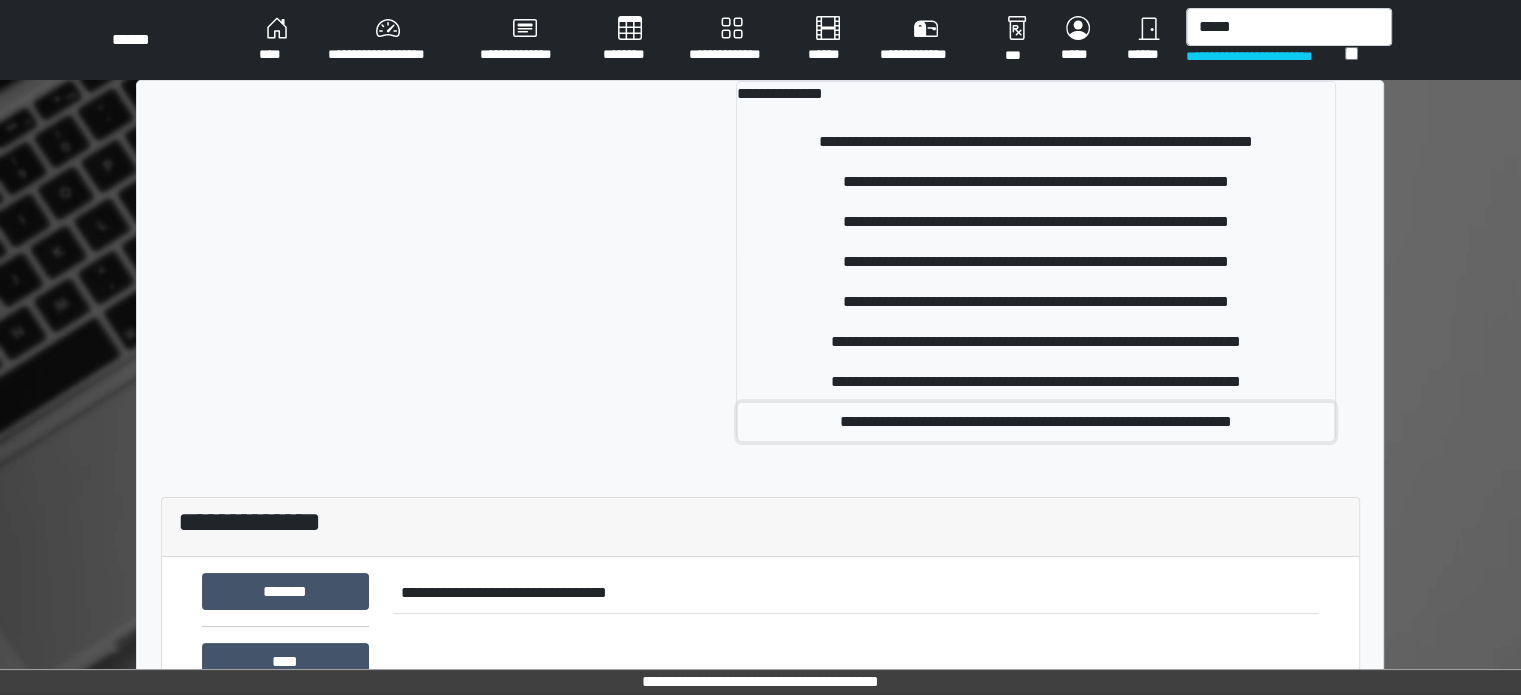 click on "**********" at bounding box center (1036, 422) 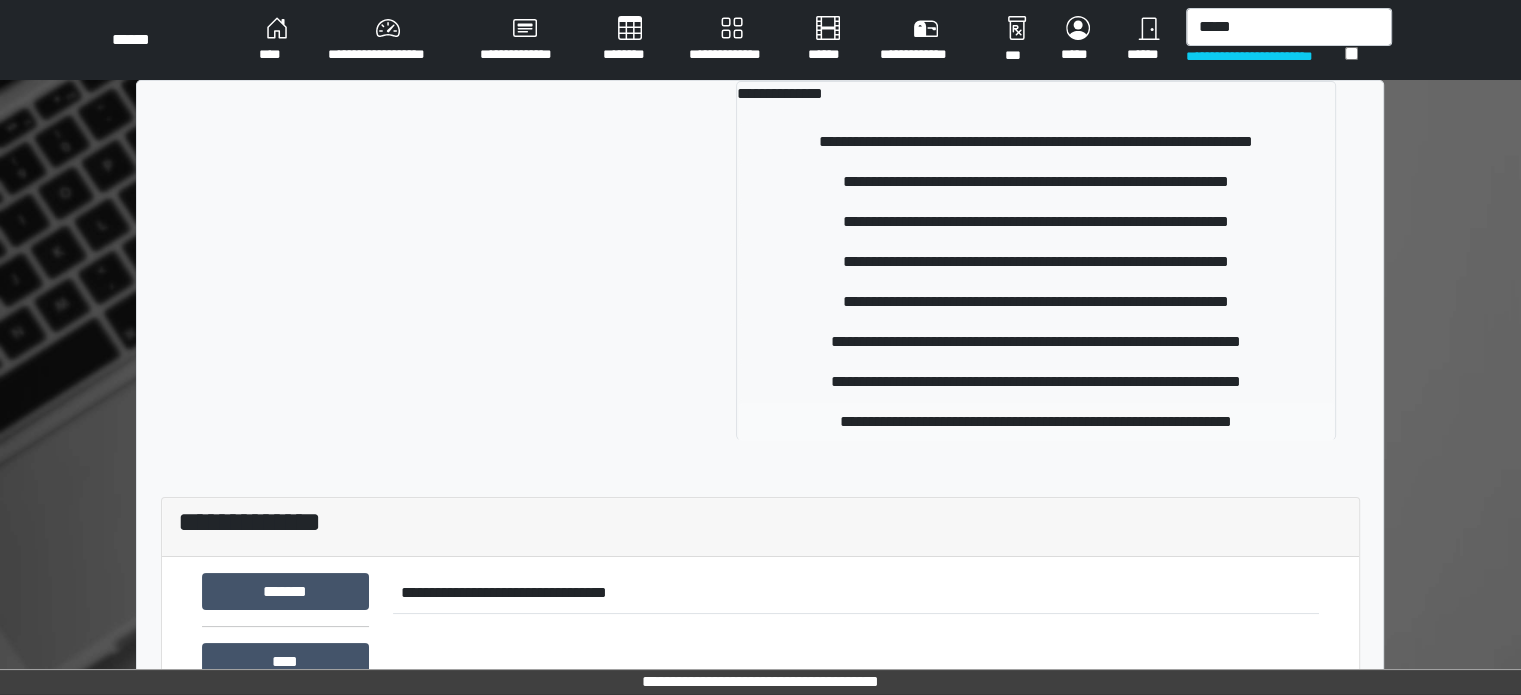 type 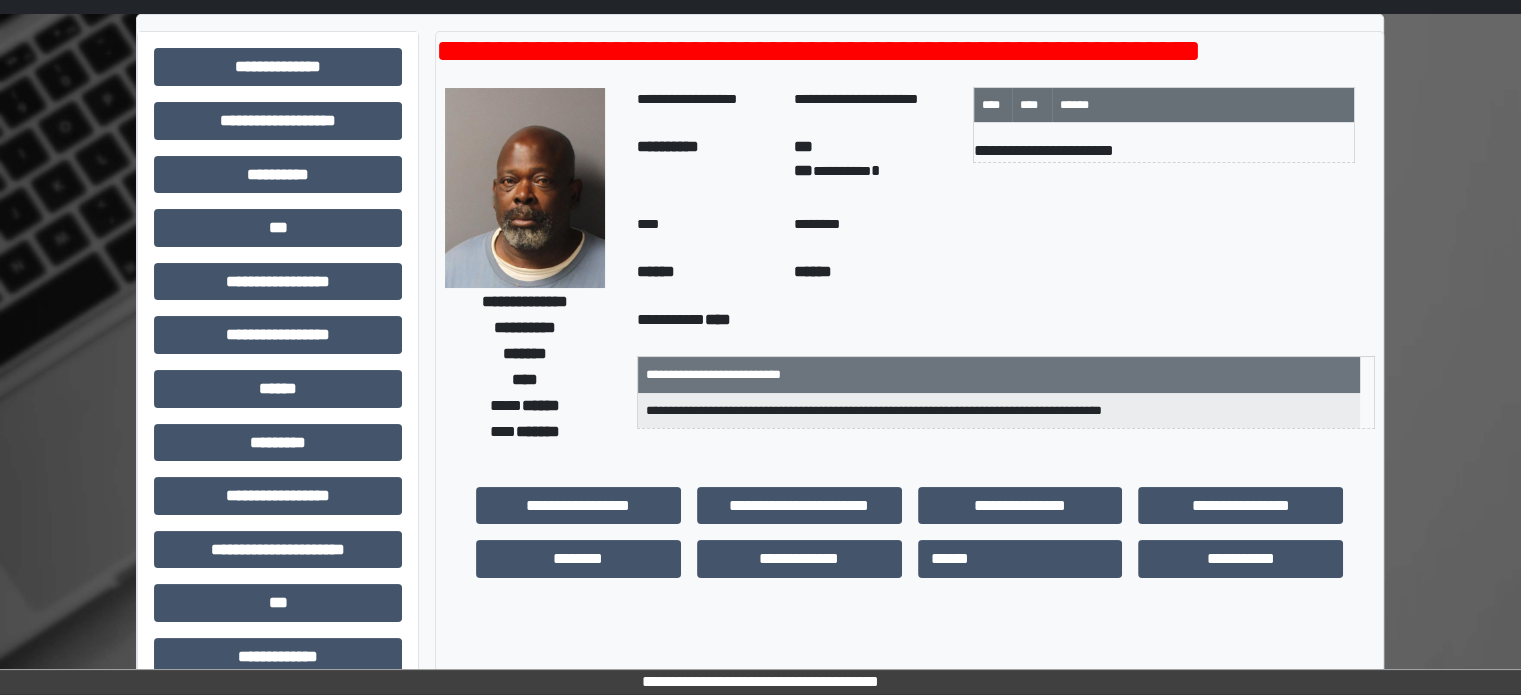 scroll, scrollTop: 200, scrollLeft: 0, axis: vertical 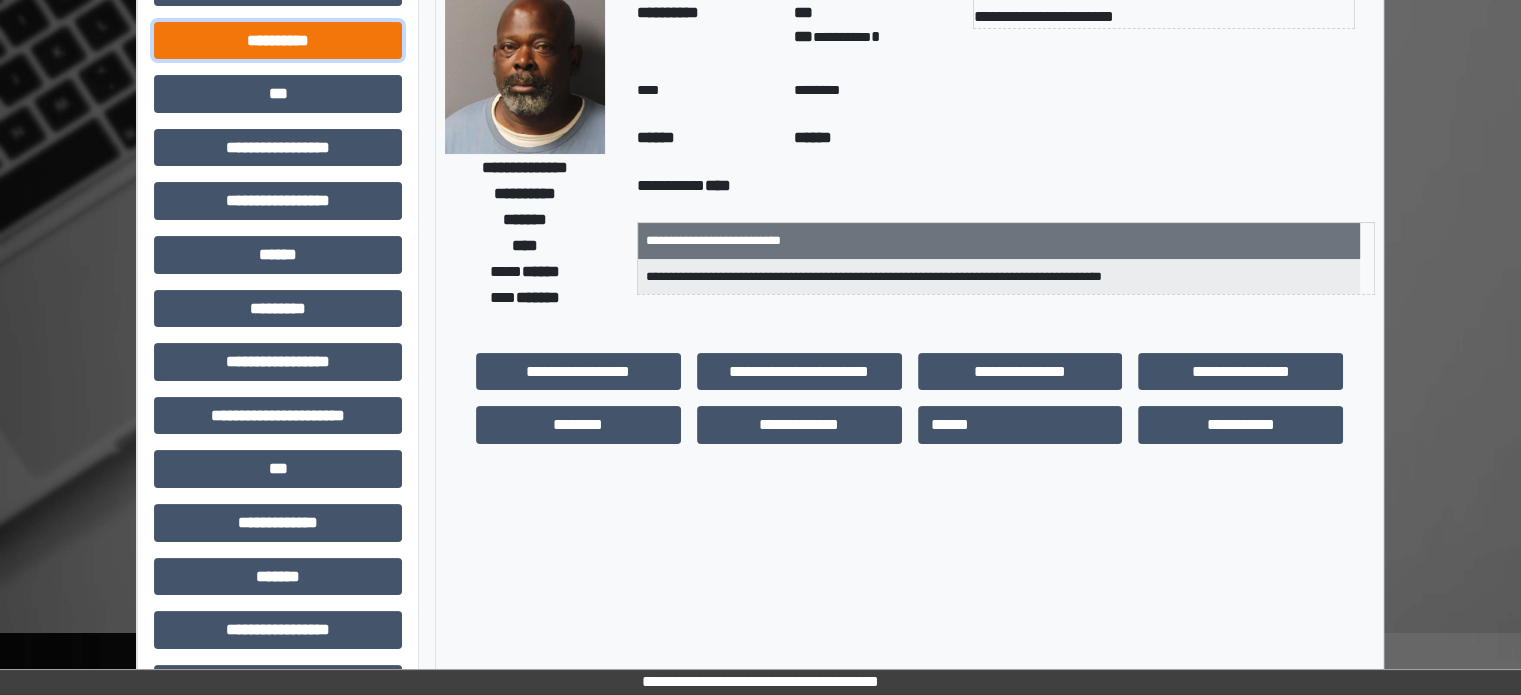 click on "**********" at bounding box center [278, 41] 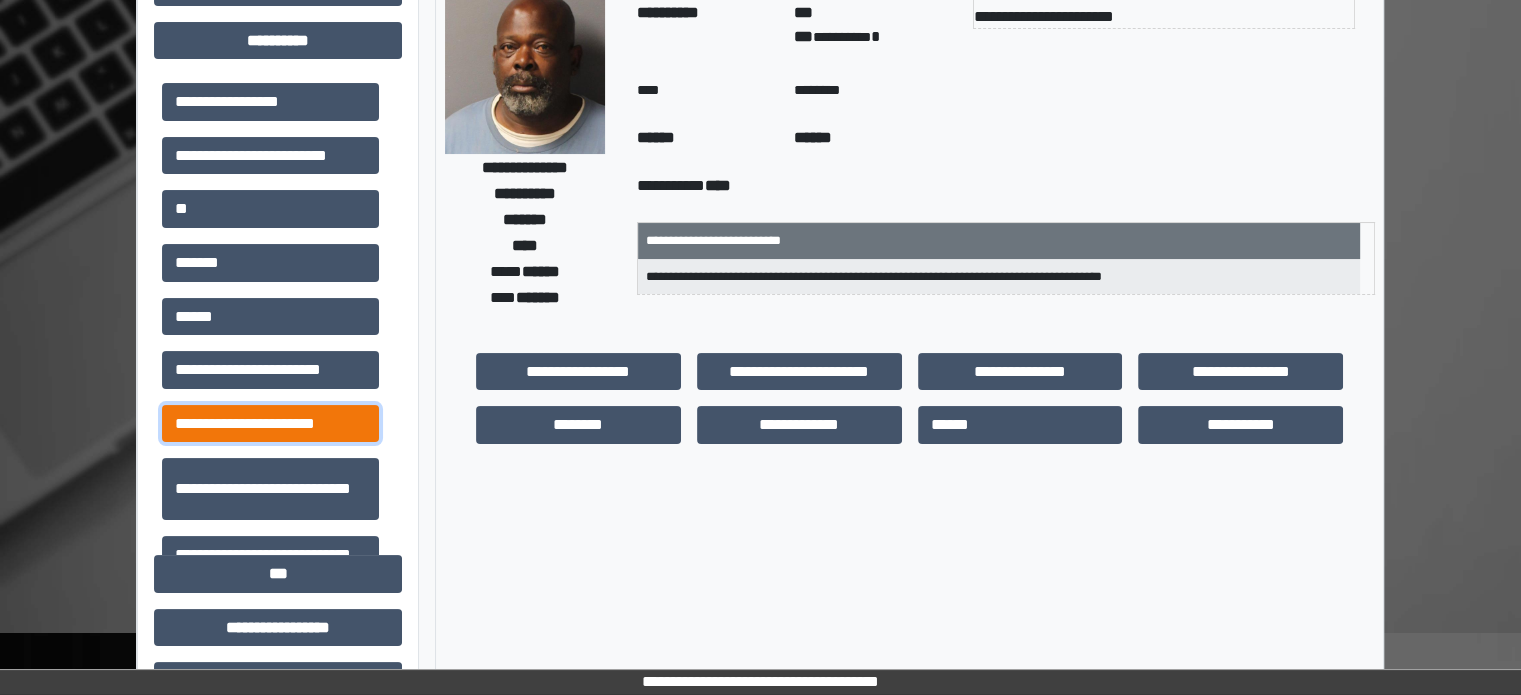 click on "**********" at bounding box center [270, 424] 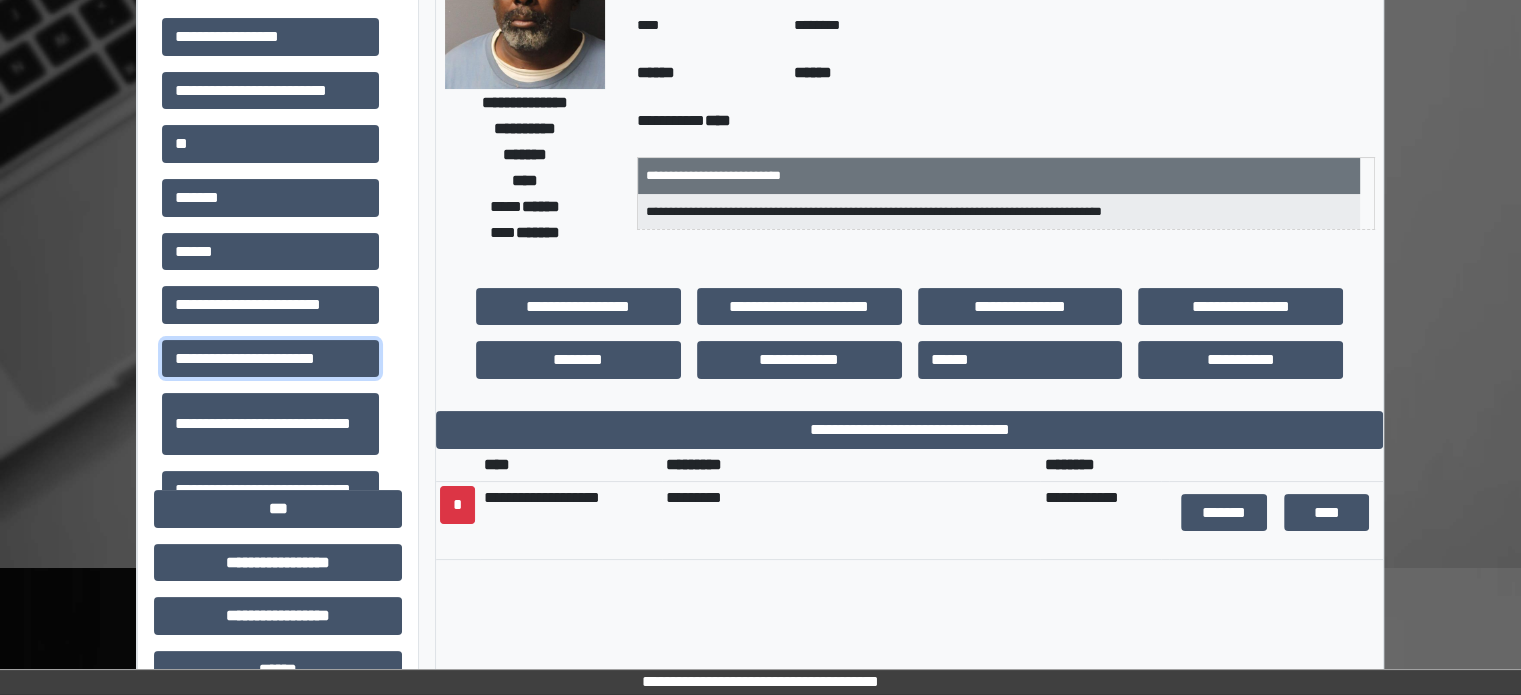 scroll, scrollTop: 300, scrollLeft: 0, axis: vertical 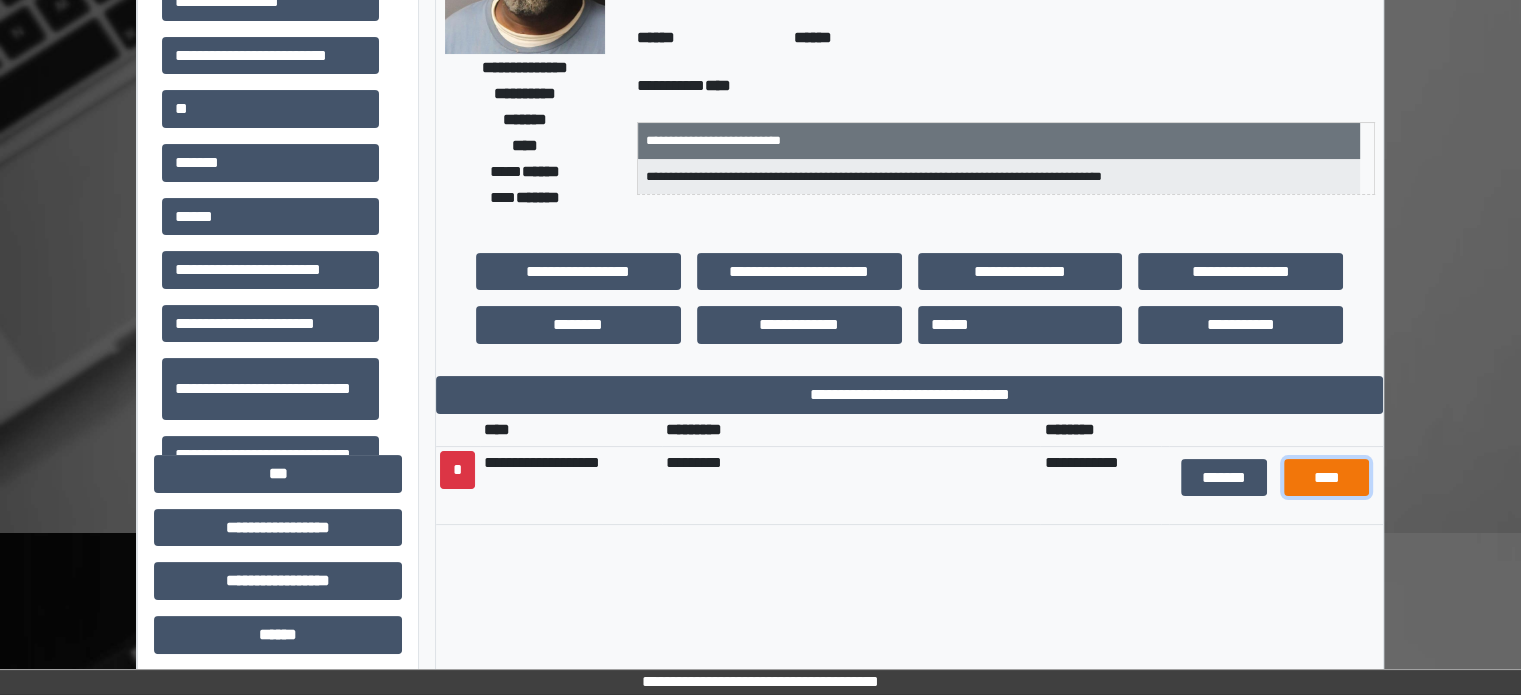 click on "****" at bounding box center (1326, 478) 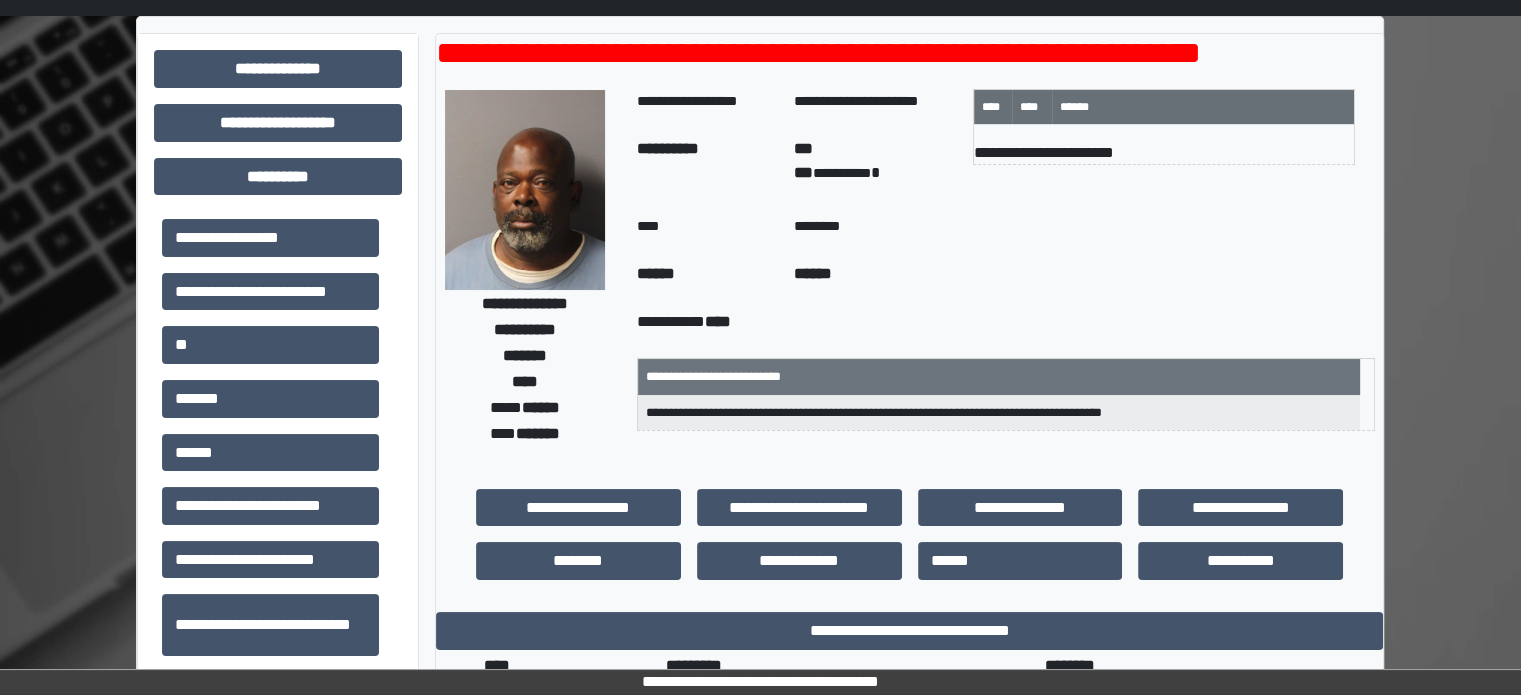 scroll, scrollTop: 100, scrollLeft: 0, axis: vertical 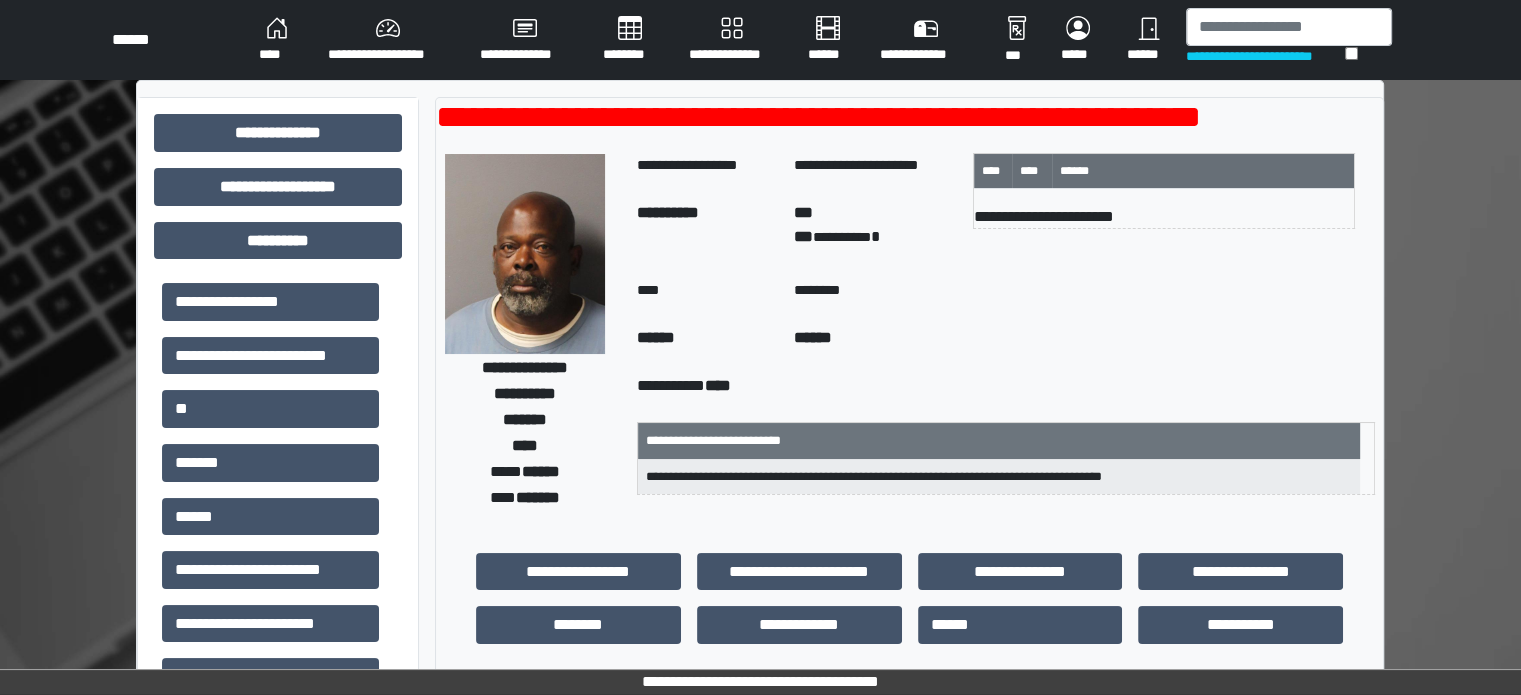 click on "***" at bounding box center (1017, 40) 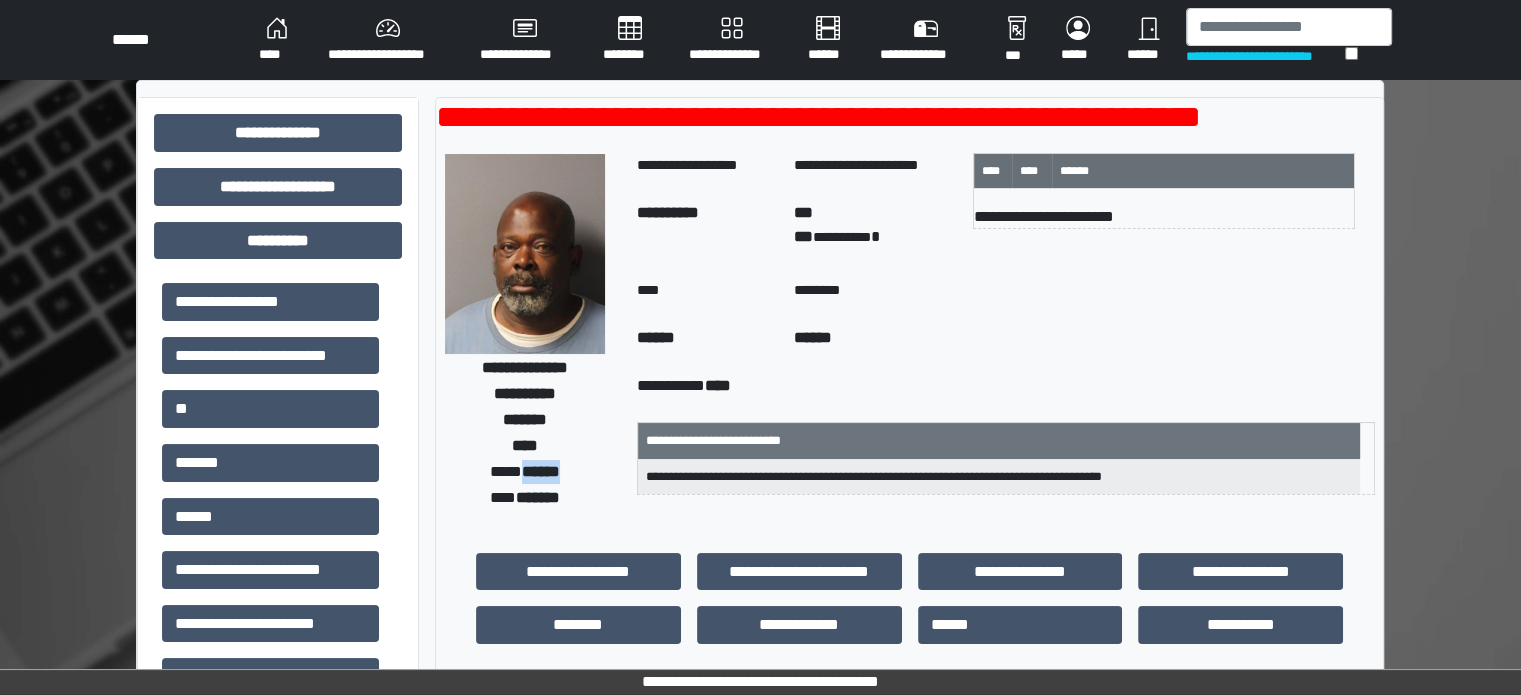 click on "******" at bounding box center (541, 471) 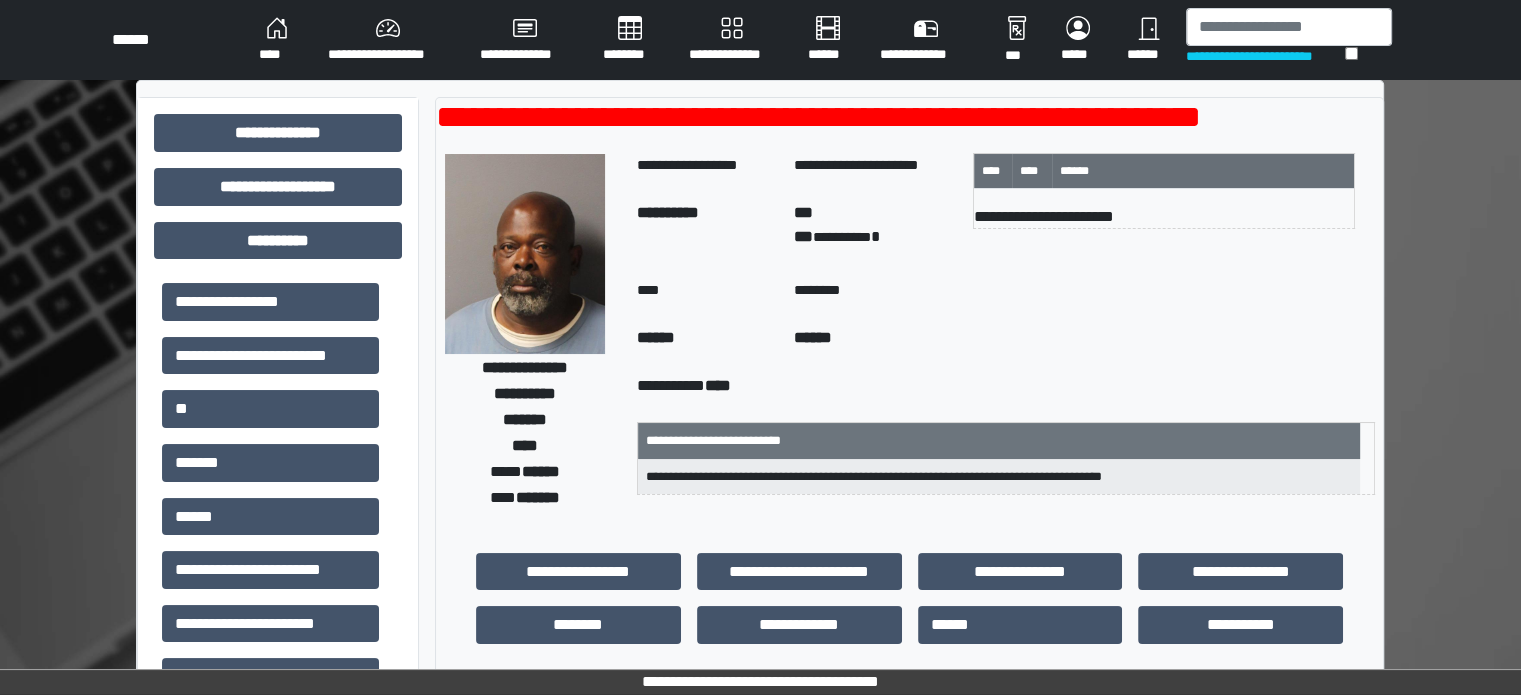 click on "****" at bounding box center (718, 385) 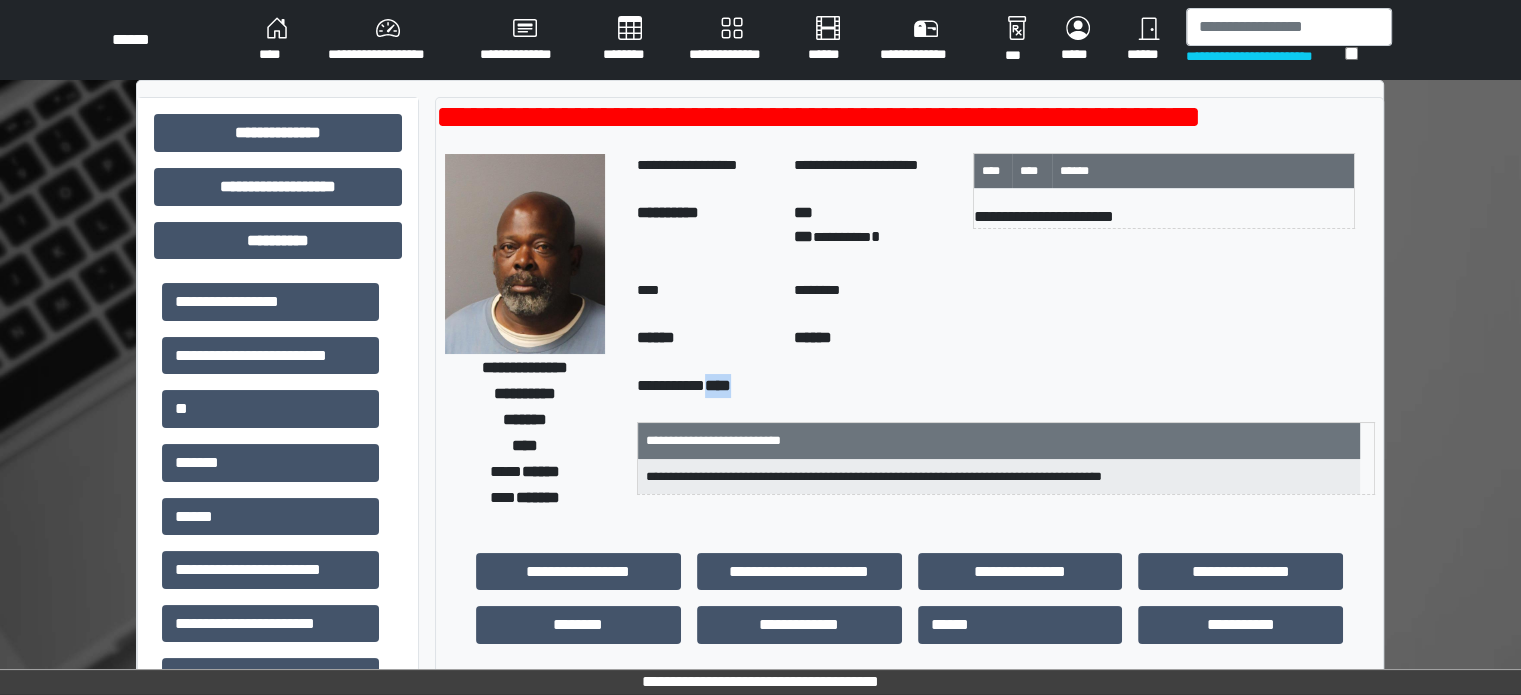 click on "****" at bounding box center [718, 385] 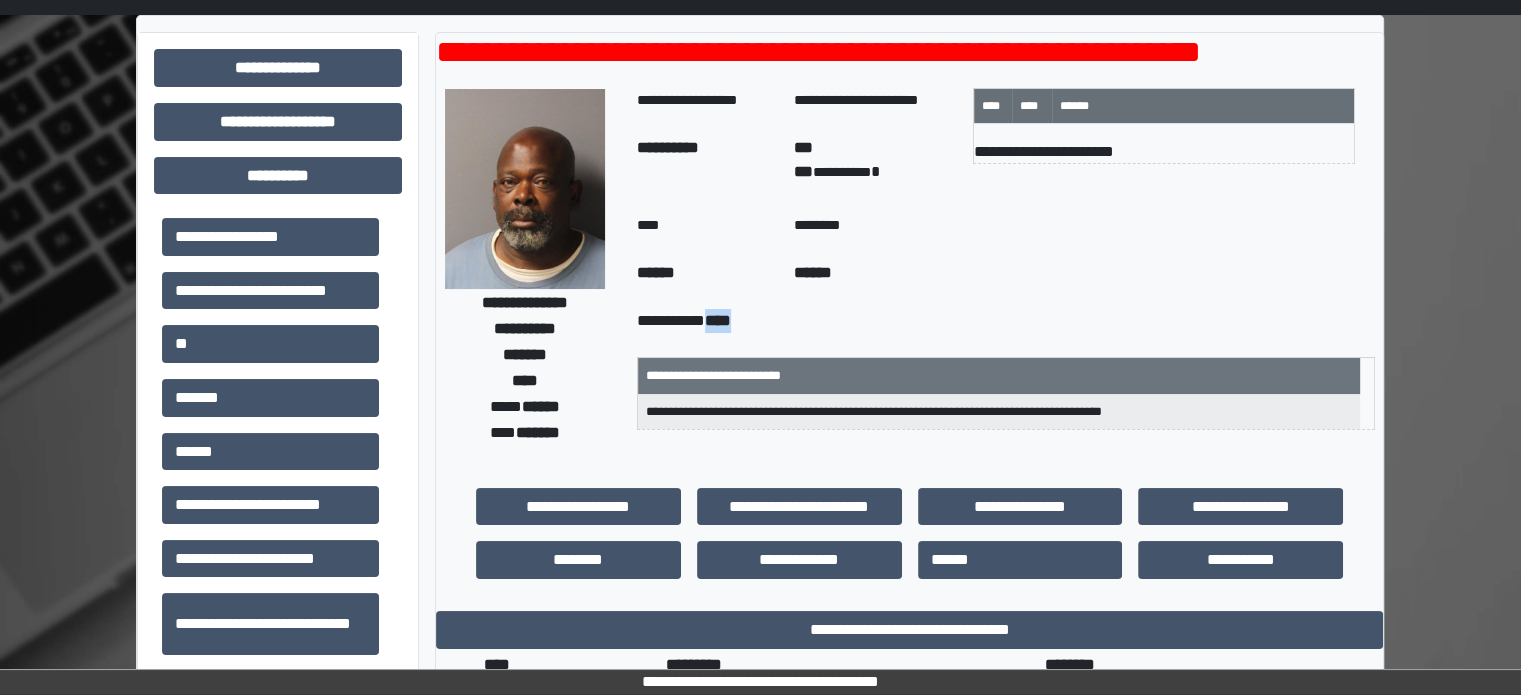 scroll, scrollTop: 100, scrollLeft: 0, axis: vertical 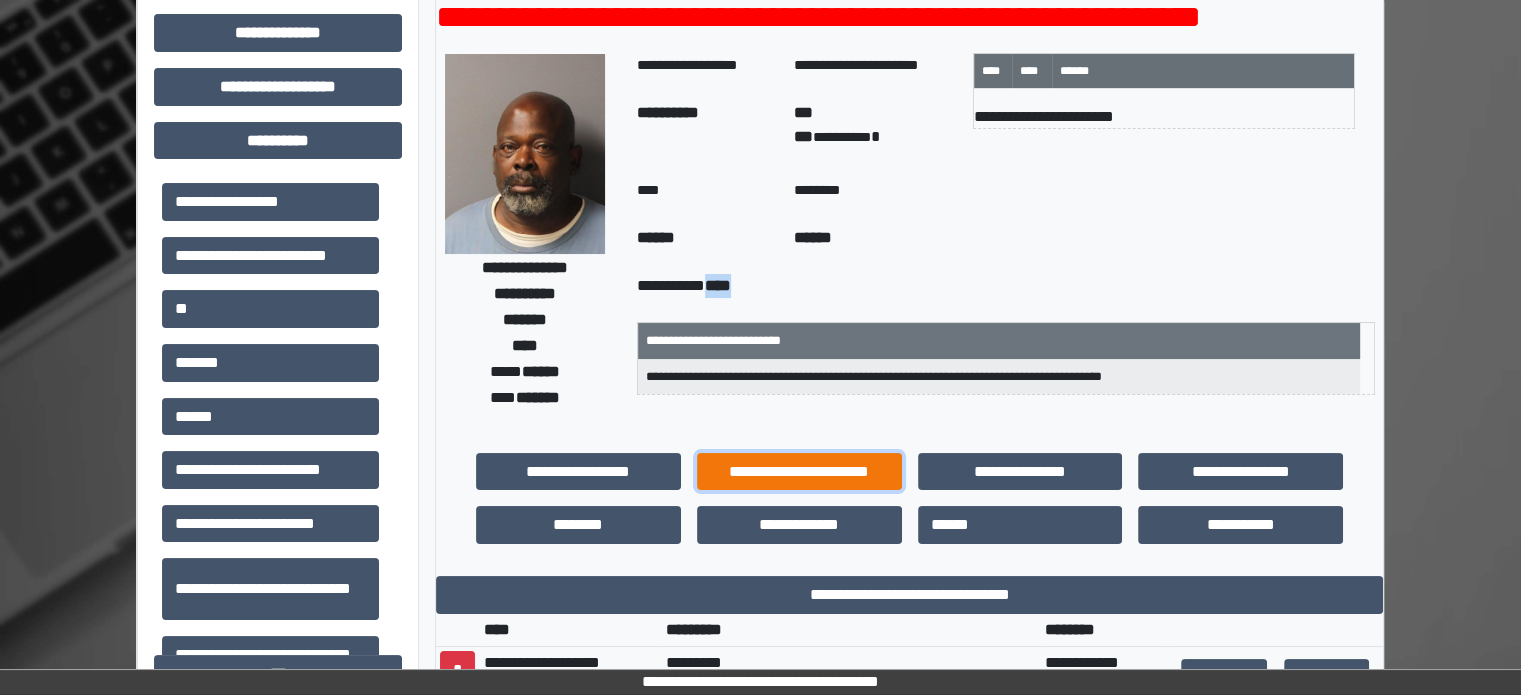 click on "**********" at bounding box center [799, 472] 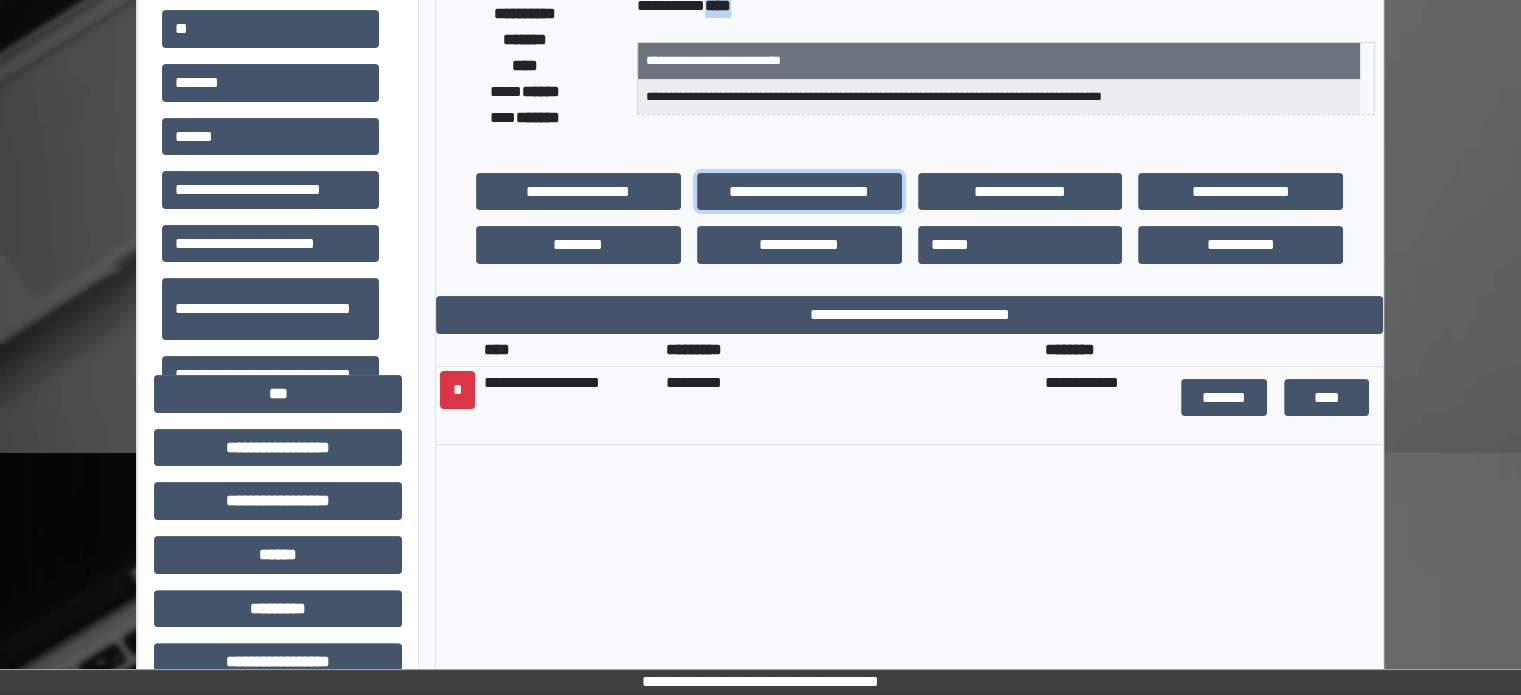 scroll, scrollTop: 400, scrollLeft: 0, axis: vertical 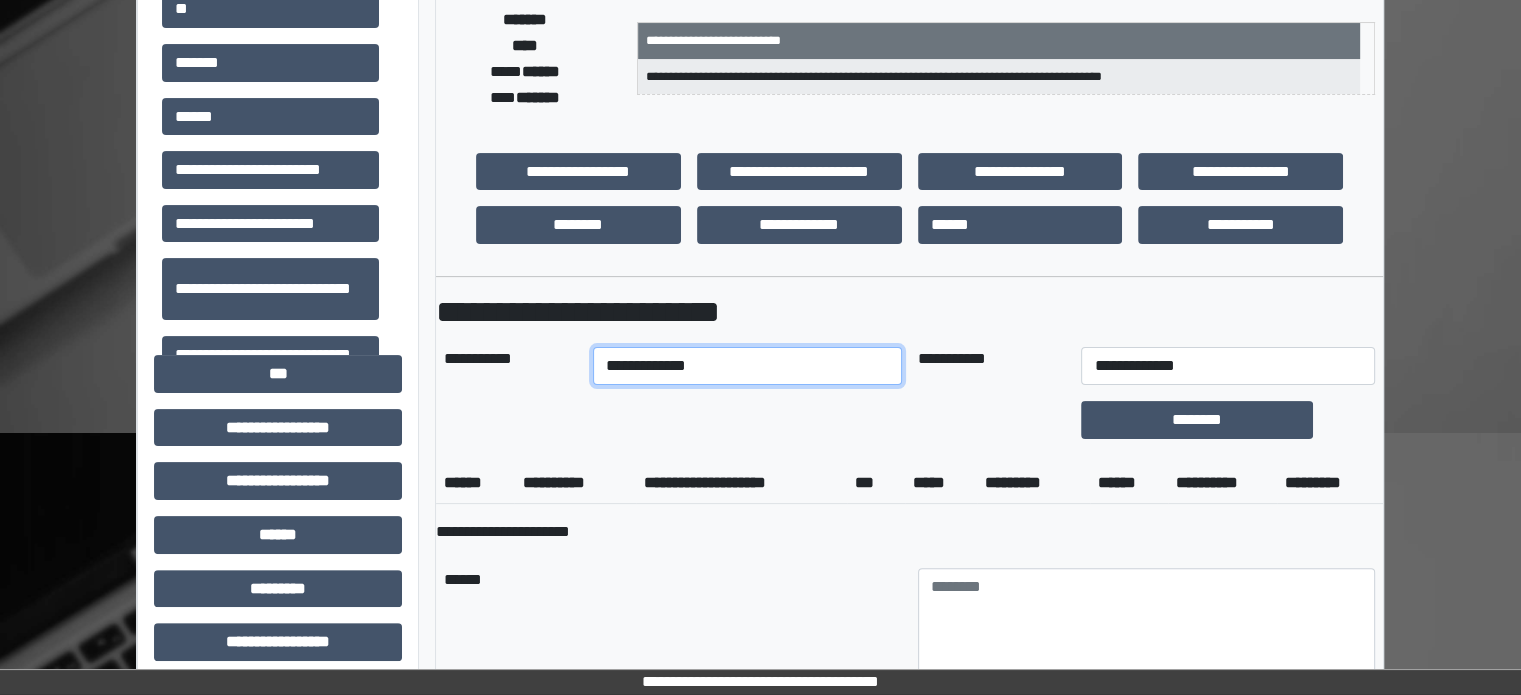 click on "**********" at bounding box center (747, 366) 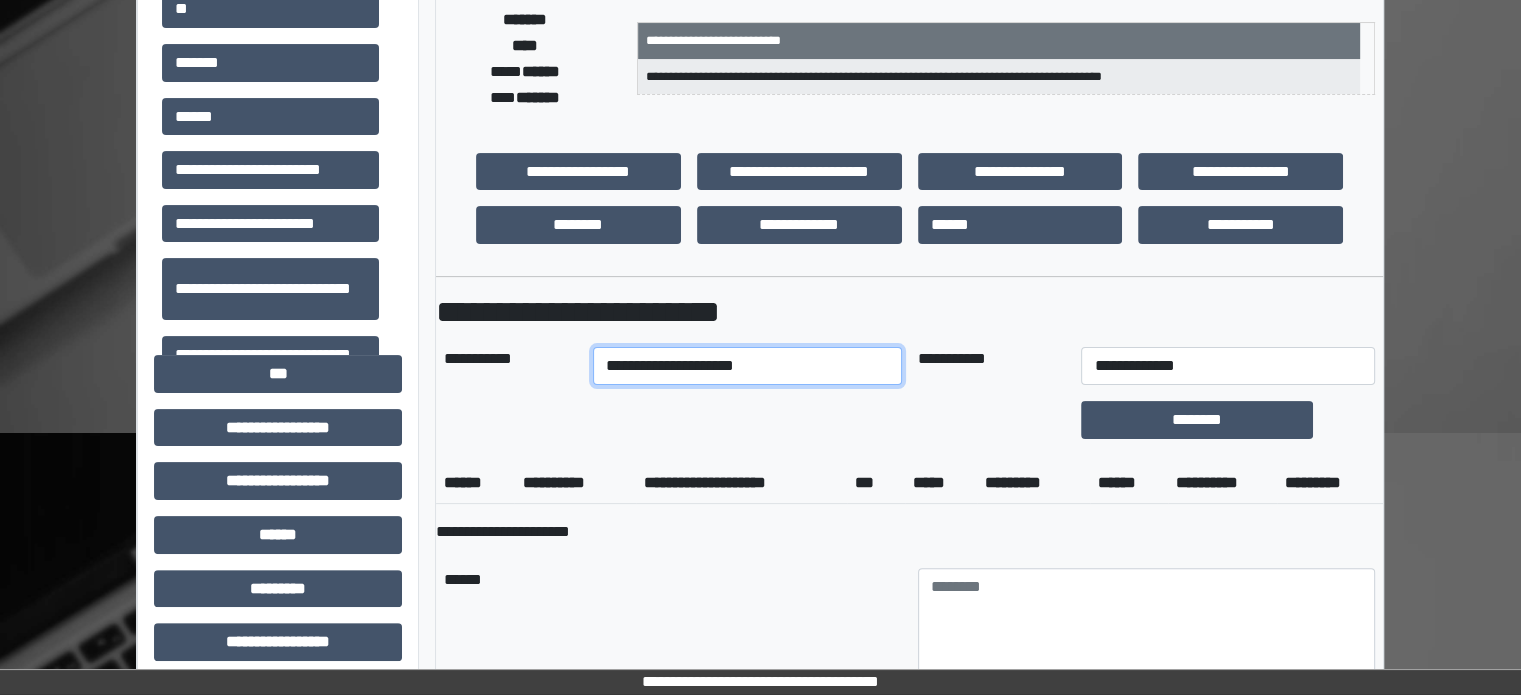 click on "**********" at bounding box center (747, 366) 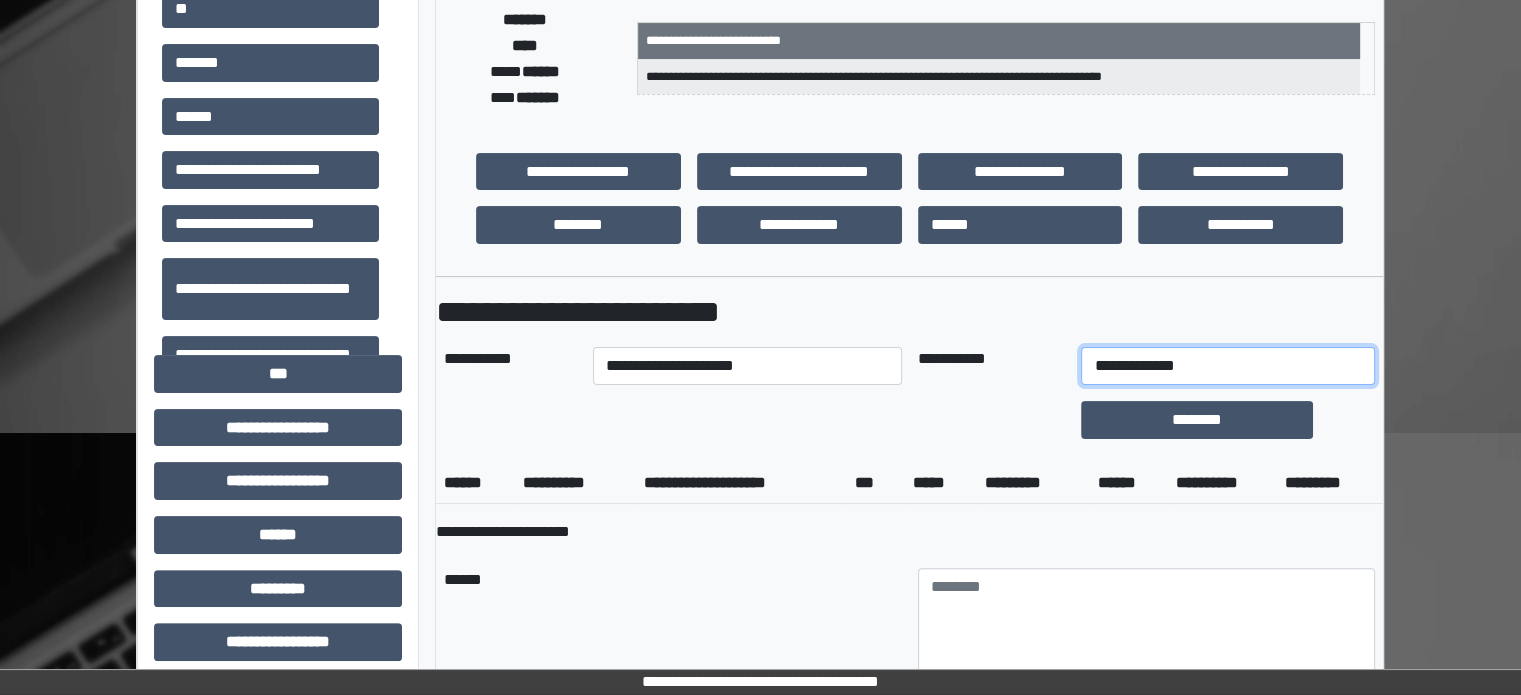 click on "**********" at bounding box center (1227, 366) 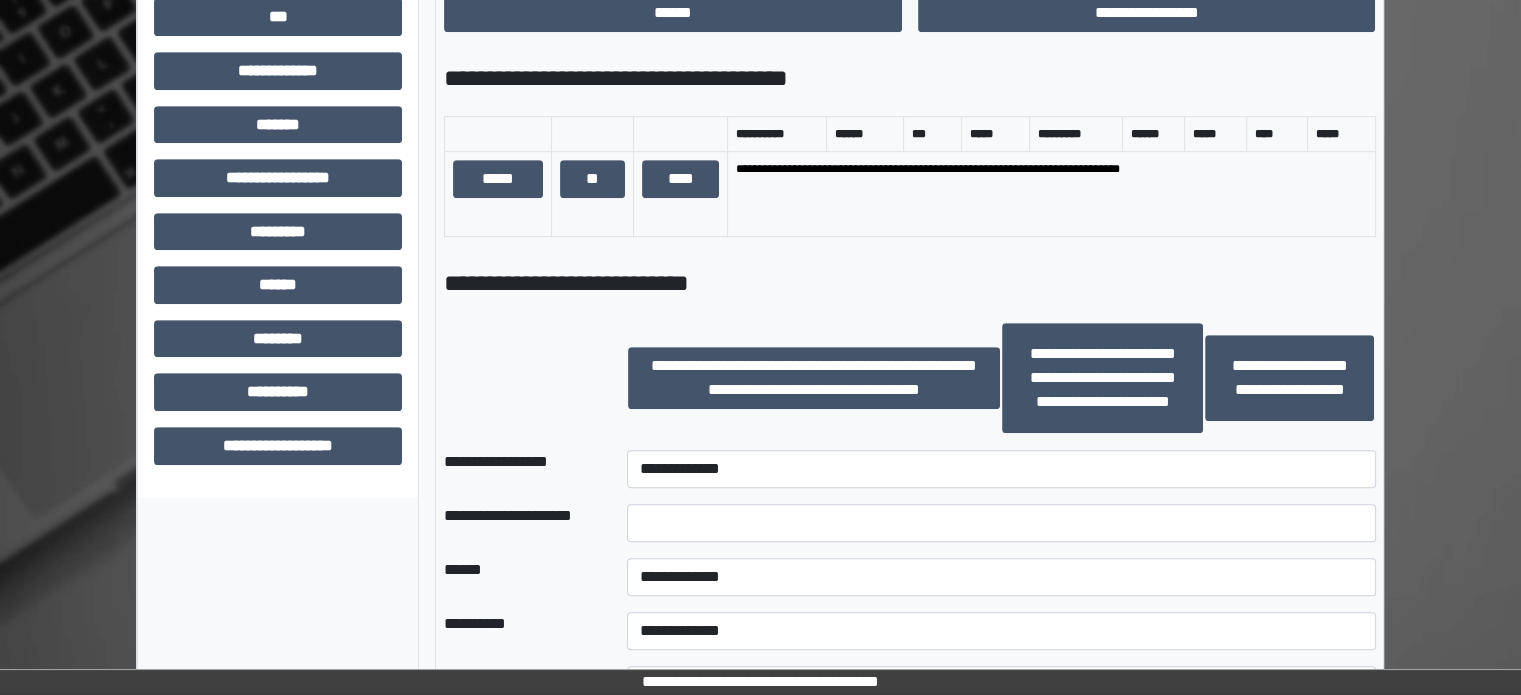 scroll, scrollTop: 1400, scrollLeft: 0, axis: vertical 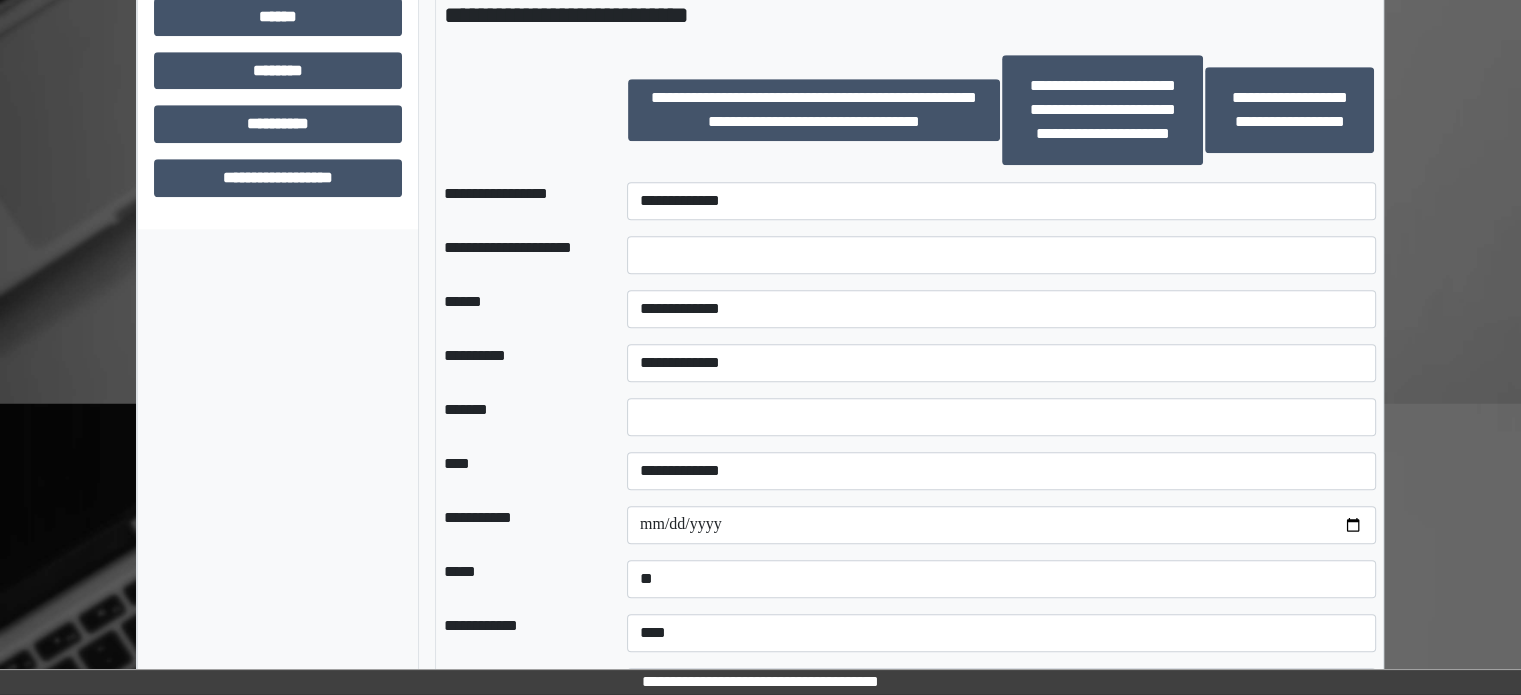 click on "**********" at bounding box center [1001, 201] 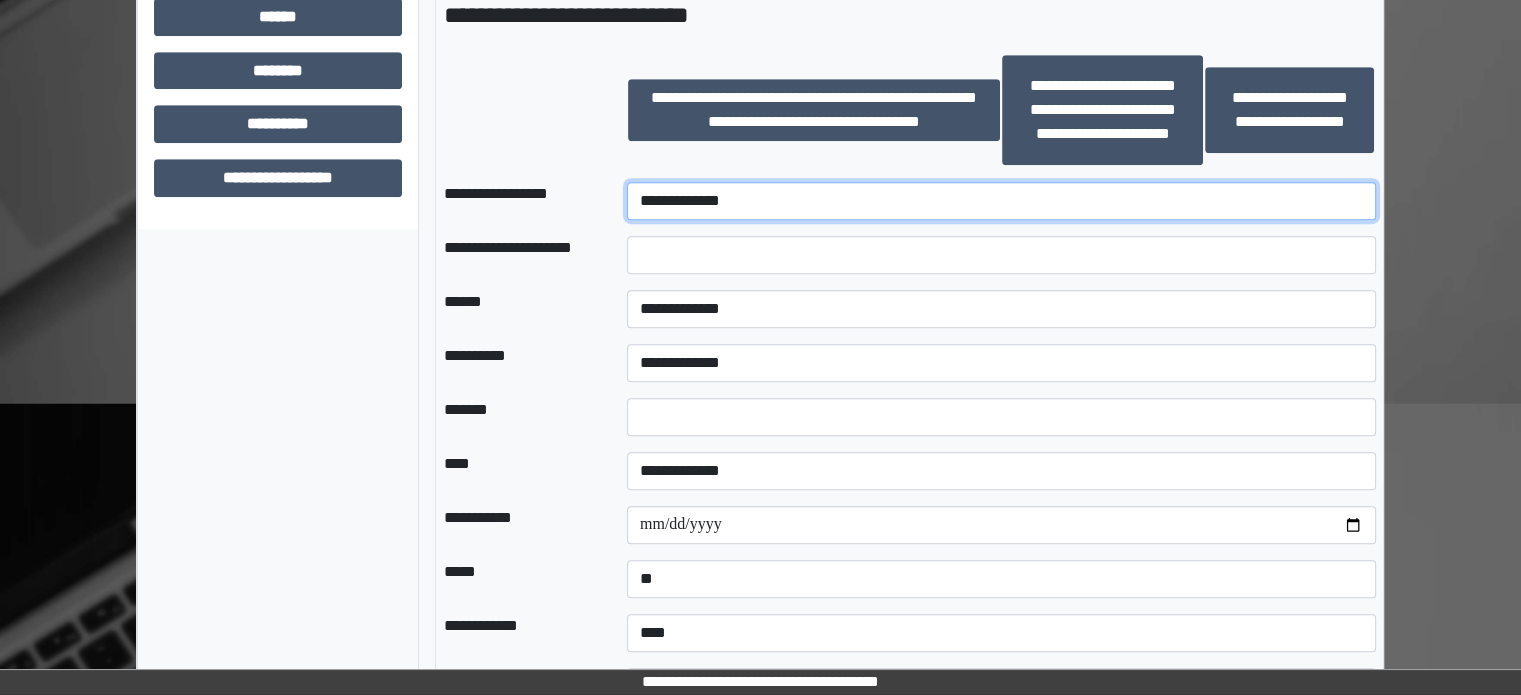 click on "**********" at bounding box center [1001, 201] 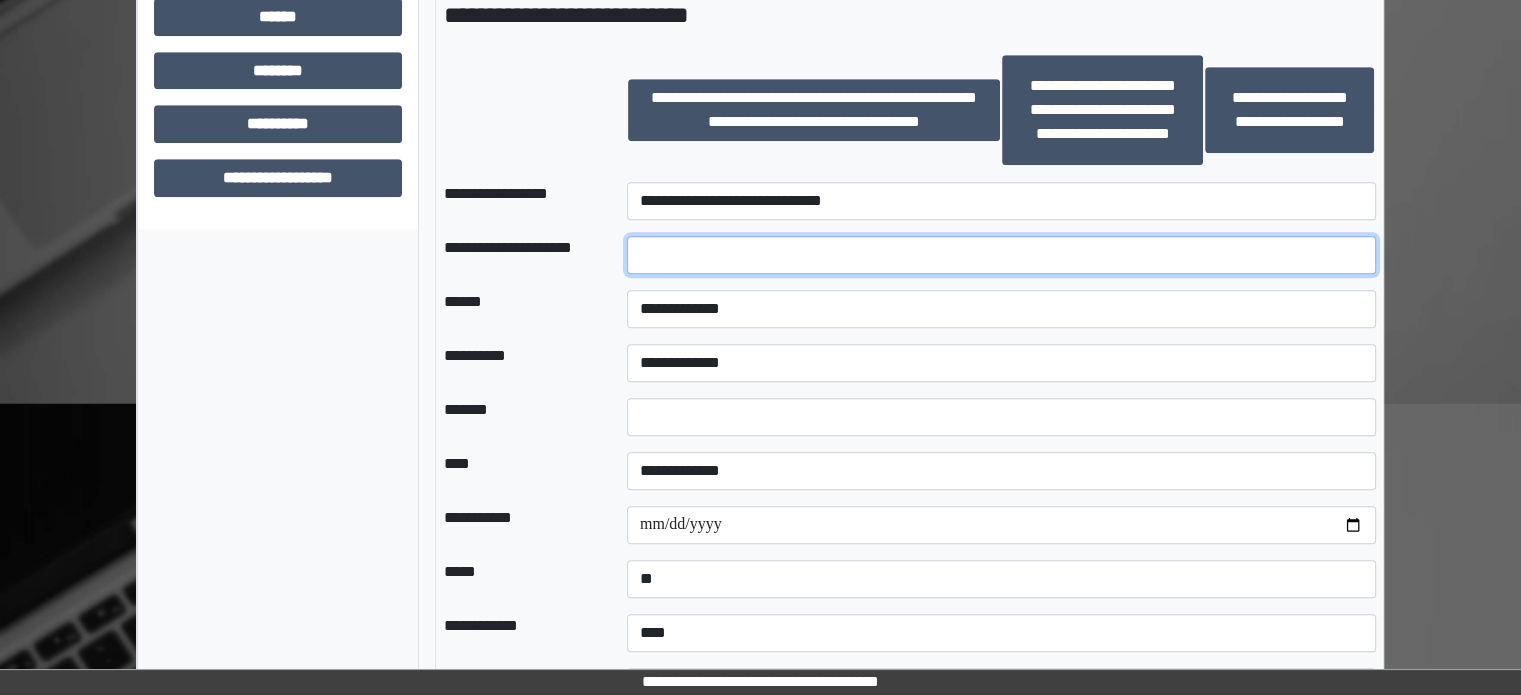 click at bounding box center [1001, 255] 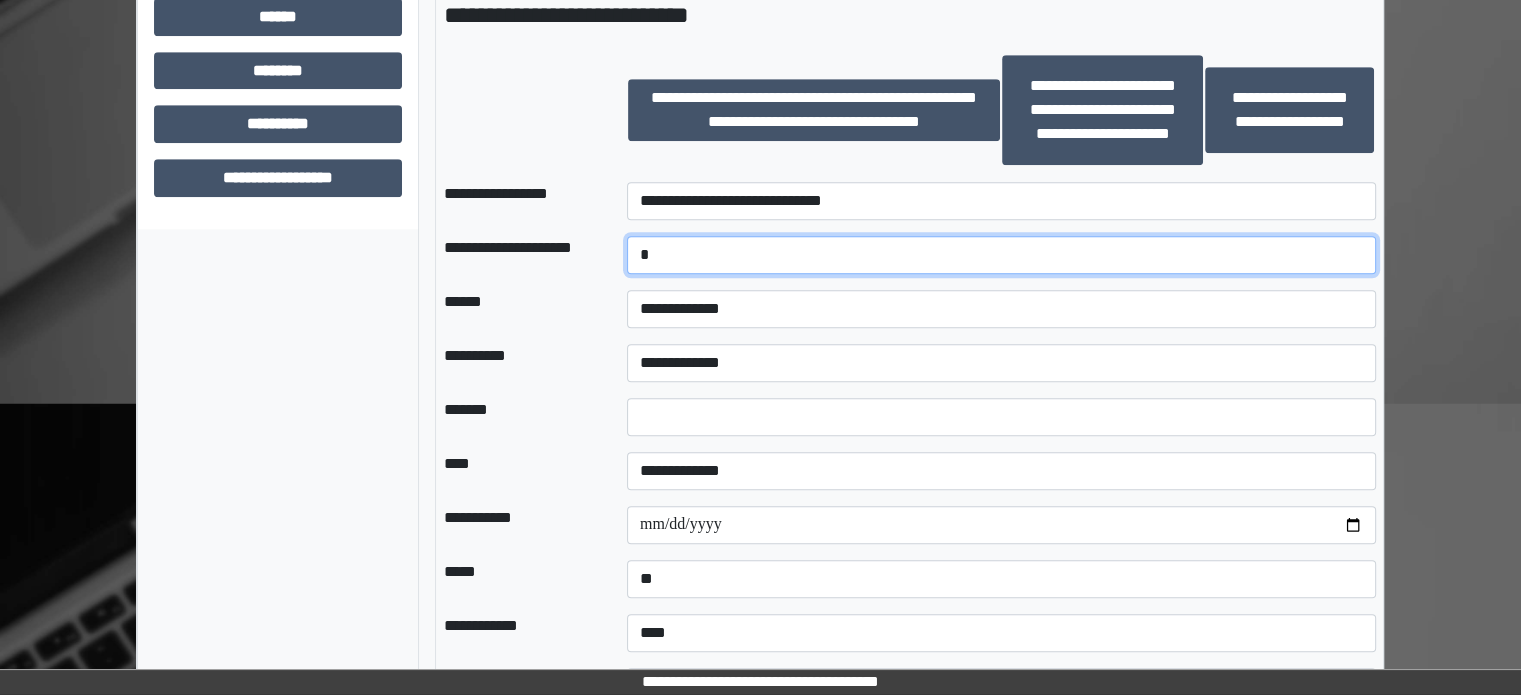 type on "*" 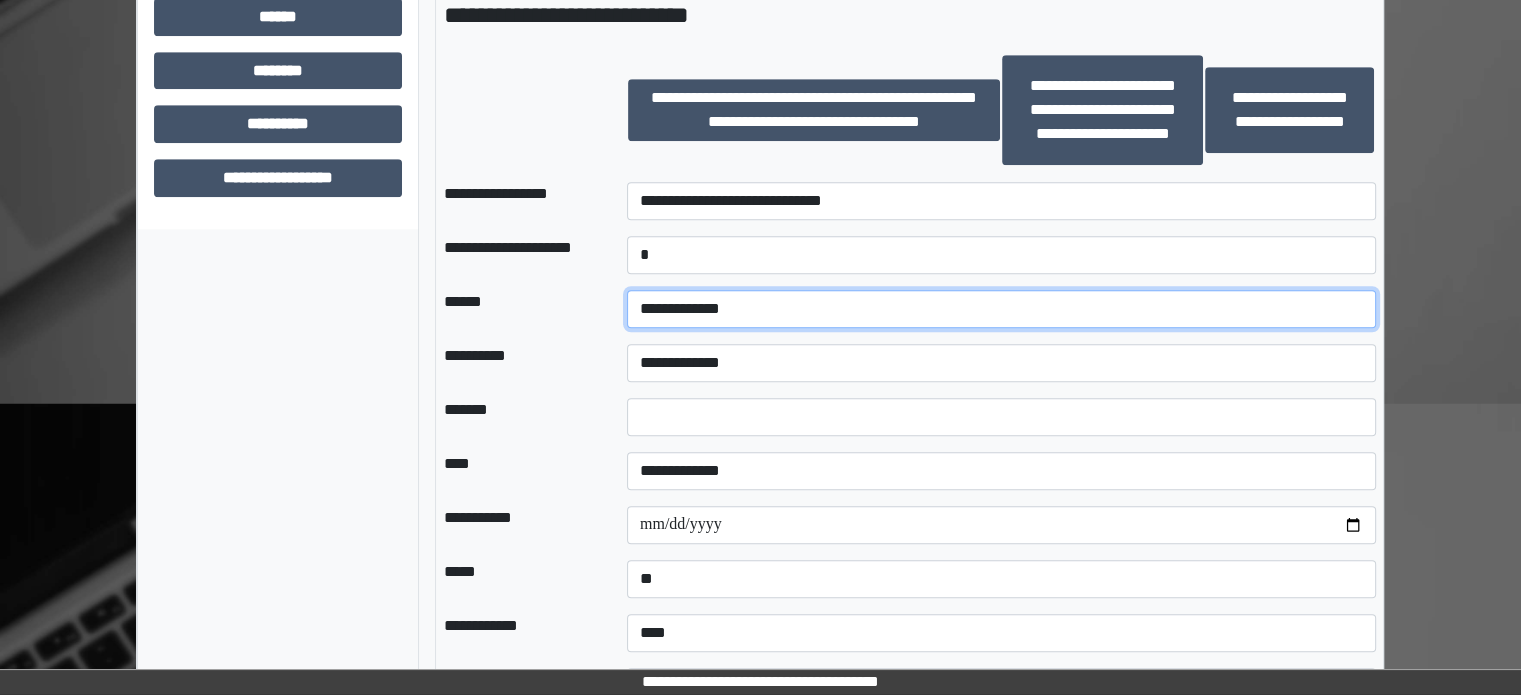 click on "**********" at bounding box center (1001, 309) 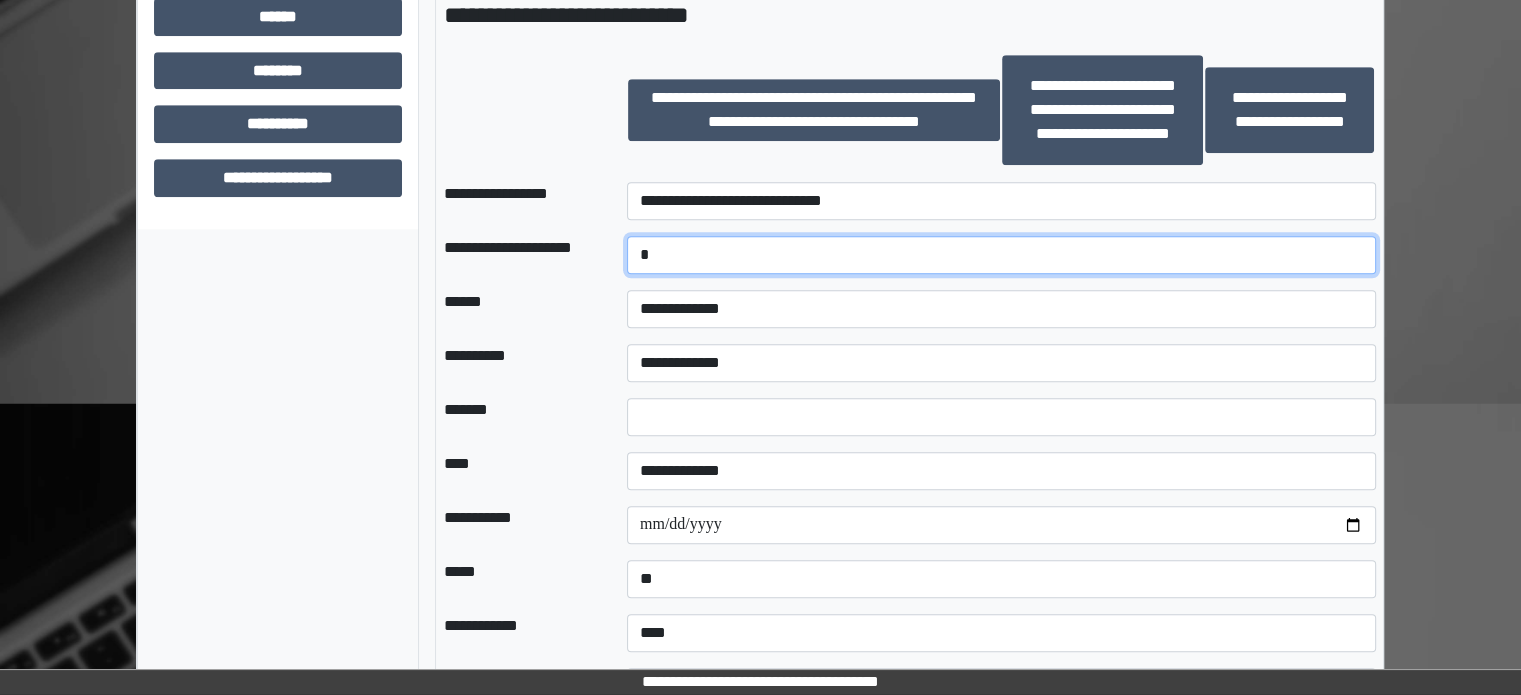drag, startPoint x: 688, startPoint y: 249, endPoint x: 588, endPoint y: 270, distance: 102.18121 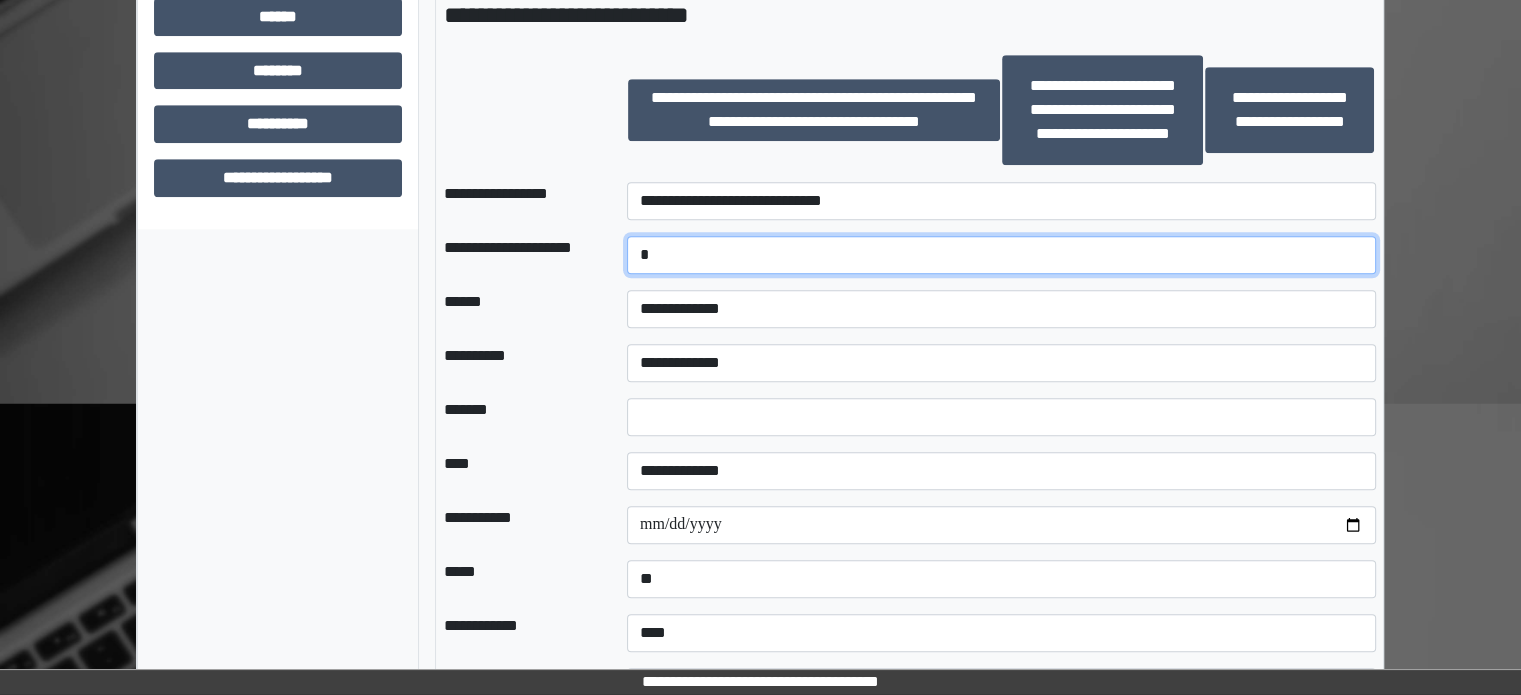 type on "*" 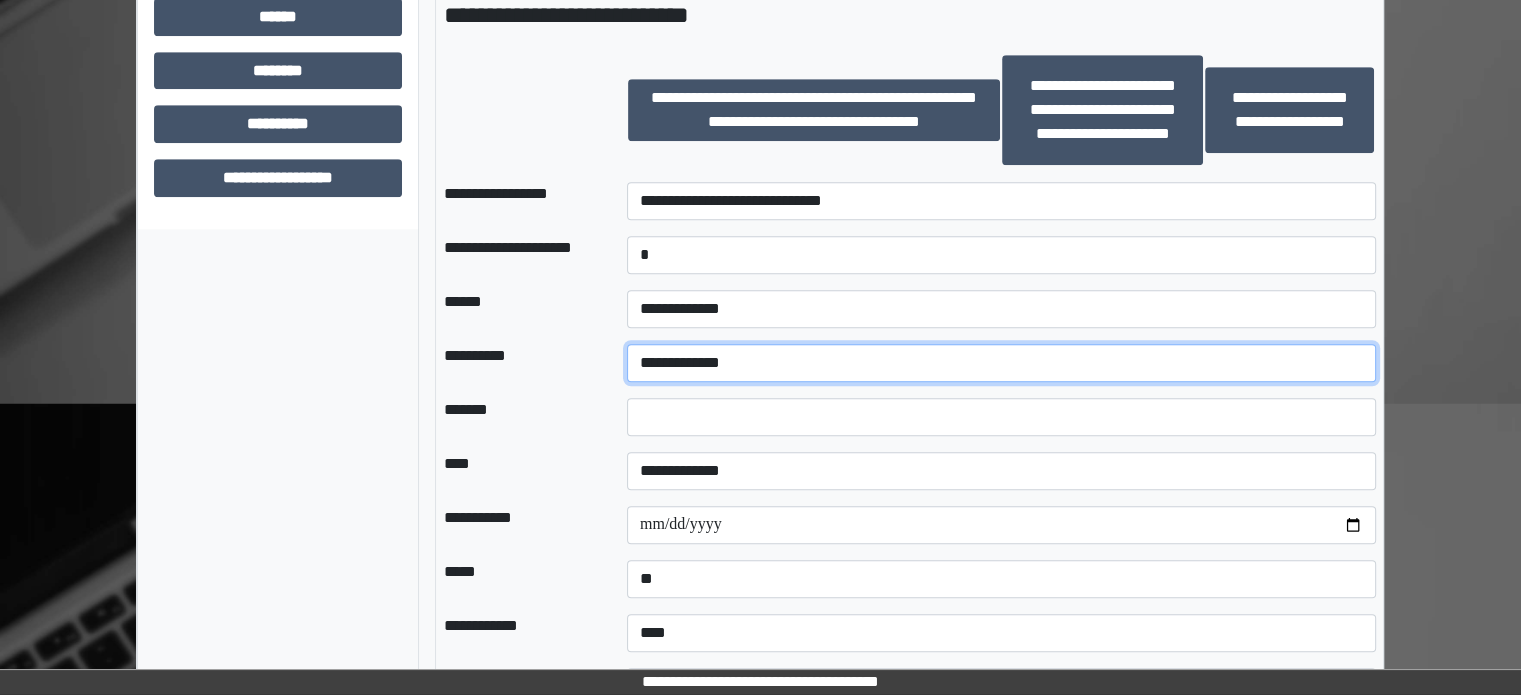 click on "**********" at bounding box center (1001, 363) 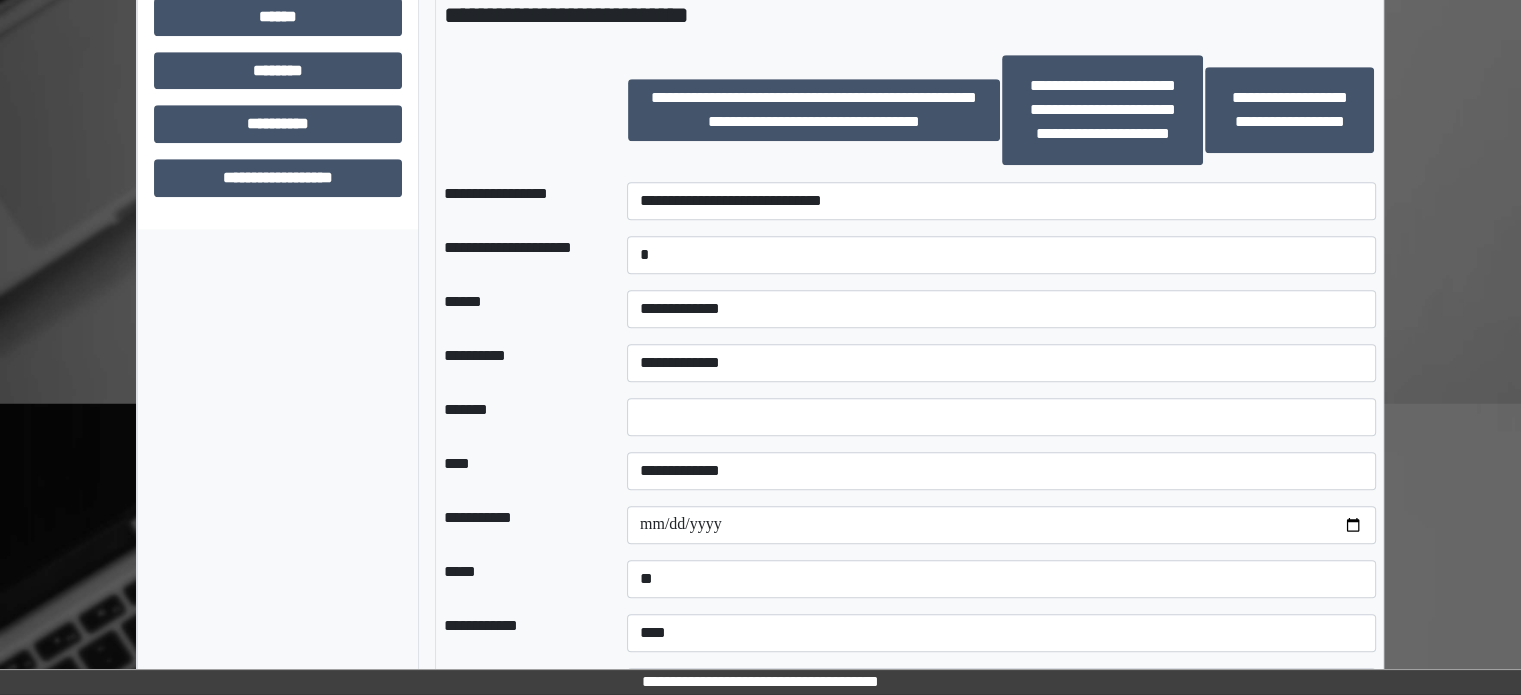 click at bounding box center (1001, 417) 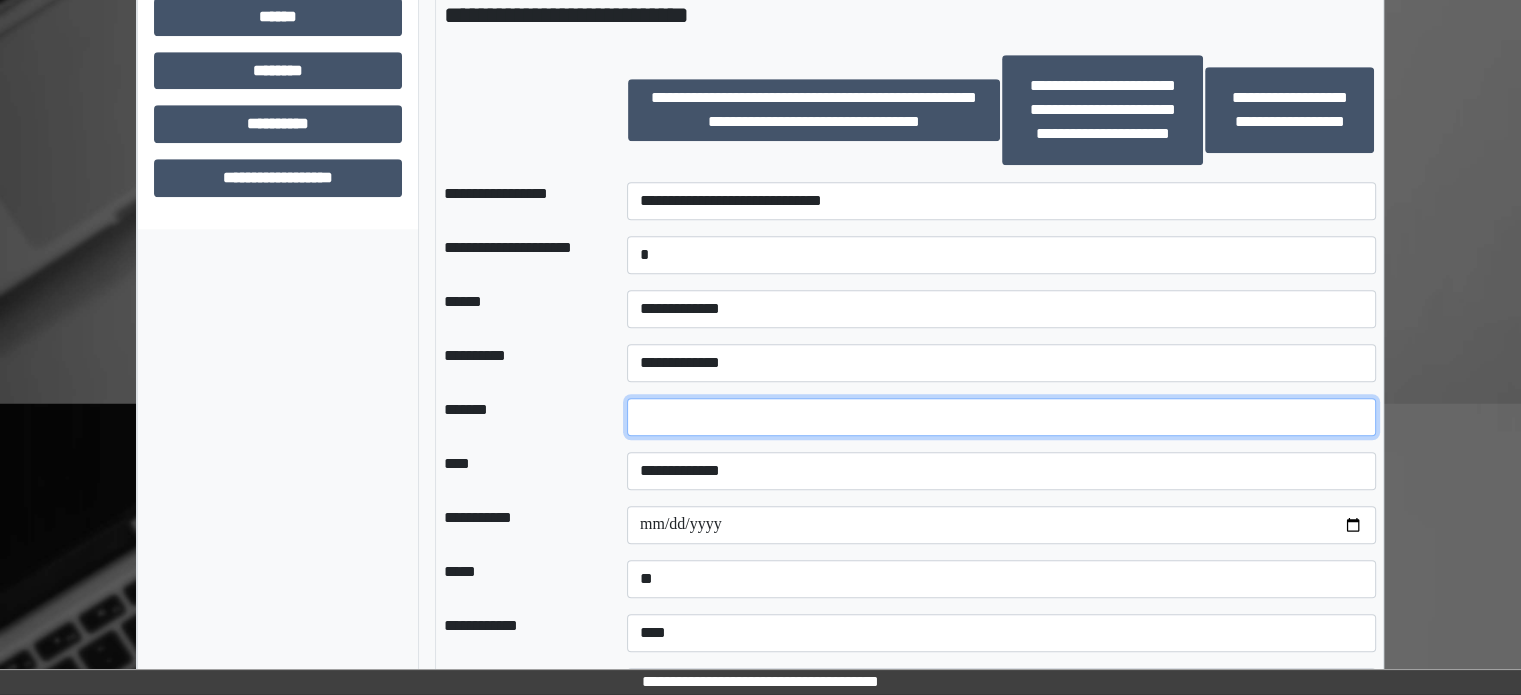click at bounding box center [1001, 417] 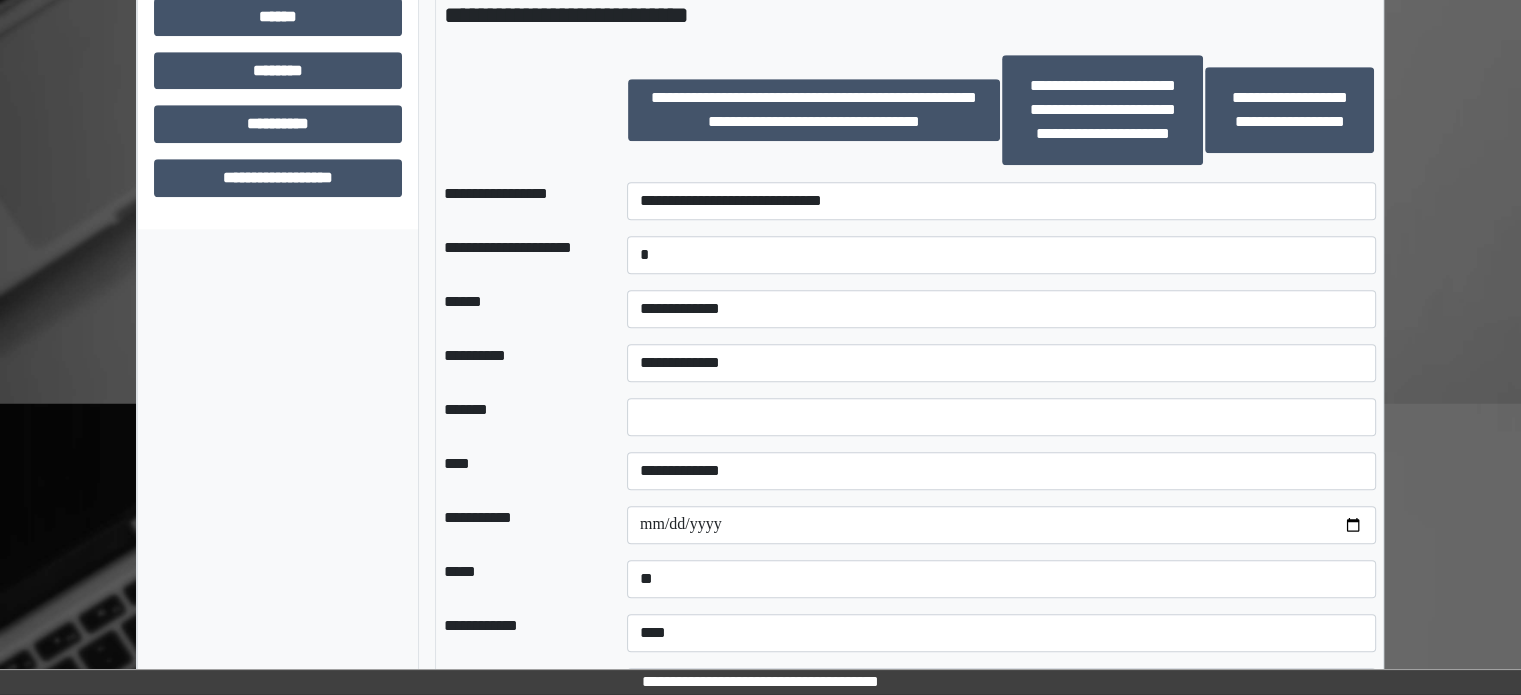 click on "**********" at bounding box center (1001, 471) 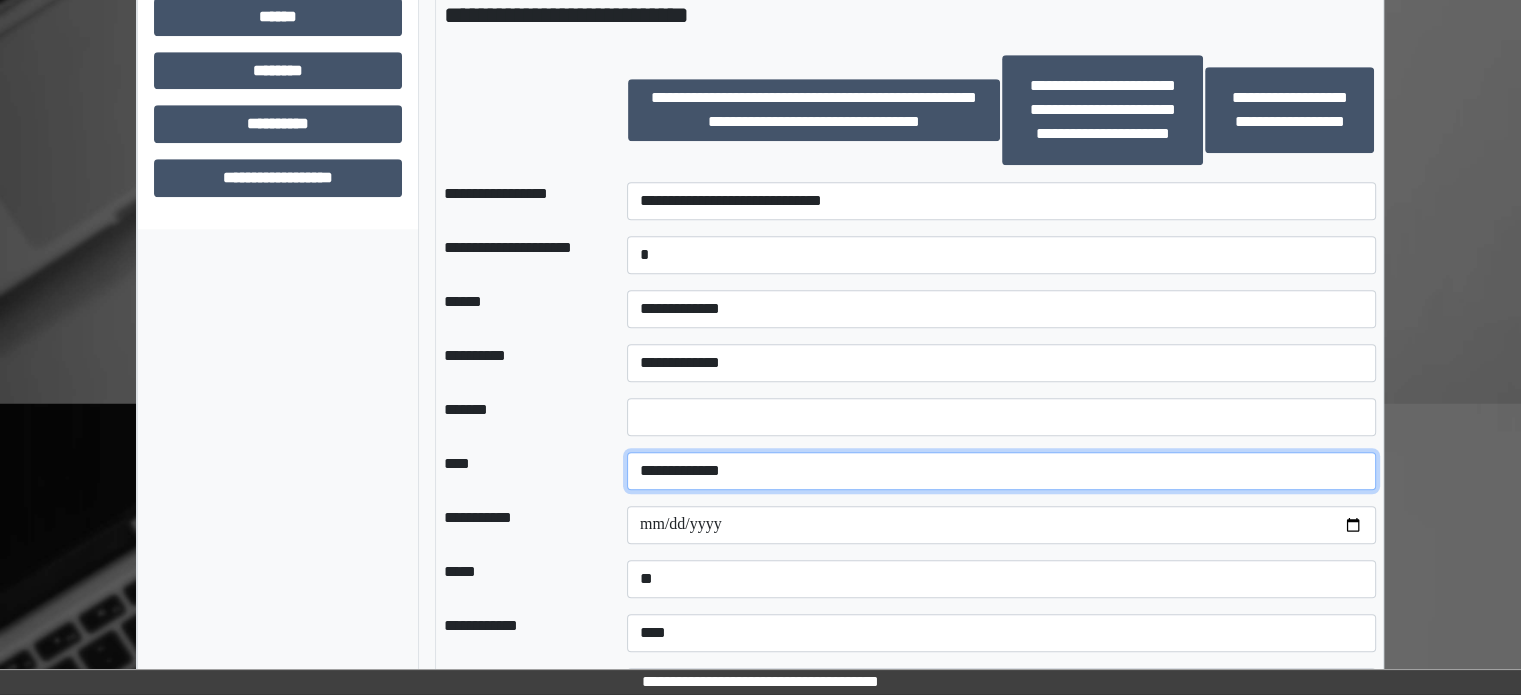 drag, startPoint x: 760, startPoint y: 471, endPoint x: 752, endPoint y: 479, distance: 11.313708 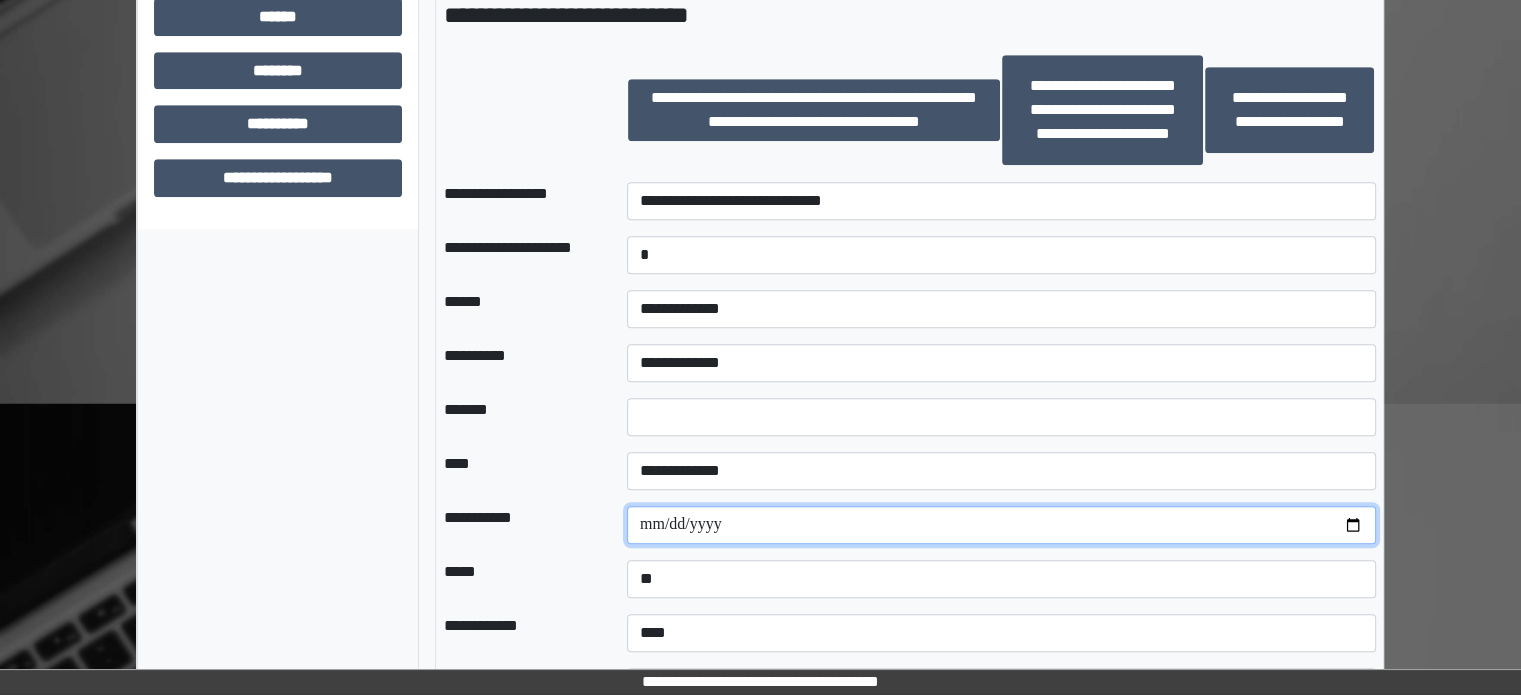 click at bounding box center [1001, 525] 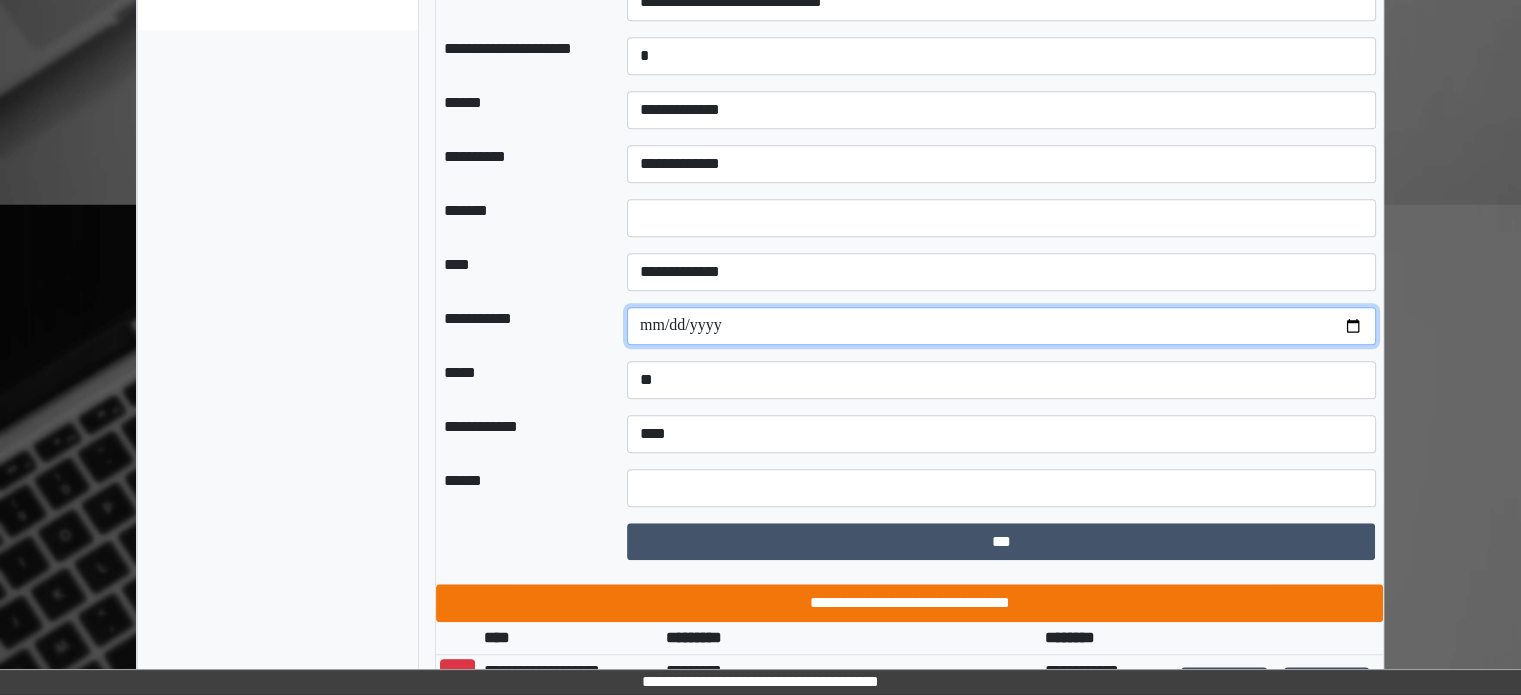 scroll, scrollTop: 1600, scrollLeft: 0, axis: vertical 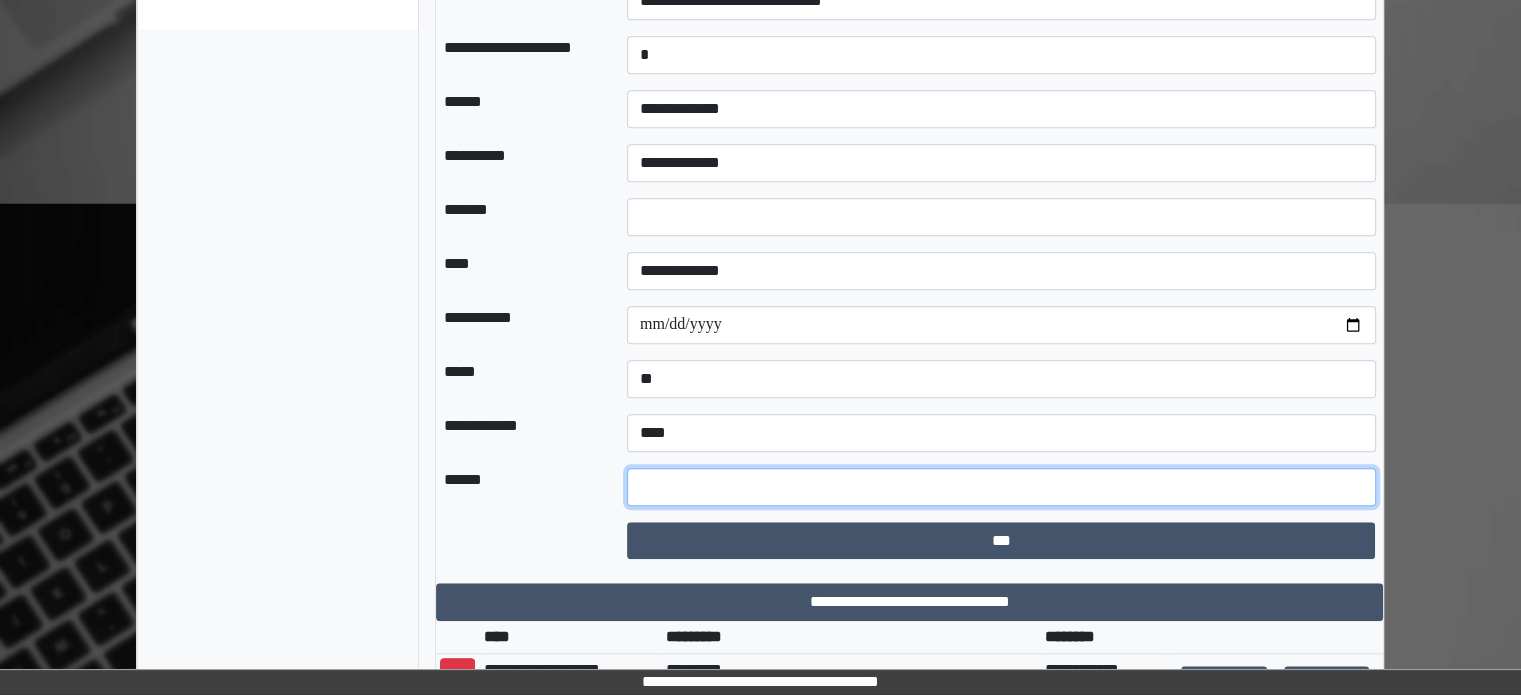 click at bounding box center (1001, 487) 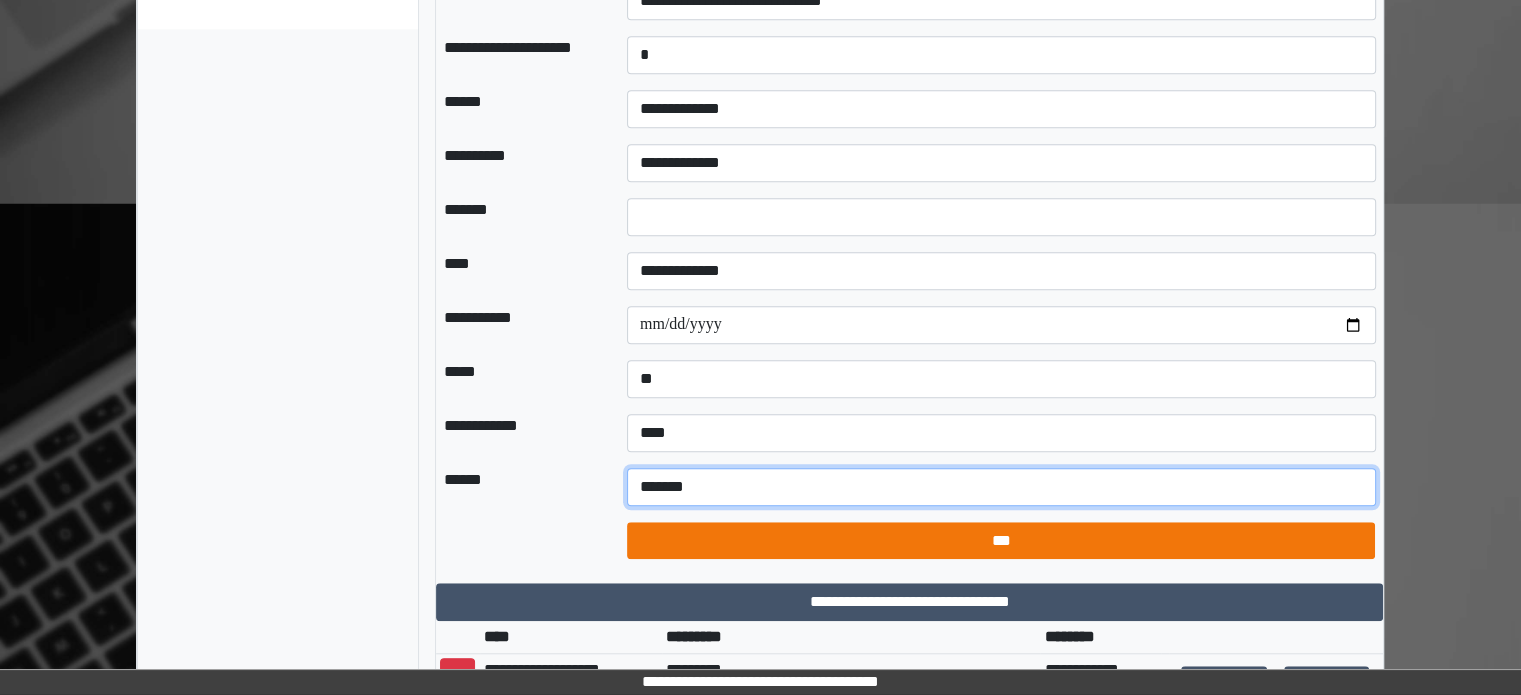 type on "*******" 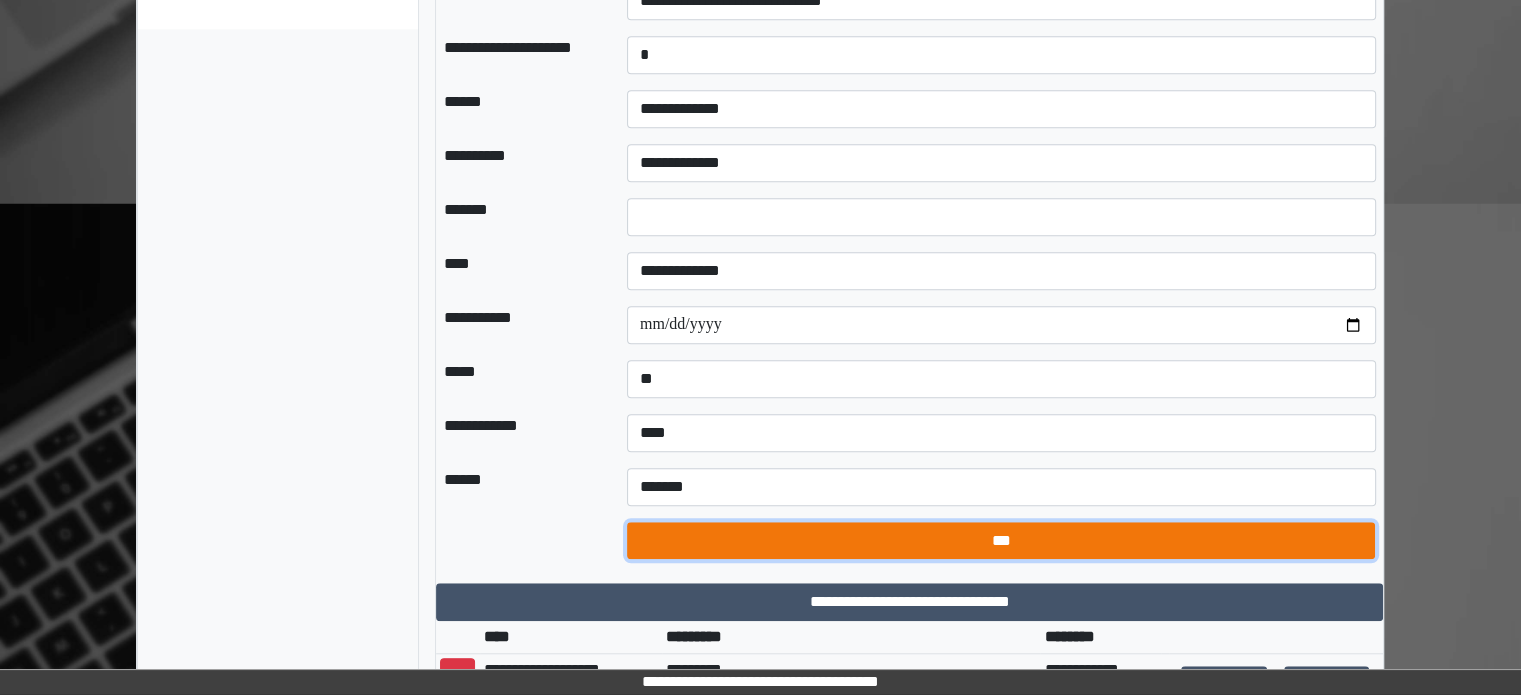 click on "***" at bounding box center [1001, 541] 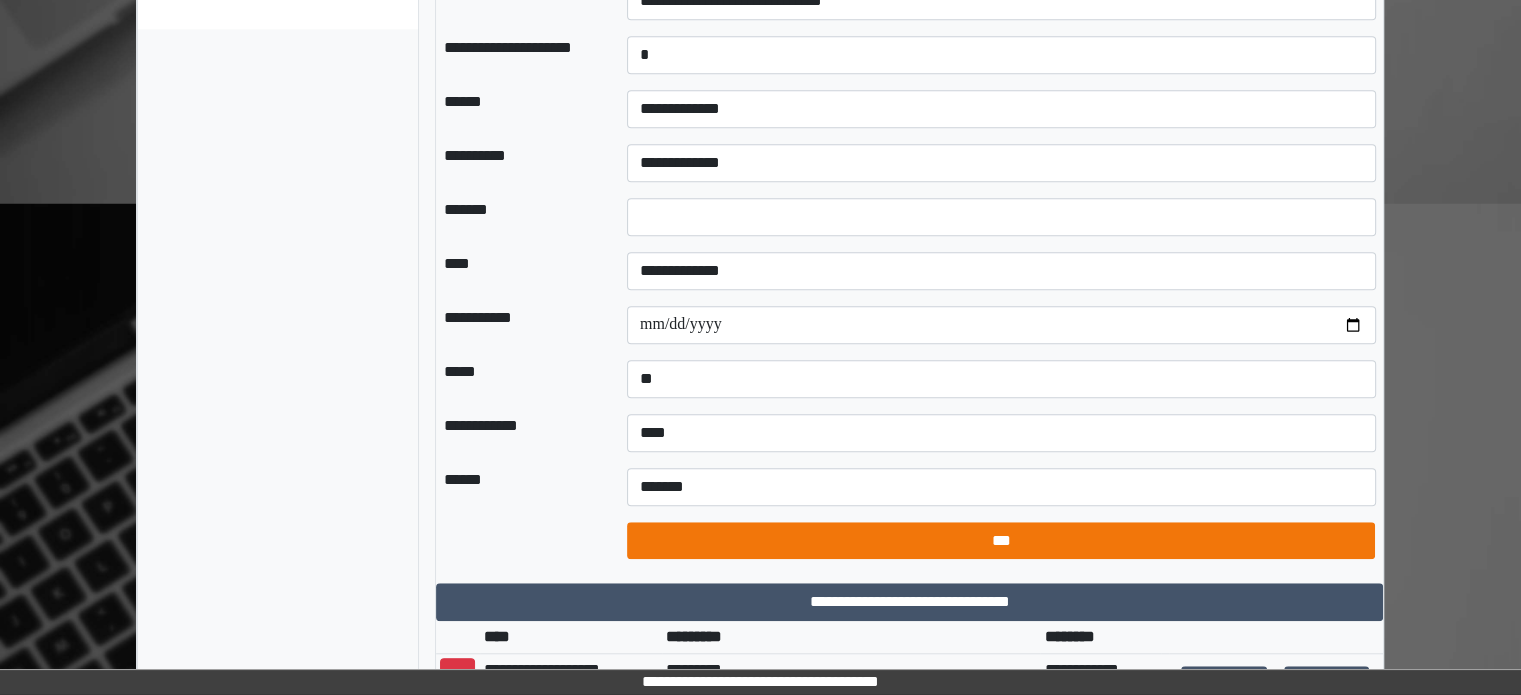 select on "*" 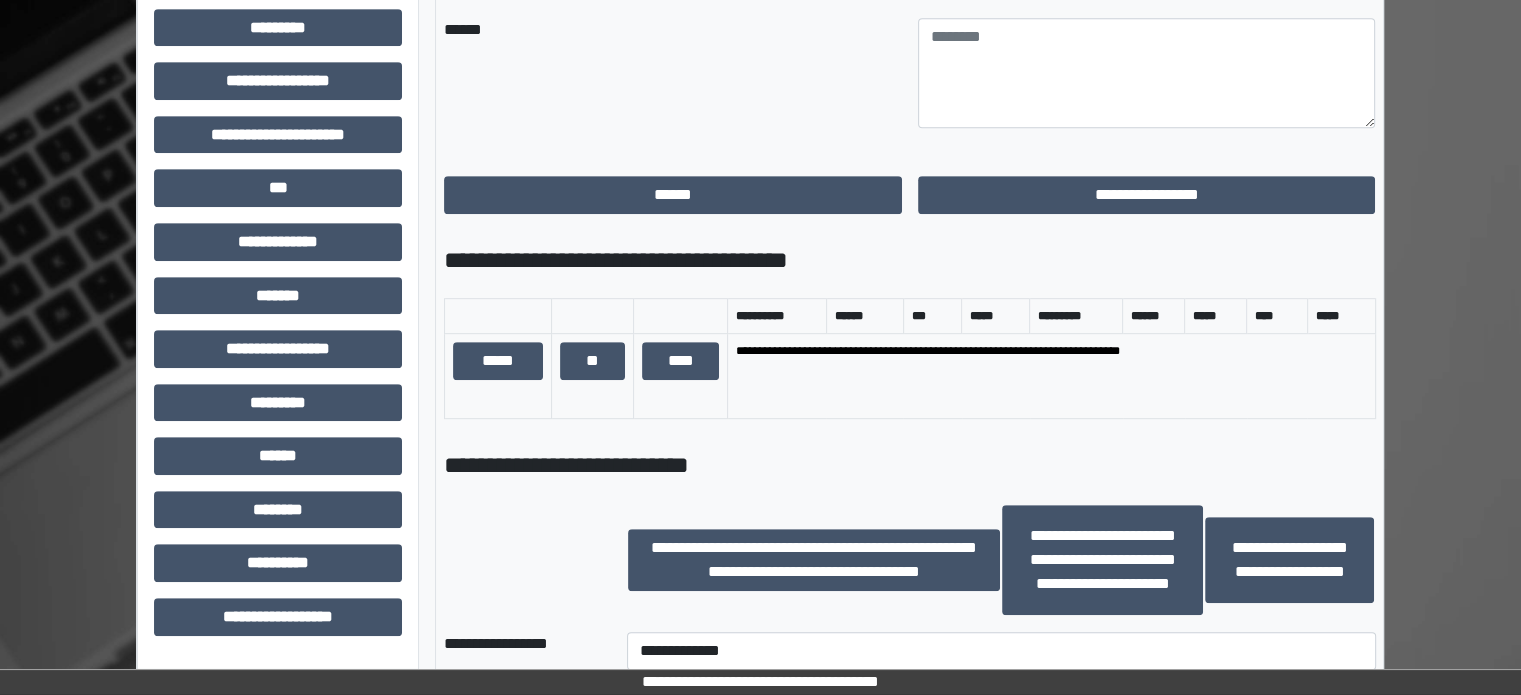 scroll, scrollTop: 700, scrollLeft: 0, axis: vertical 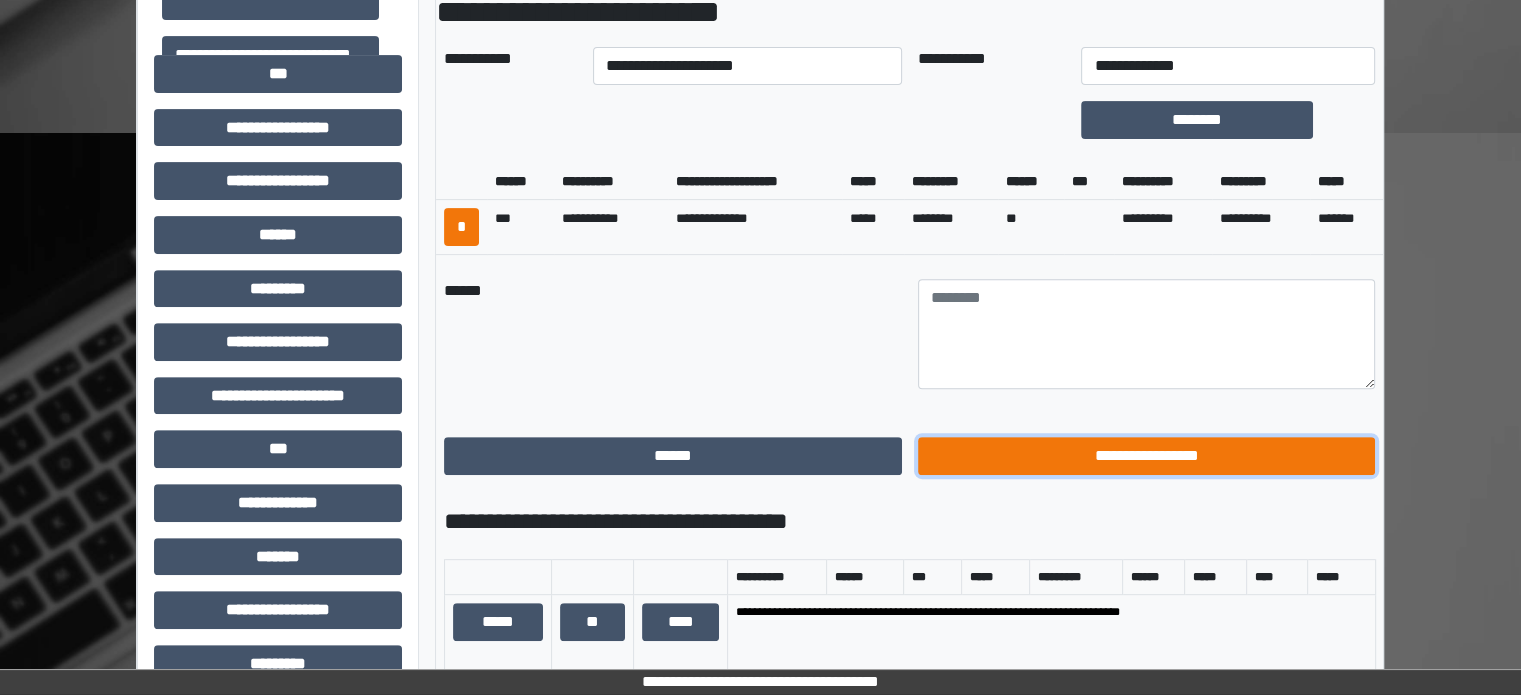 click on "**********" at bounding box center (1147, 456) 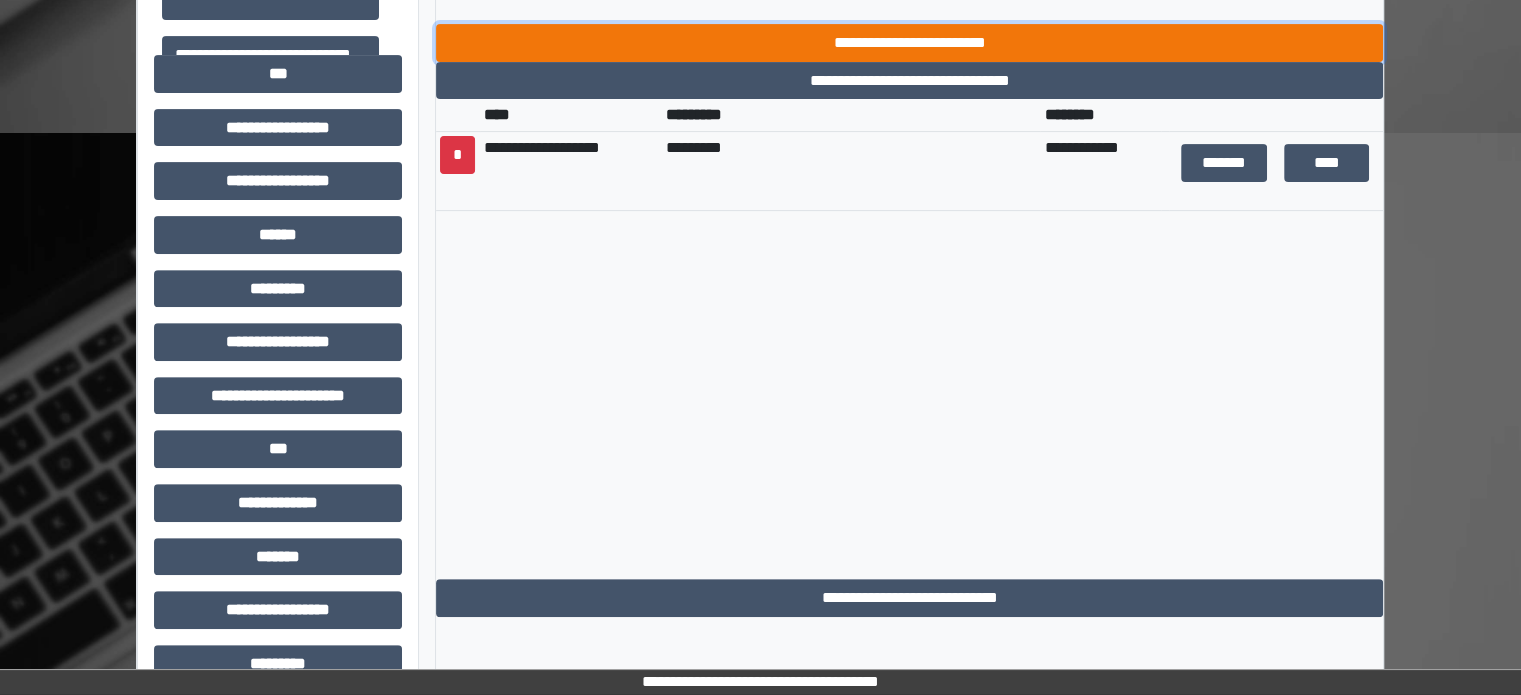 click on "**********" at bounding box center [909, 43] 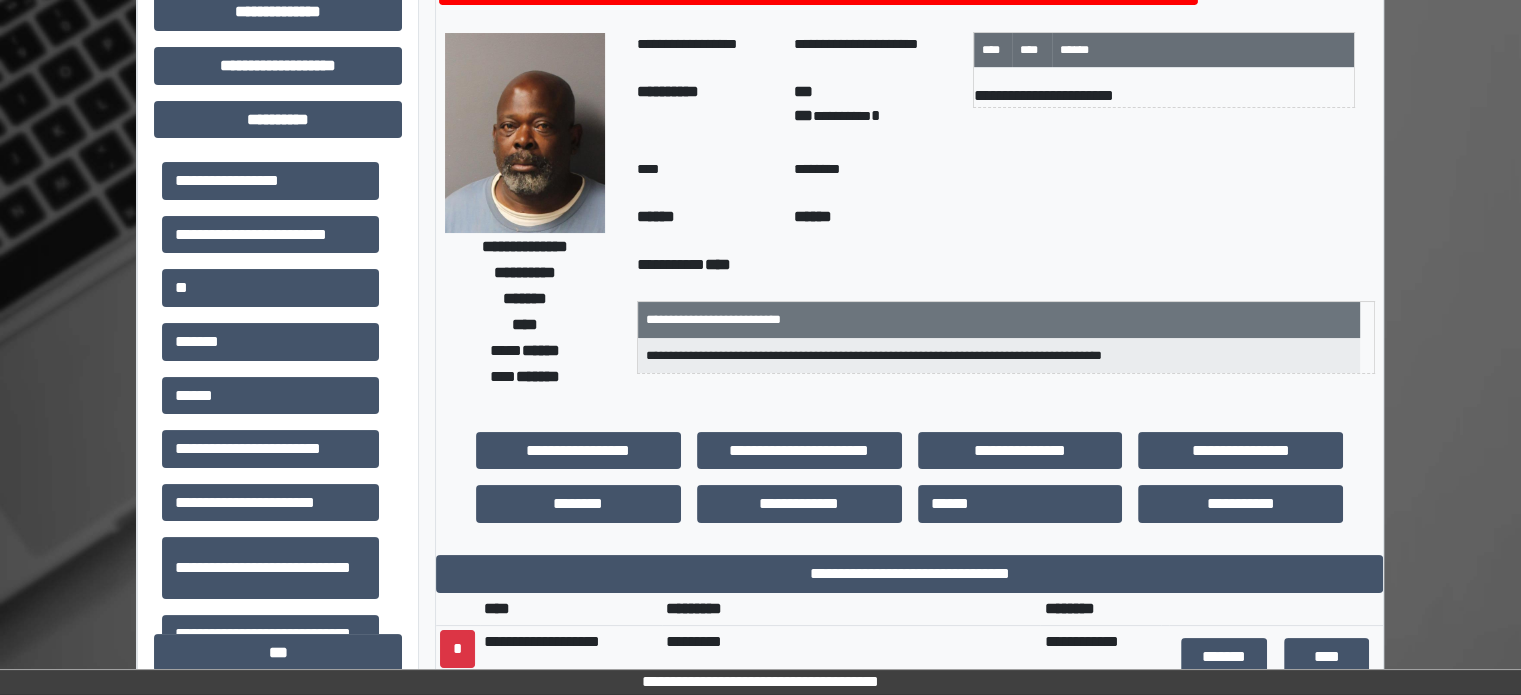 scroll, scrollTop: 100, scrollLeft: 0, axis: vertical 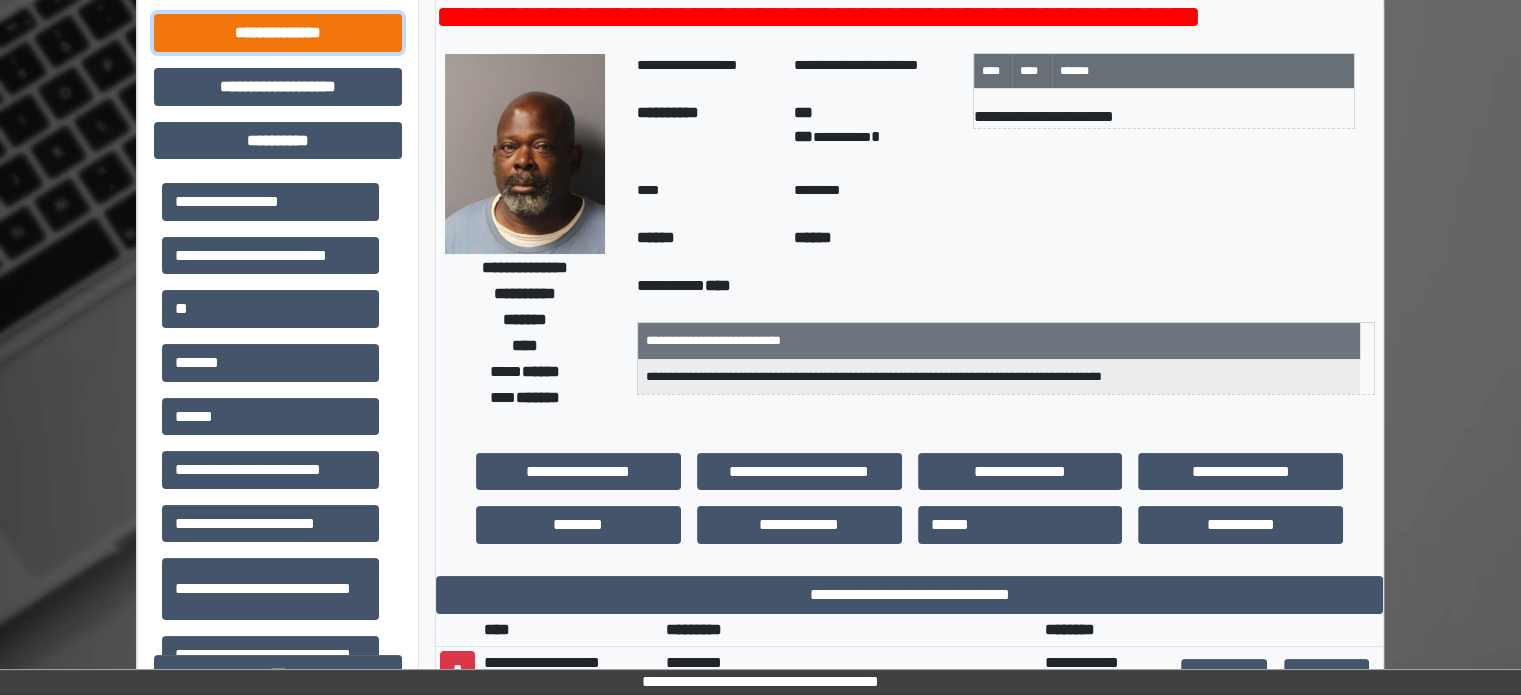 click on "**********" at bounding box center [278, 33] 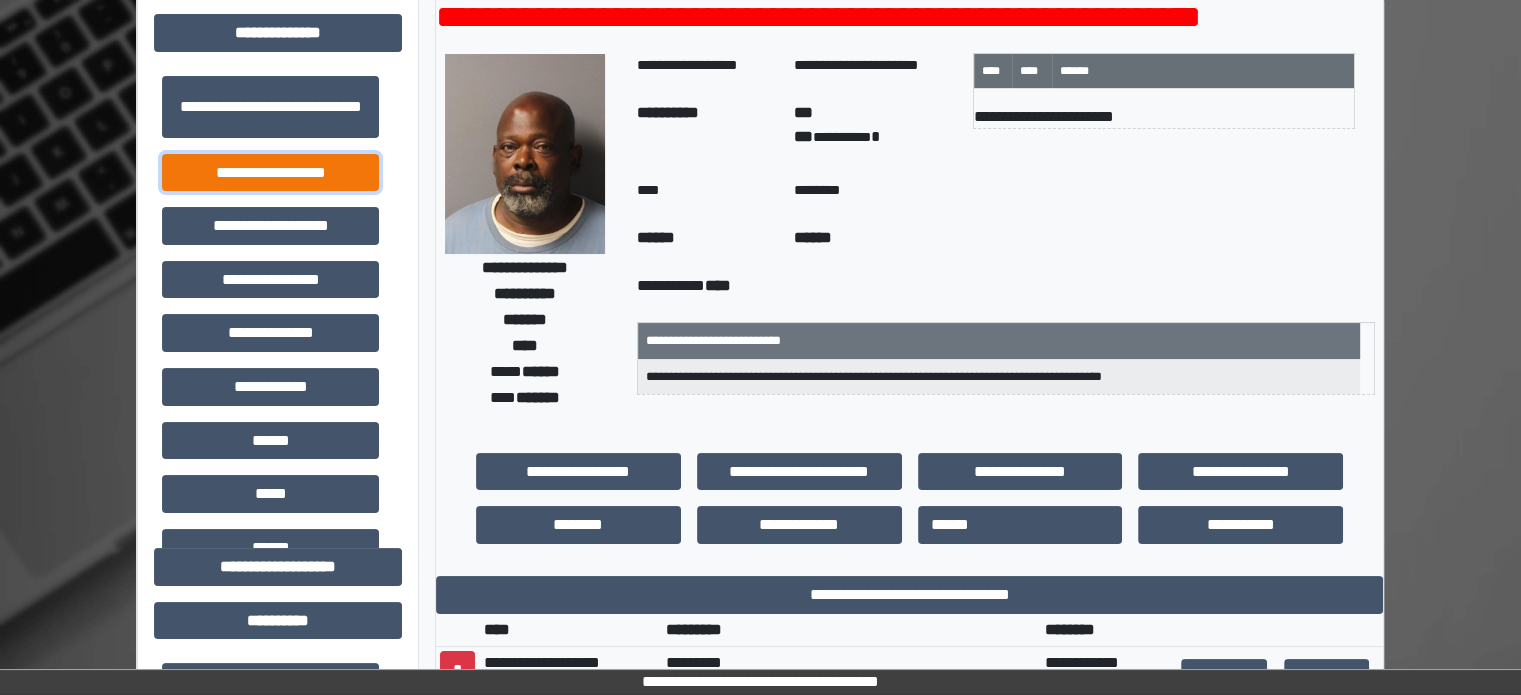 click on "**********" at bounding box center [270, 173] 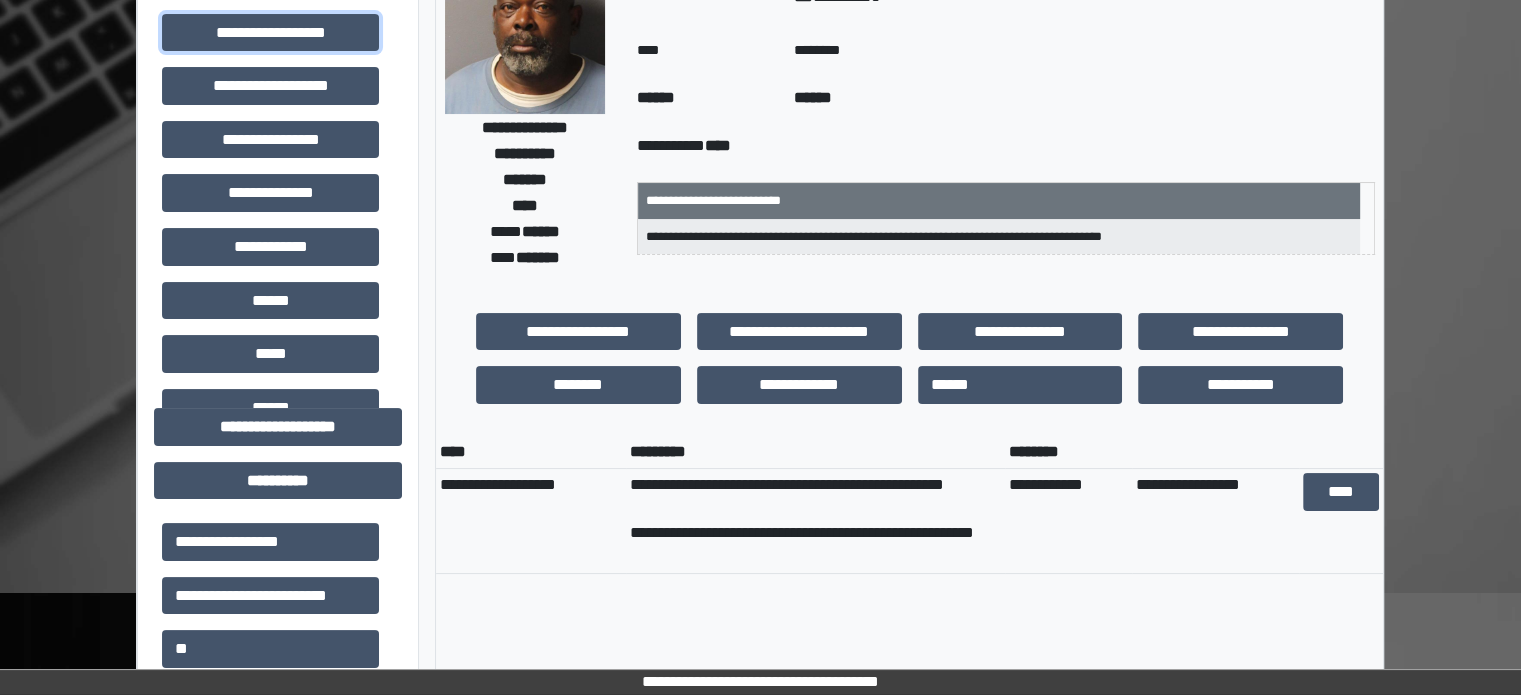 scroll, scrollTop: 300, scrollLeft: 0, axis: vertical 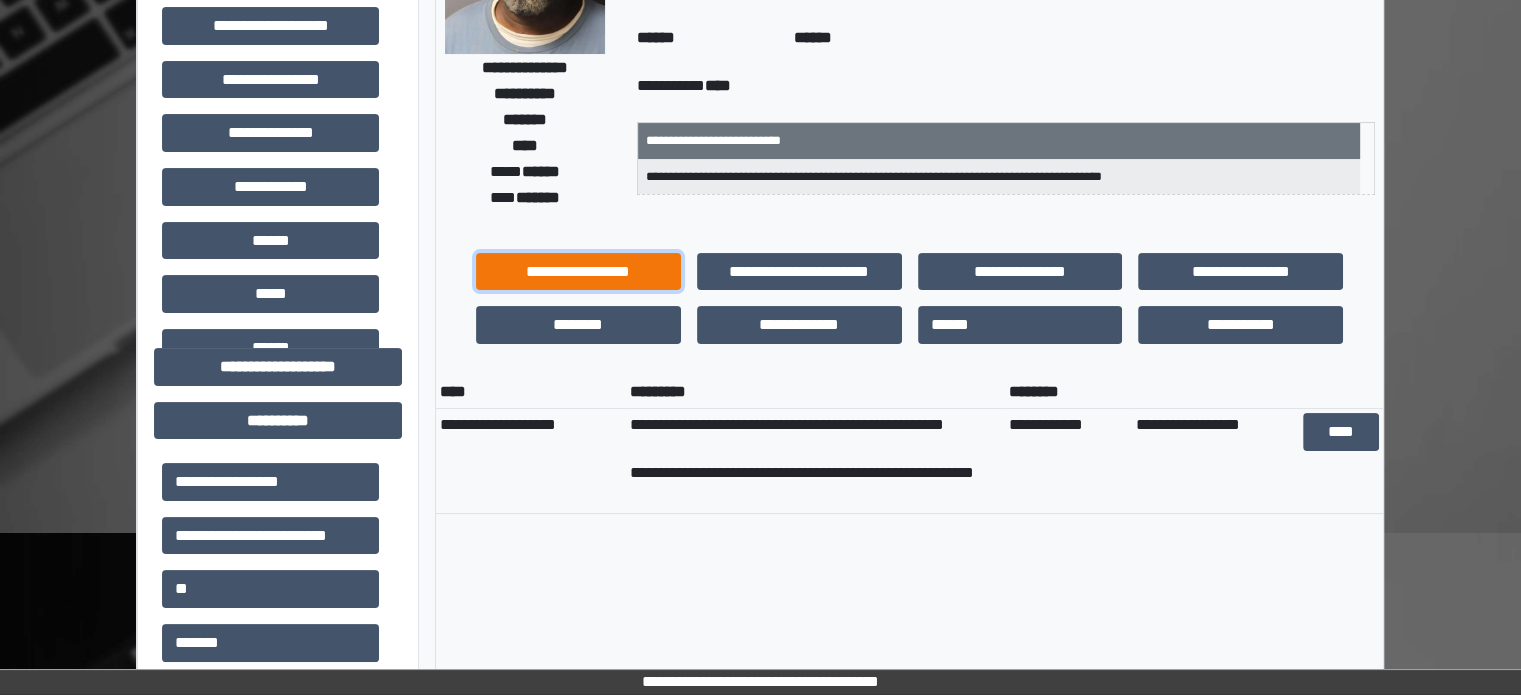 click on "**********" at bounding box center (578, 272) 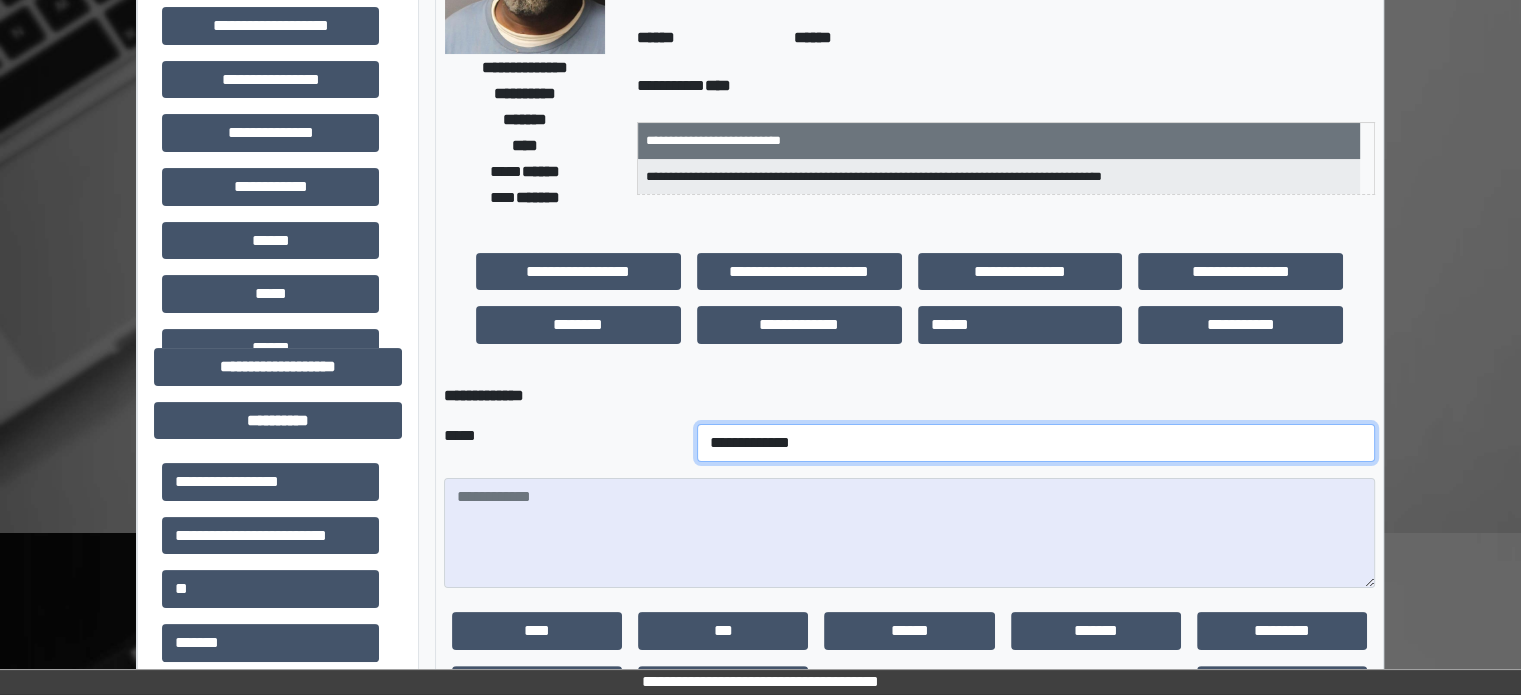 drag, startPoint x: 643, startPoint y: 454, endPoint x: 652, endPoint y: 427, distance: 28.460499 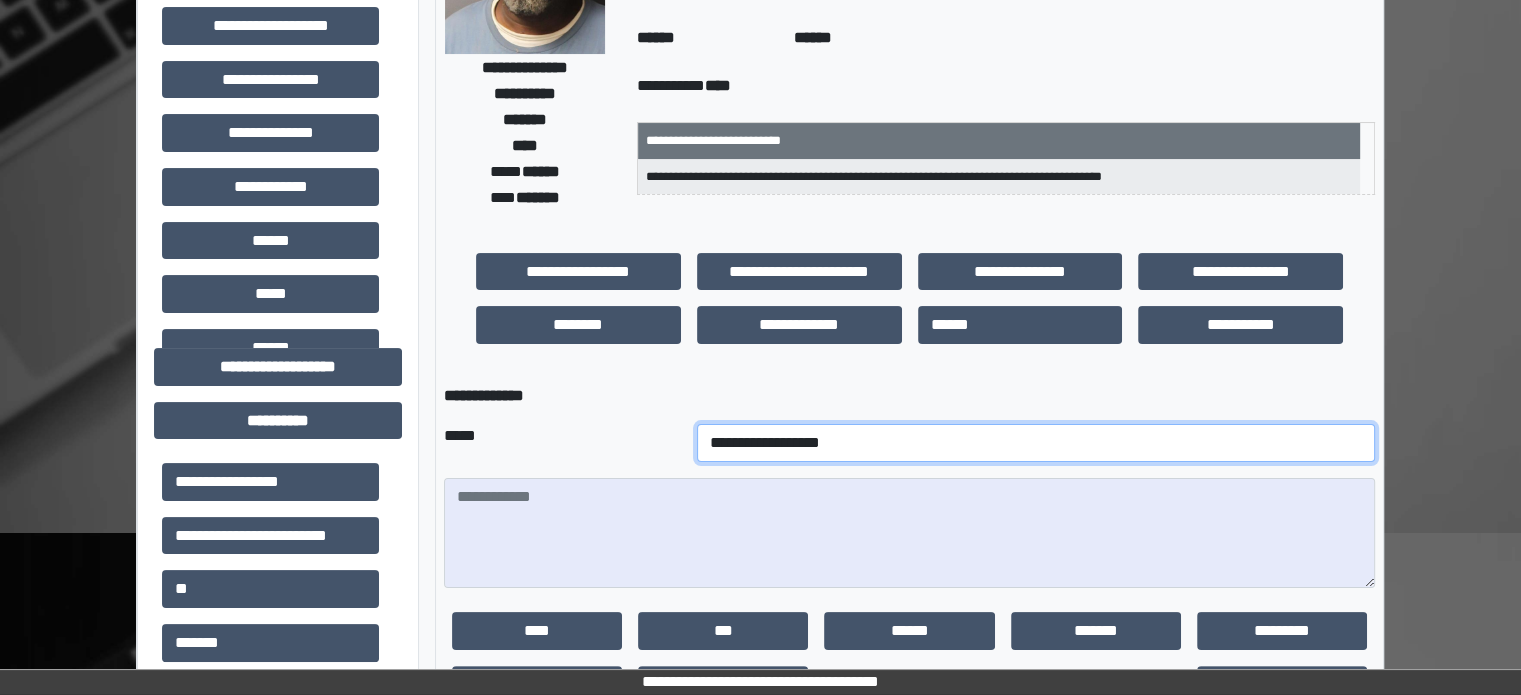 click on "**********" at bounding box center [1036, 443] 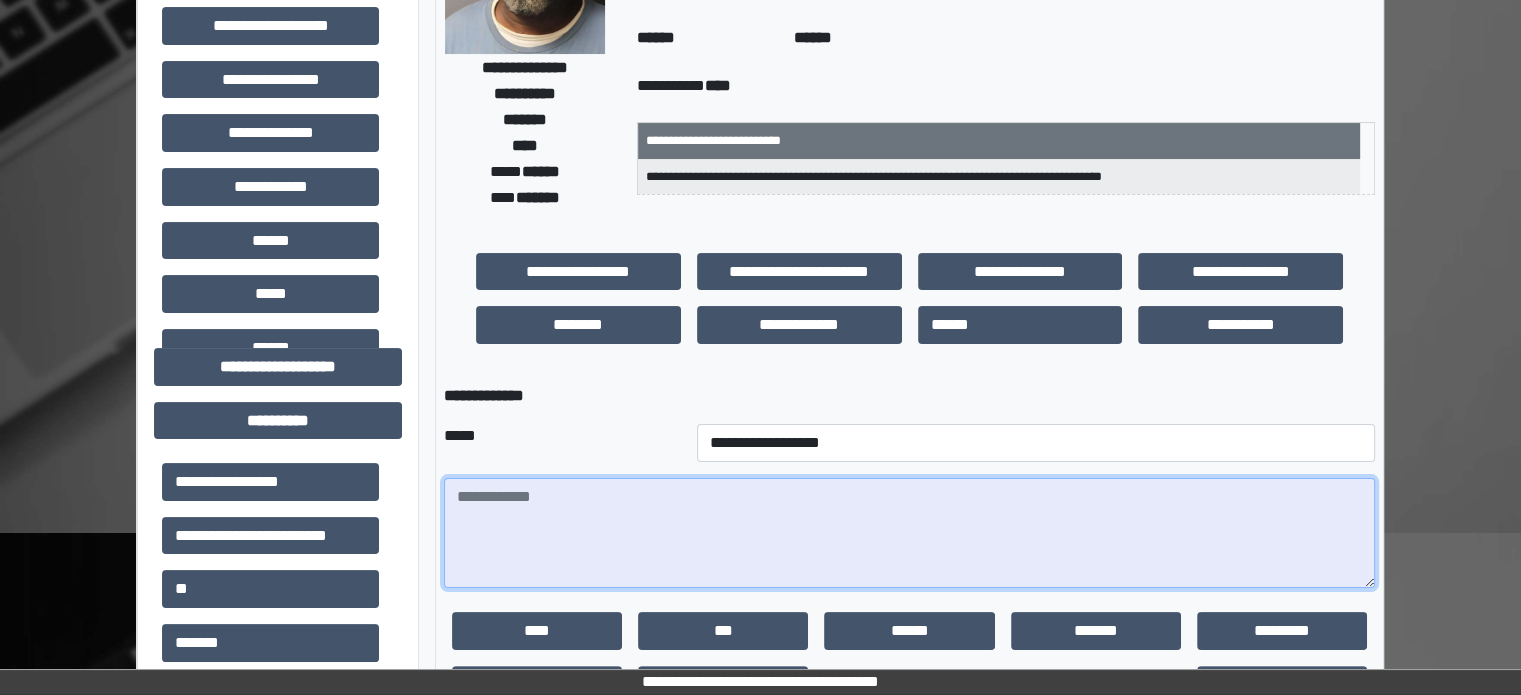 click at bounding box center (909, 533) 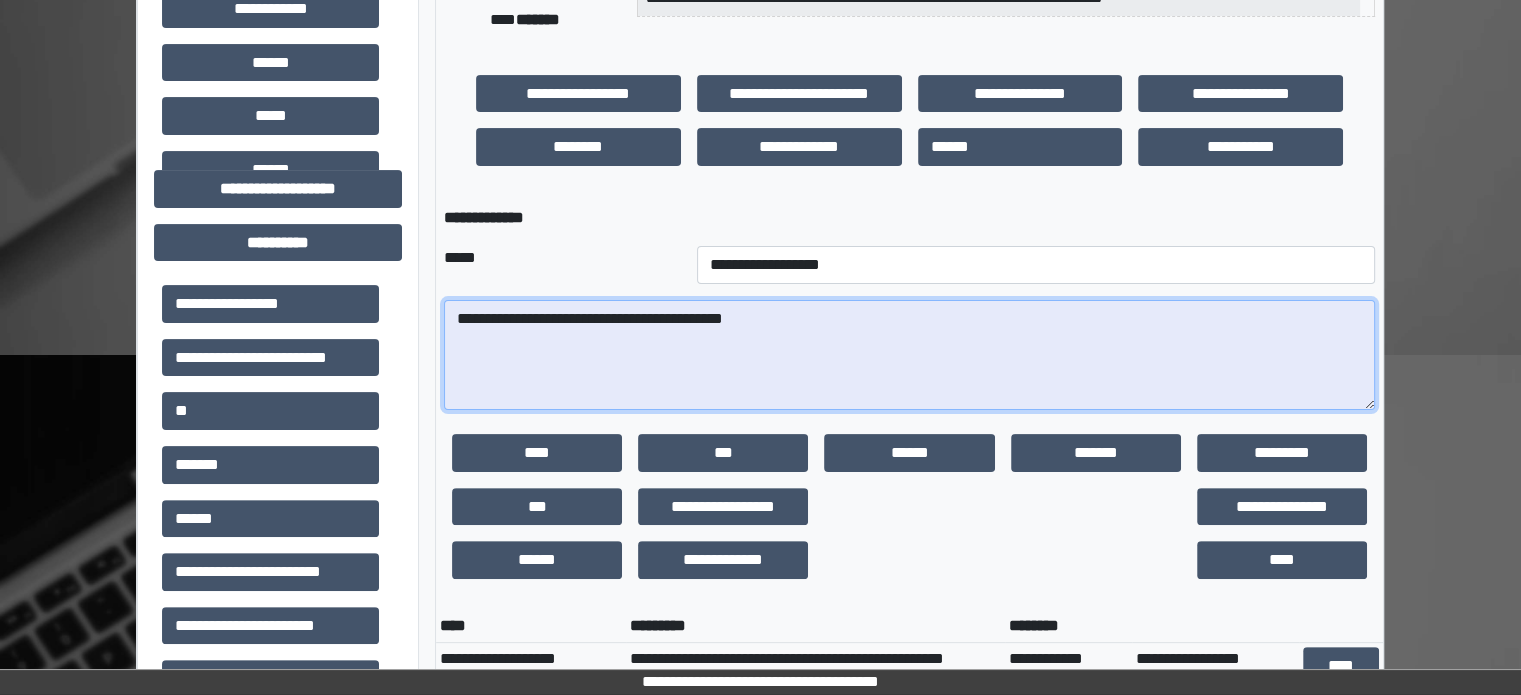 scroll, scrollTop: 500, scrollLeft: 0, axis: vertical 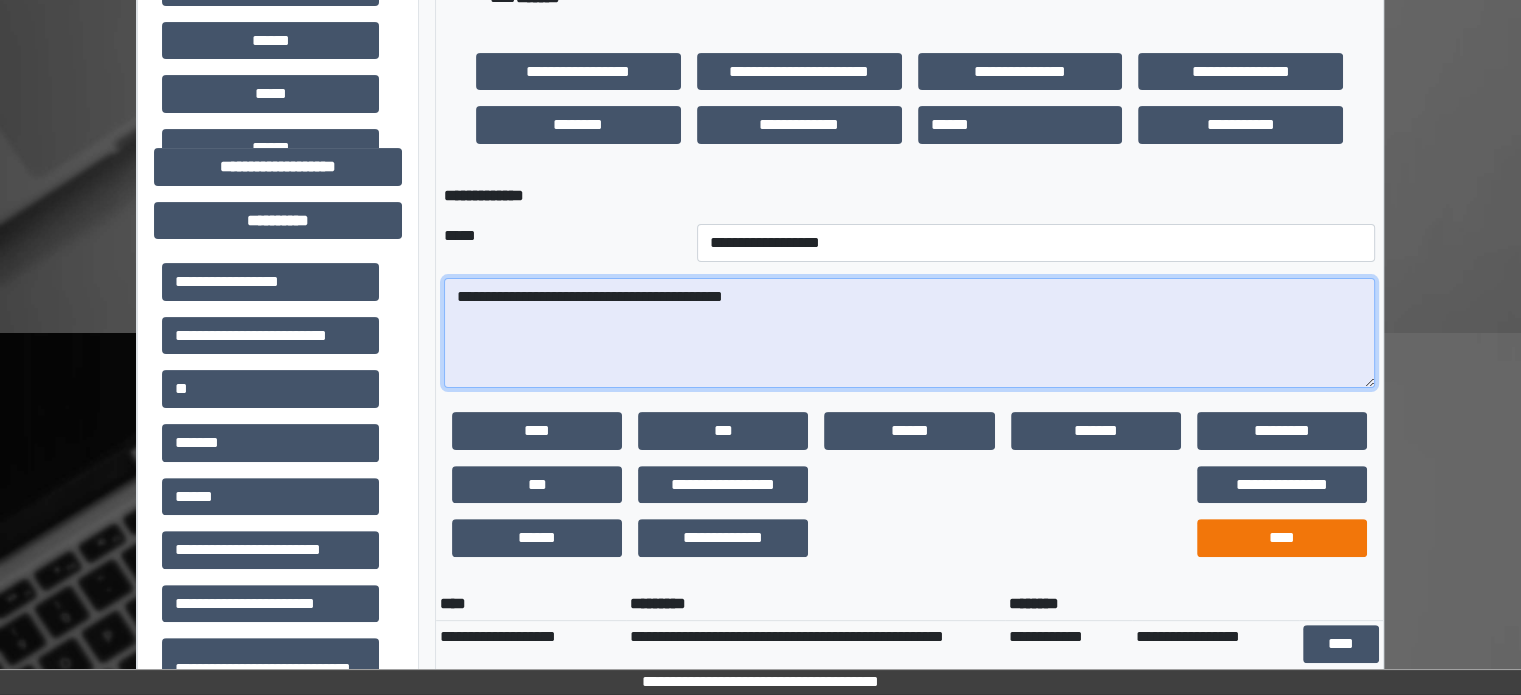 type on "**********" 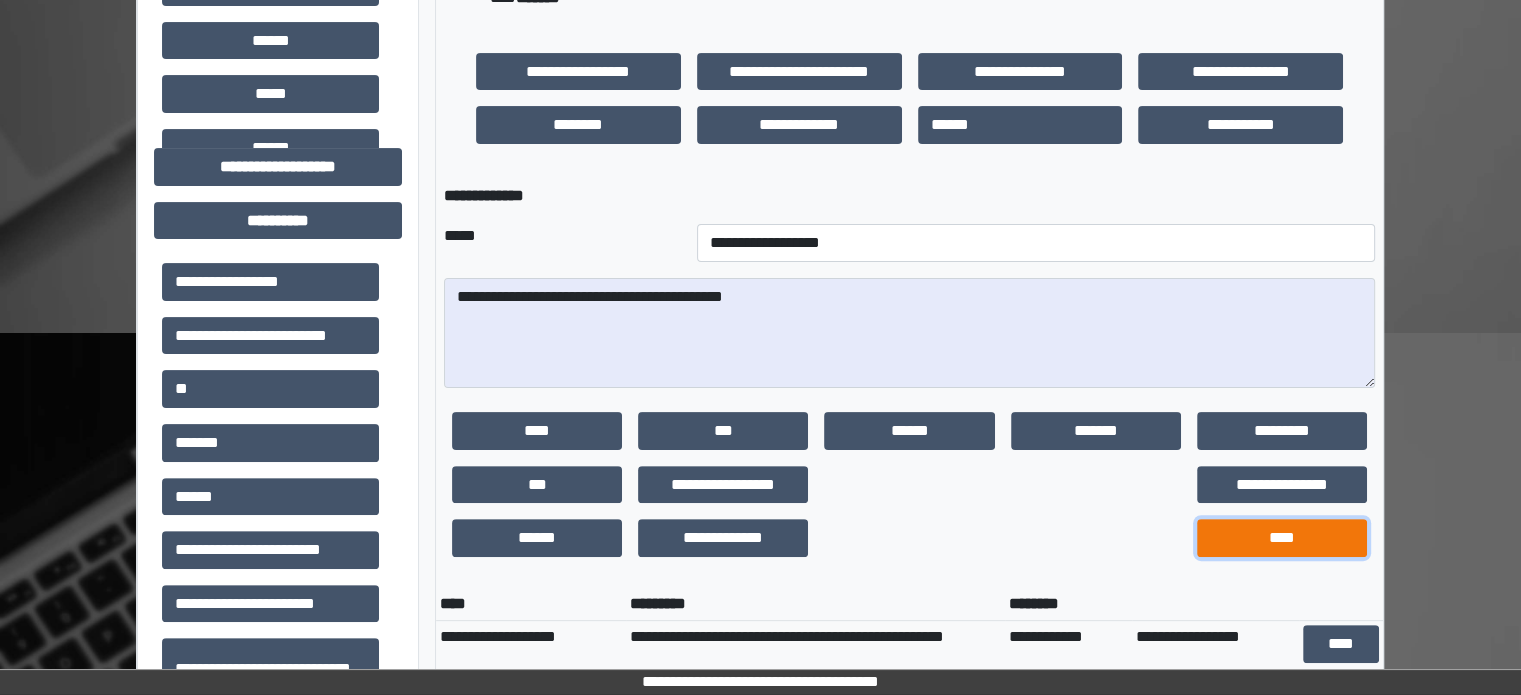 click on "****" at bounding box center [1282, 538] 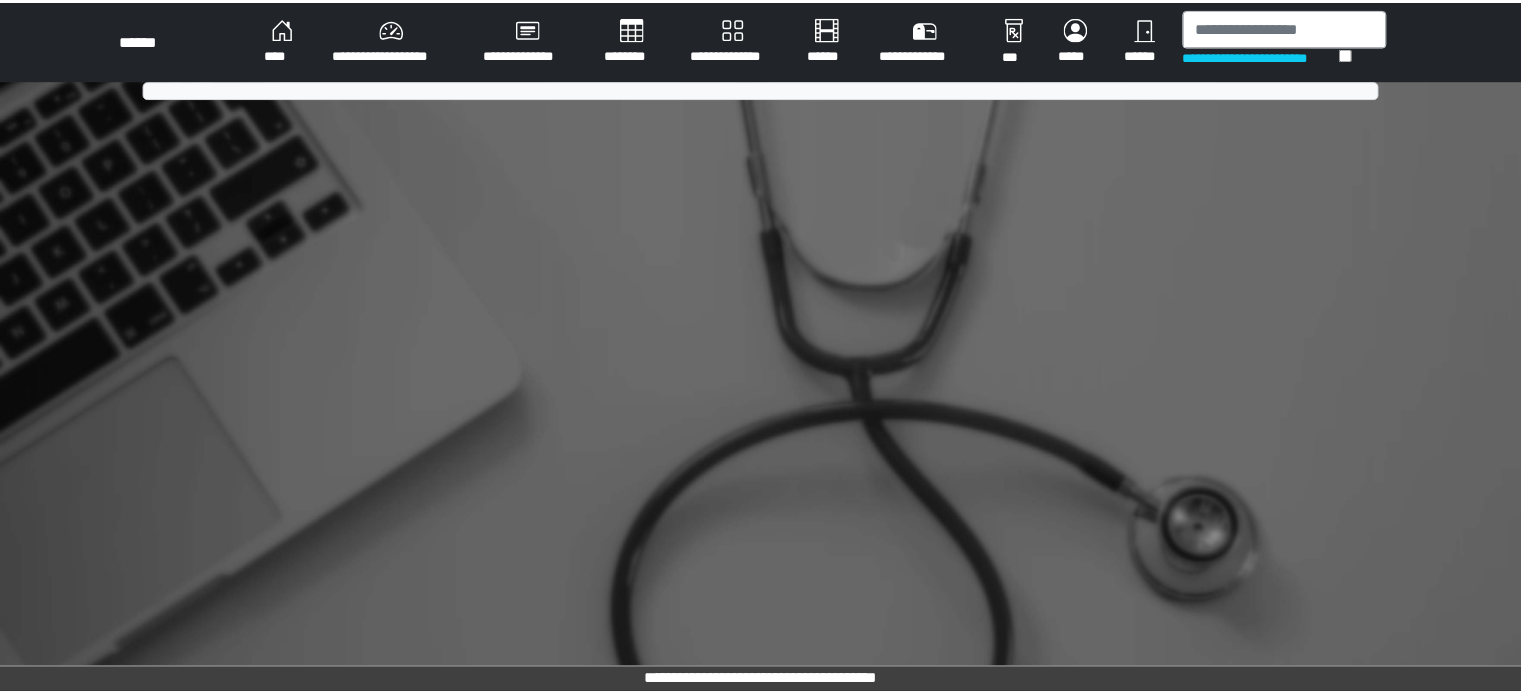 scroll, scrollTop: 0, scrollLeft: 0, axis: both 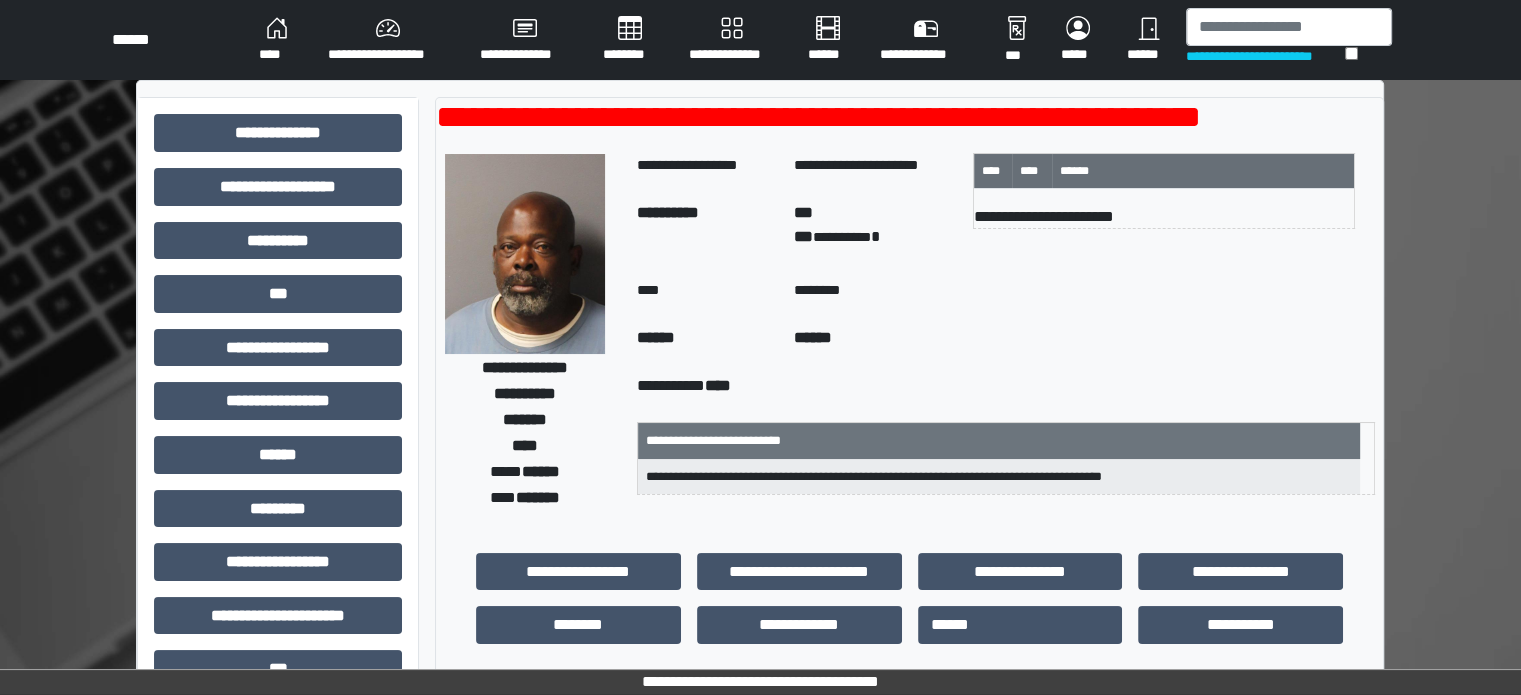 click on "****" at bounding box center (277, 40) 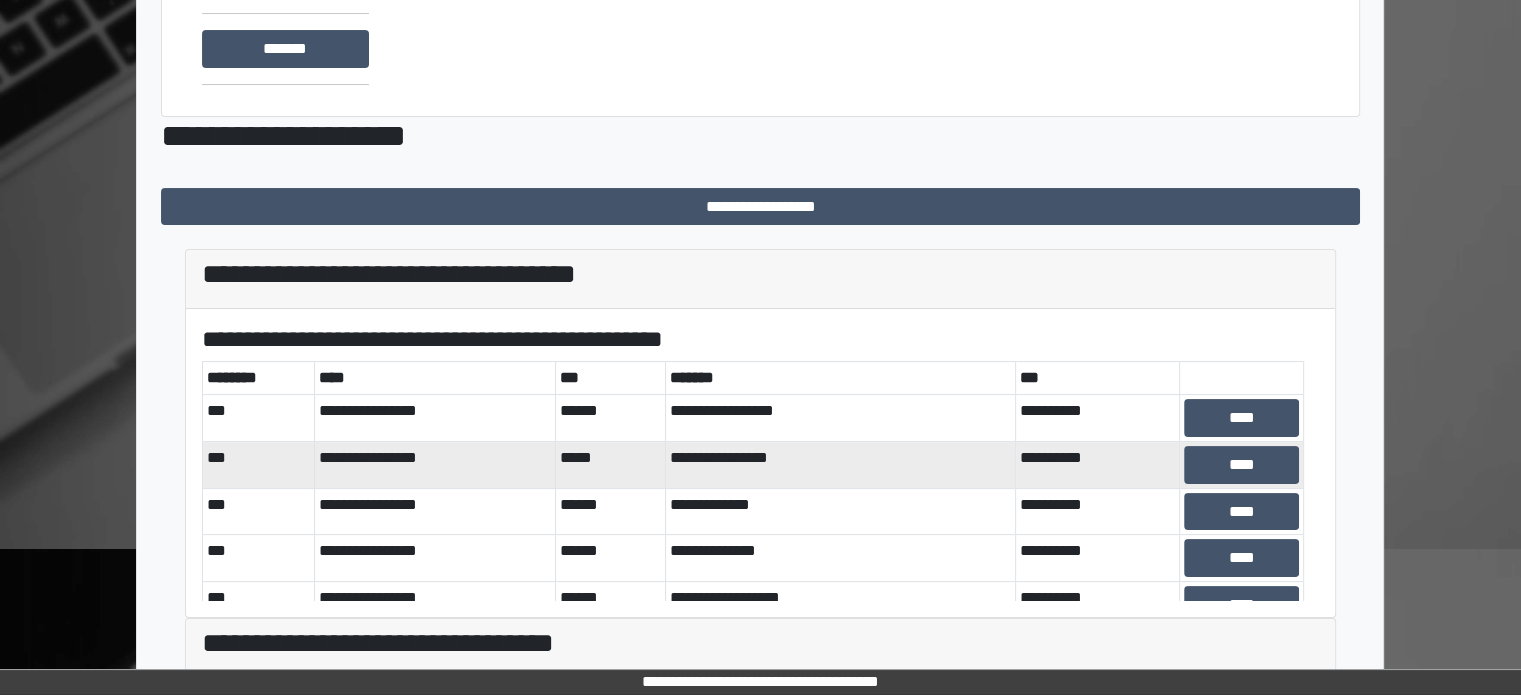 scroll, scrollTop: 300, scrollLeft: 0, axis: vertical 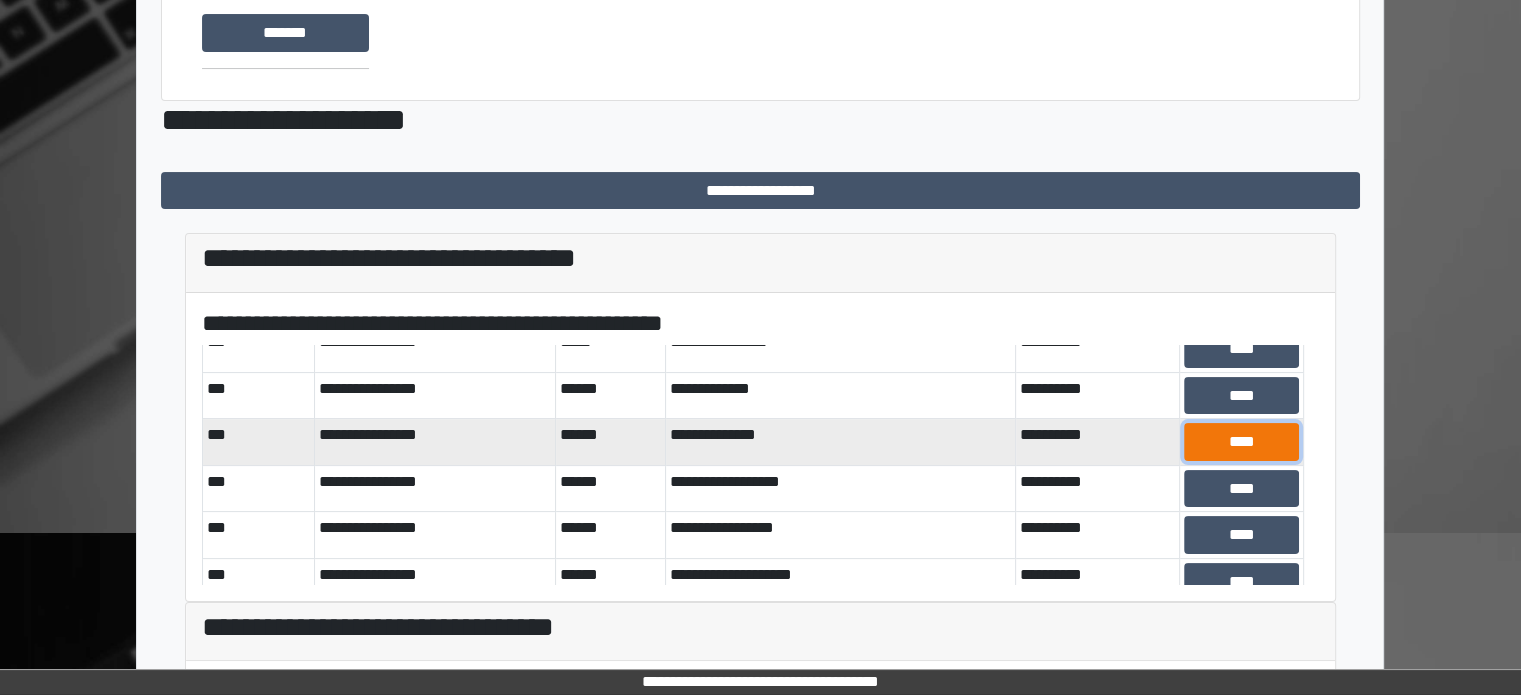 click on "****" at bounding box center (1241, 442) 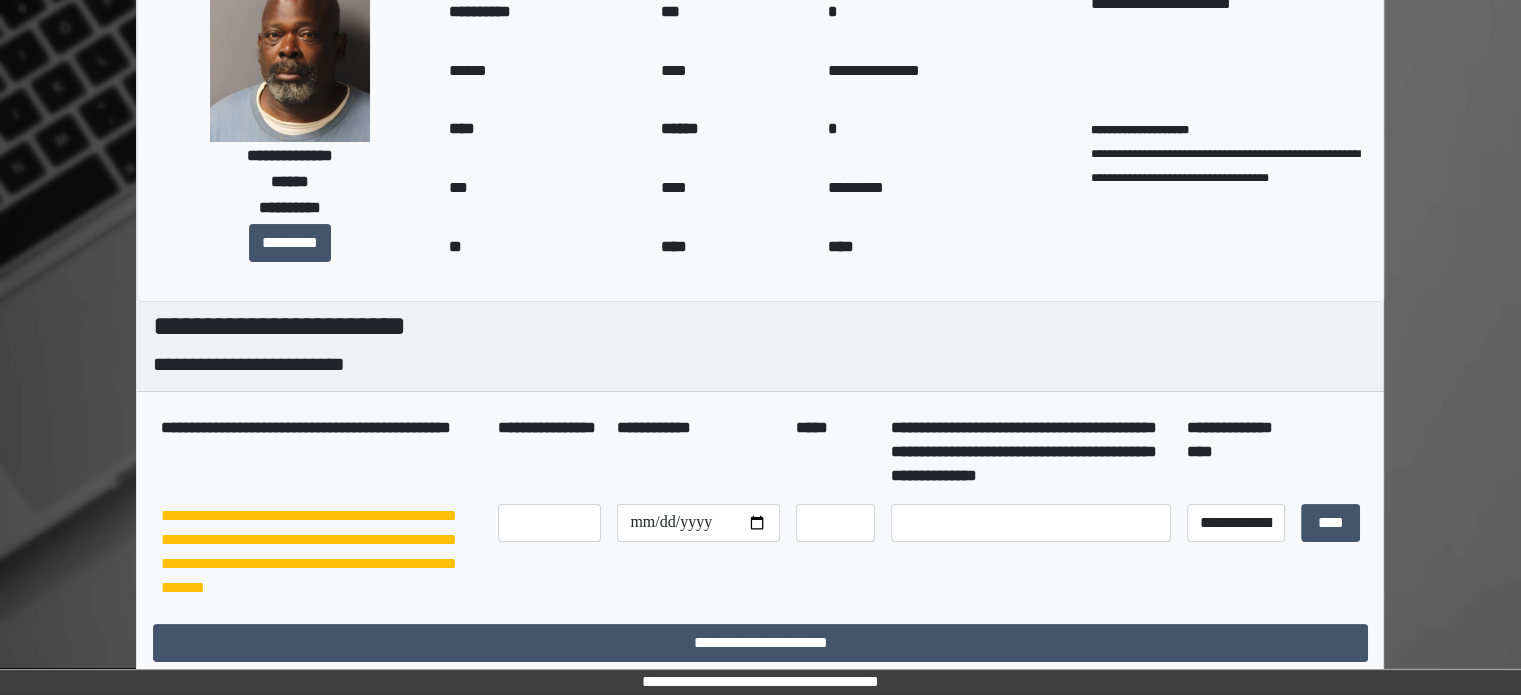 scroll, scrollTop: 164, scrollLeft: 0, axis: vertical 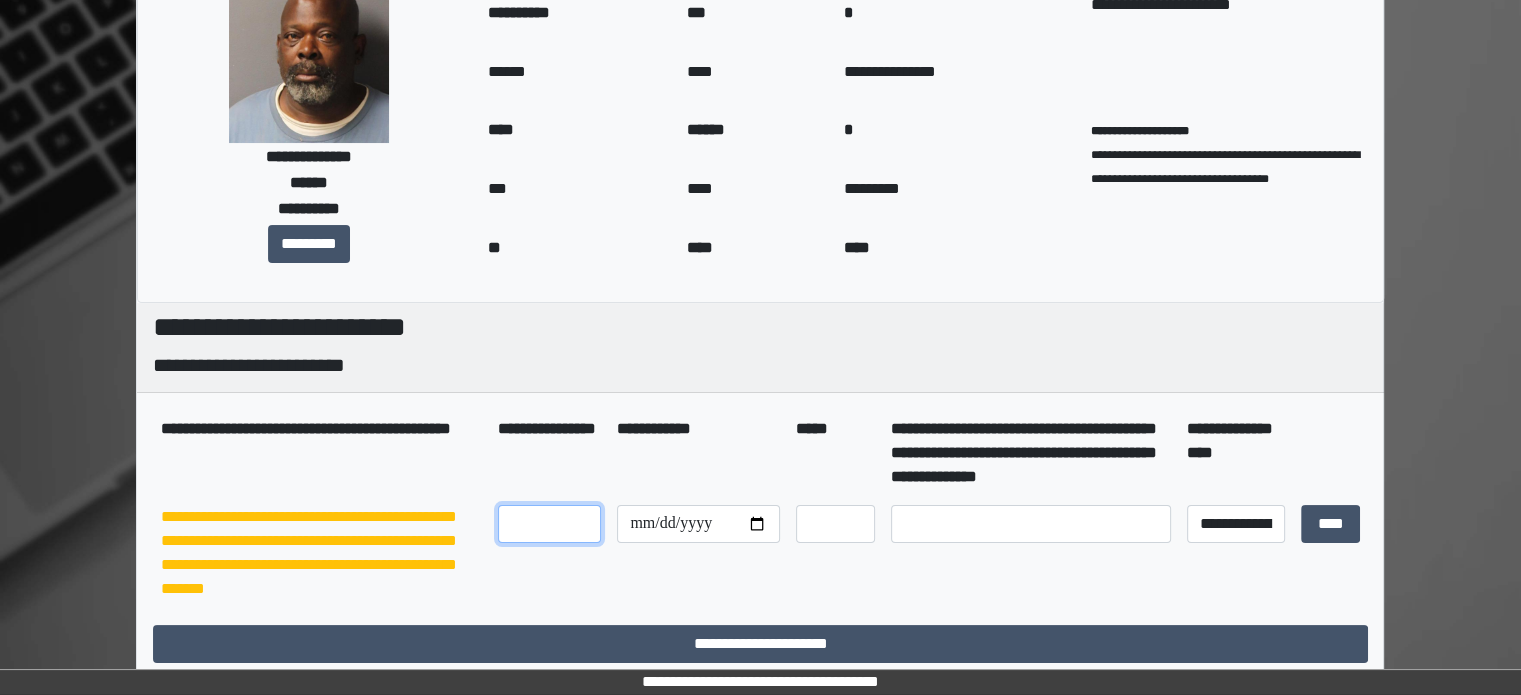 click at bounding box center (549, 524) 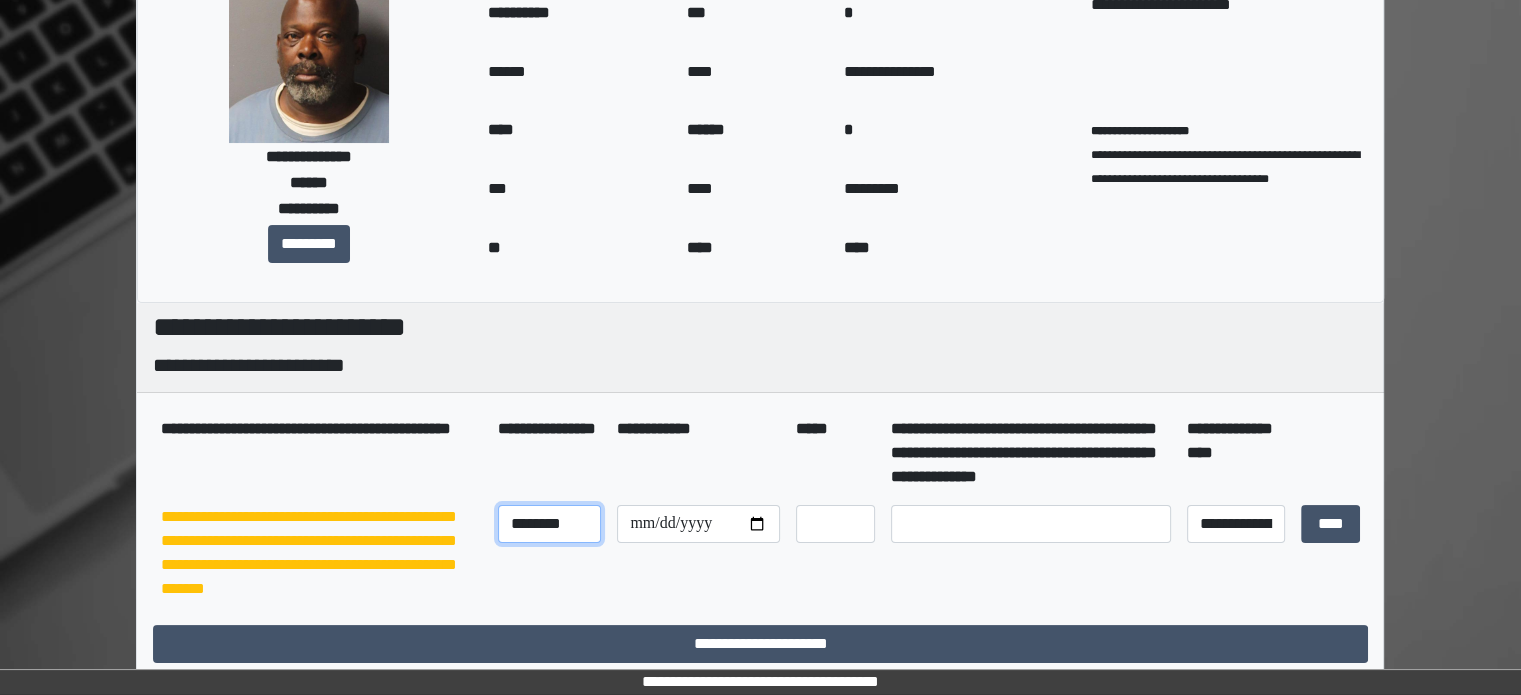 type on "********" 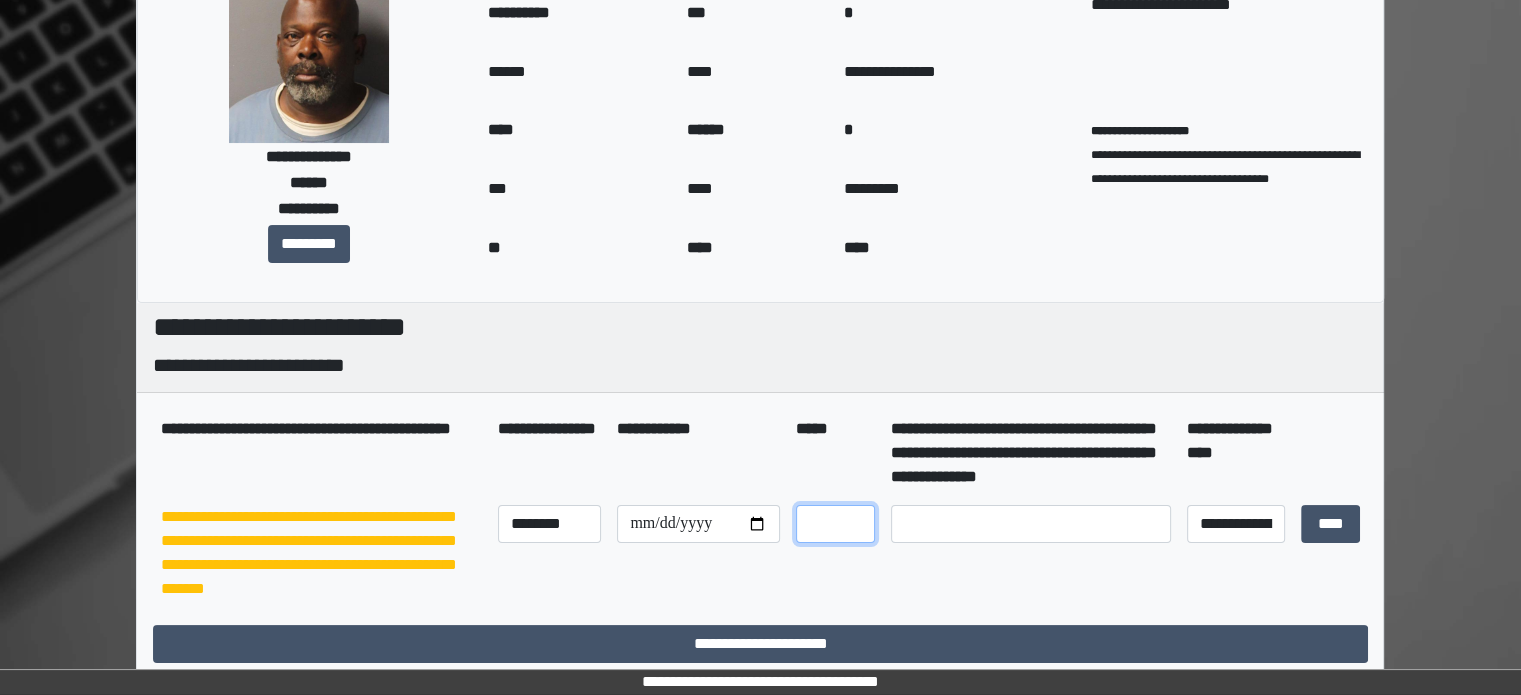 click at bounding box center (835, 524) 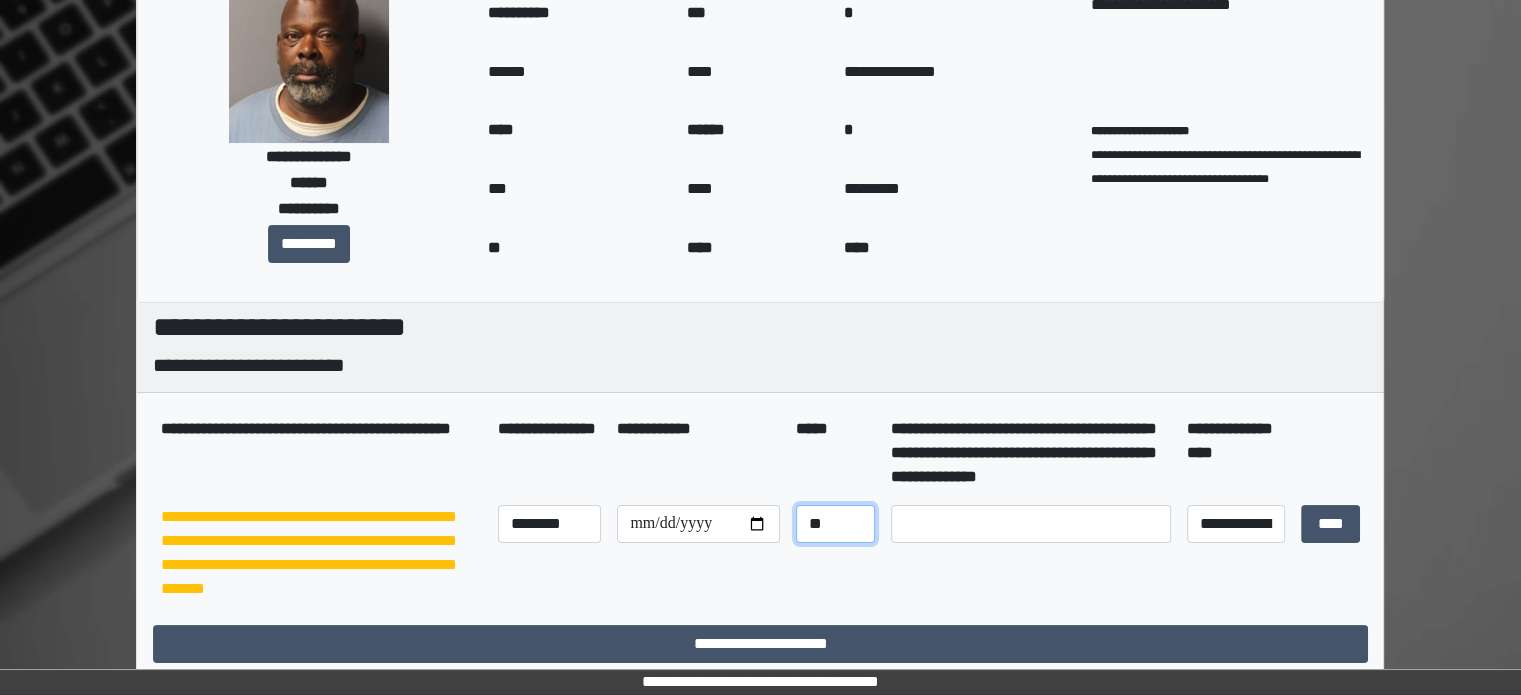 type on "**" 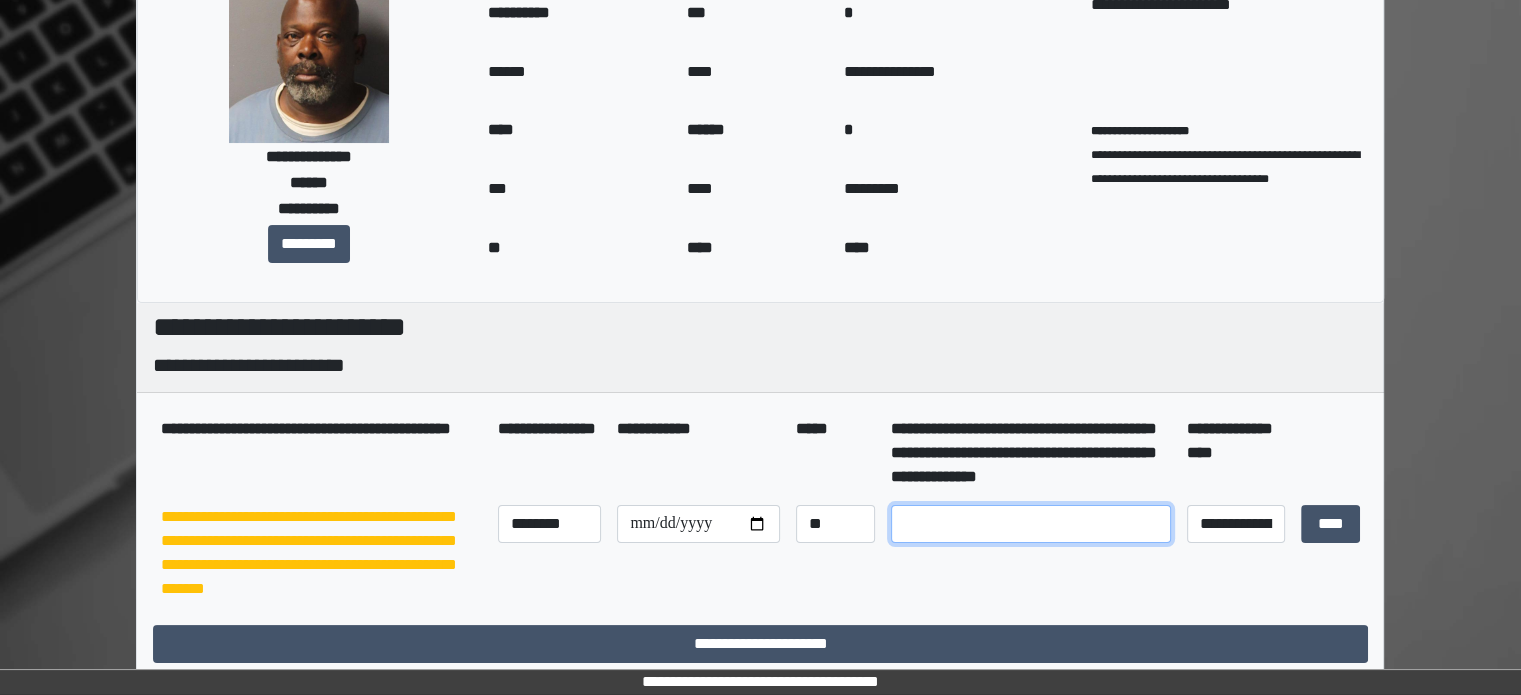 click at bounding box center (1031, 524) 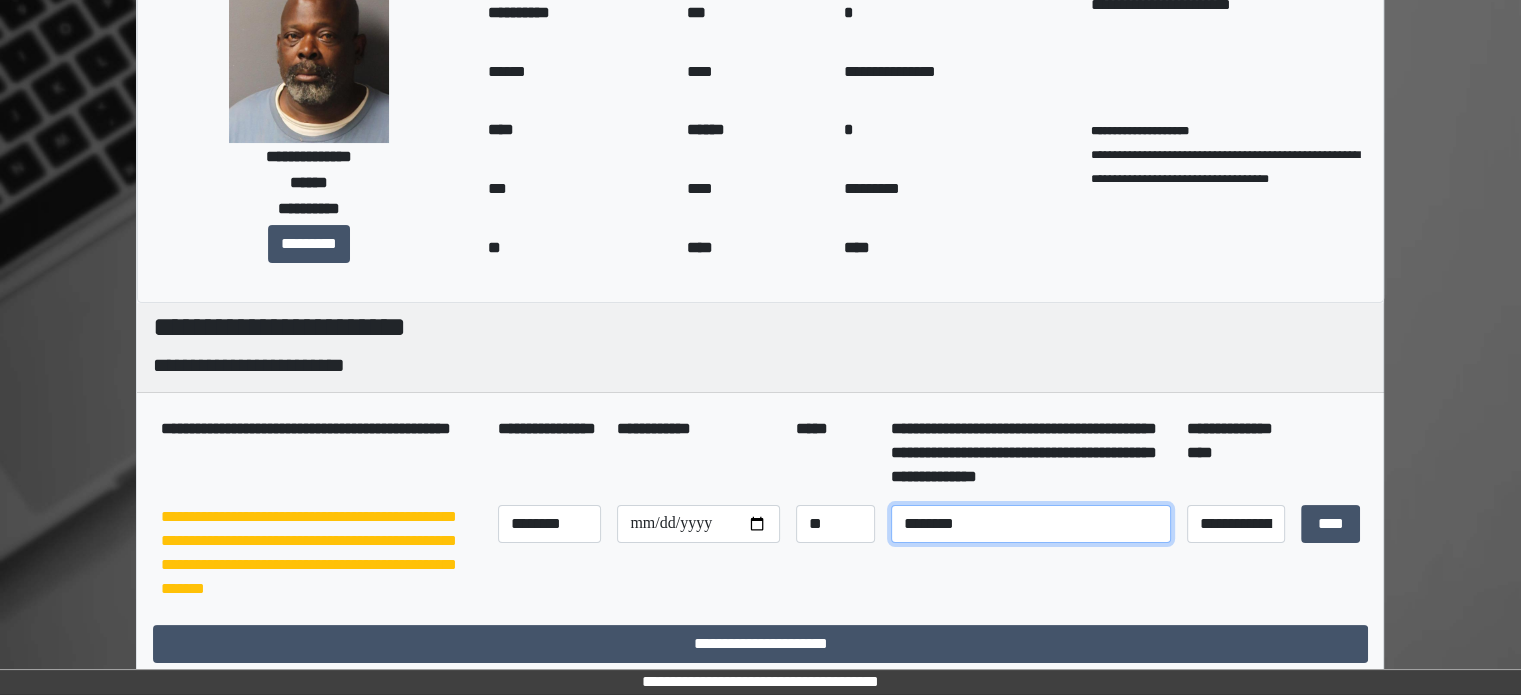 type on "********" 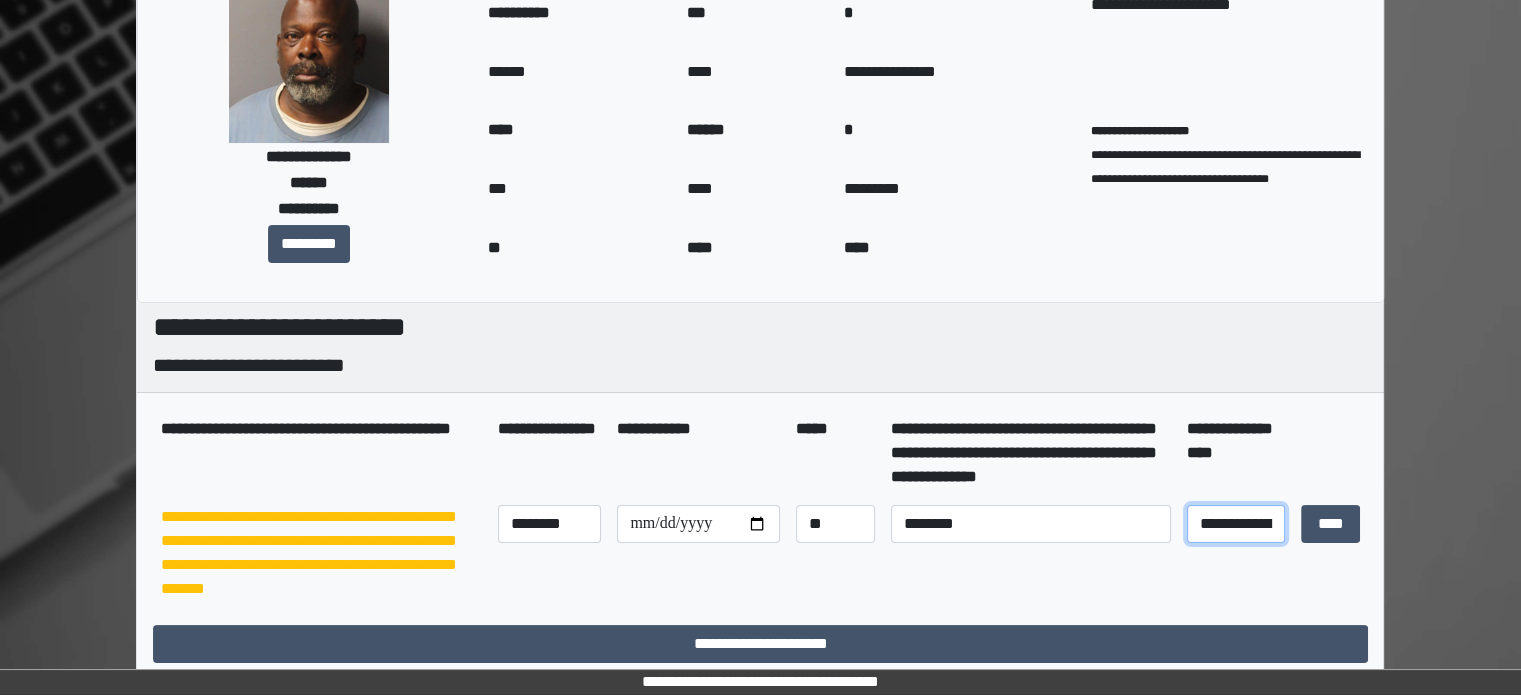 drag, startPoint x: 1242, startPoint y: 539, endPoint x: 1241, endPoint y: 529, distance: 10.049875 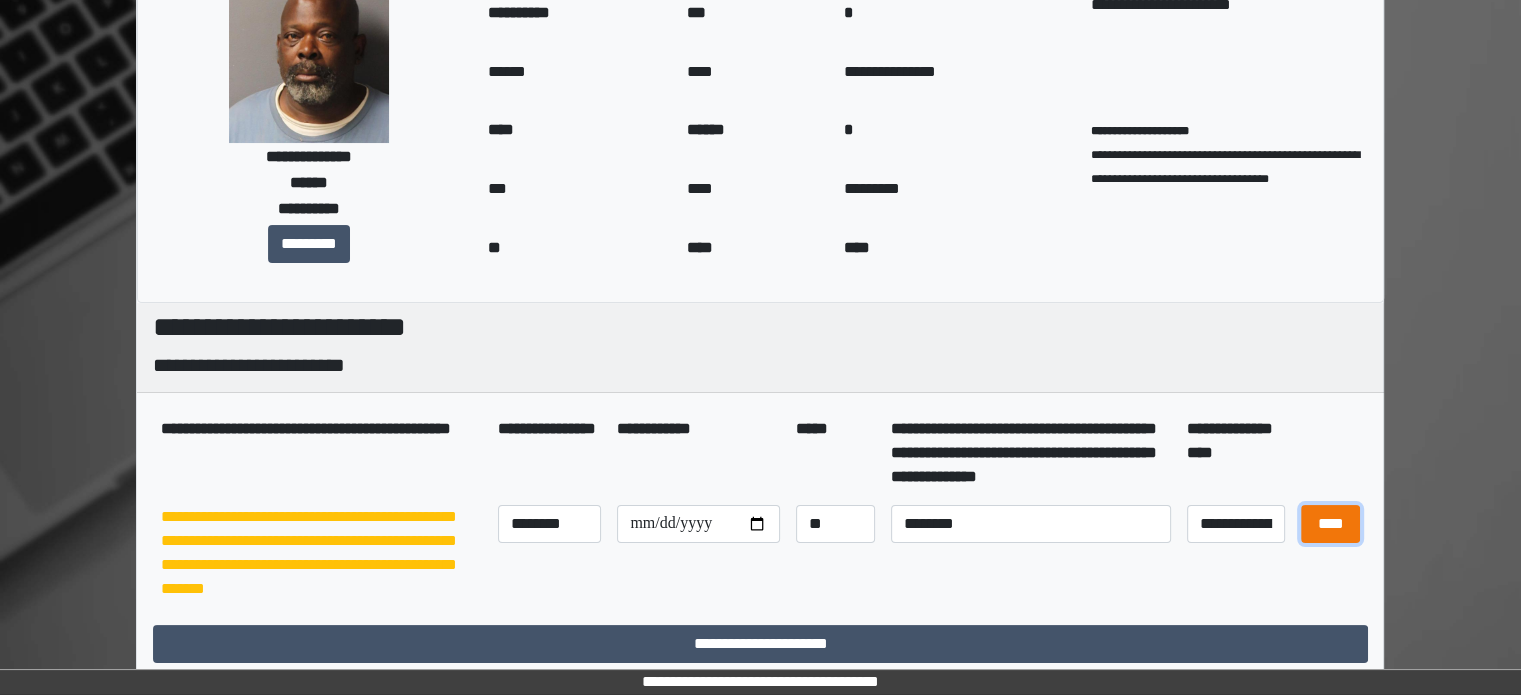 click on "****" at bounding box center (1330, 524) 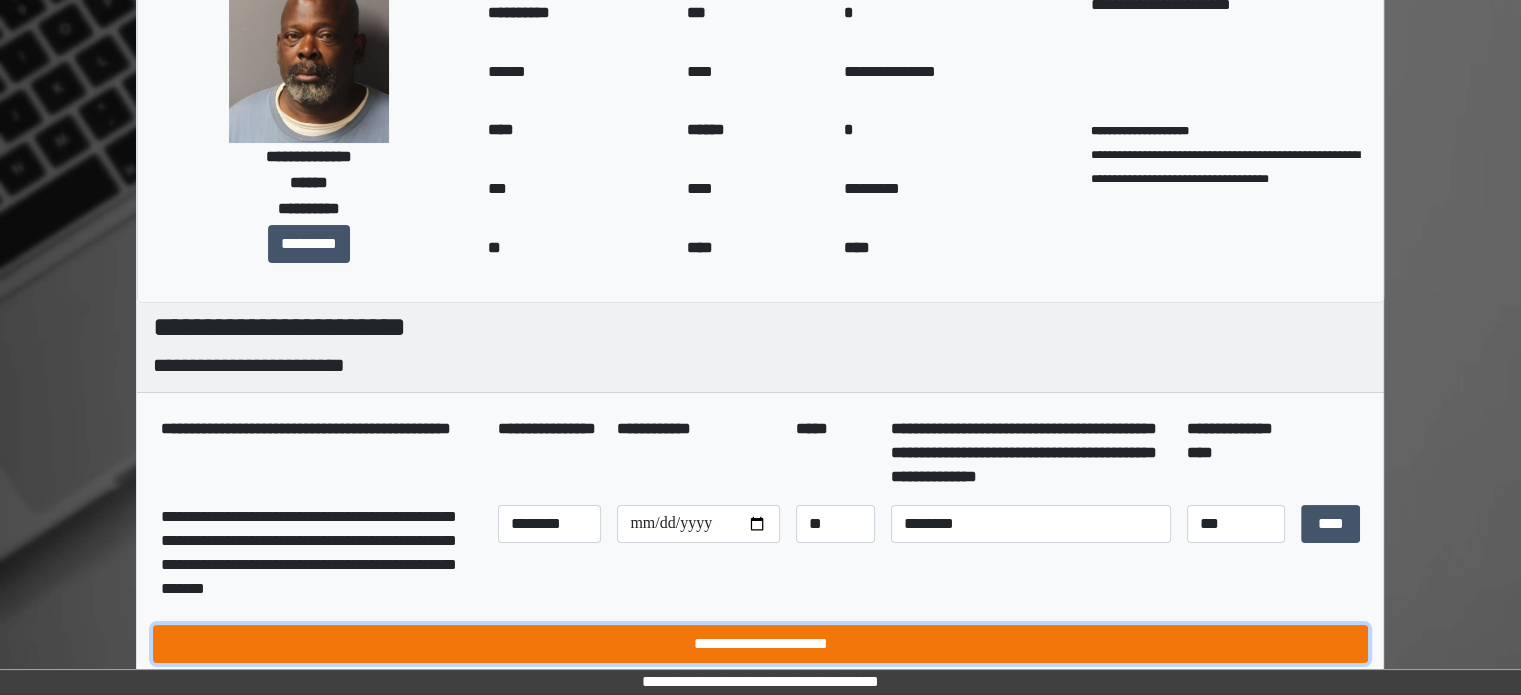 click on "**********" at bounding box center (760, 644) 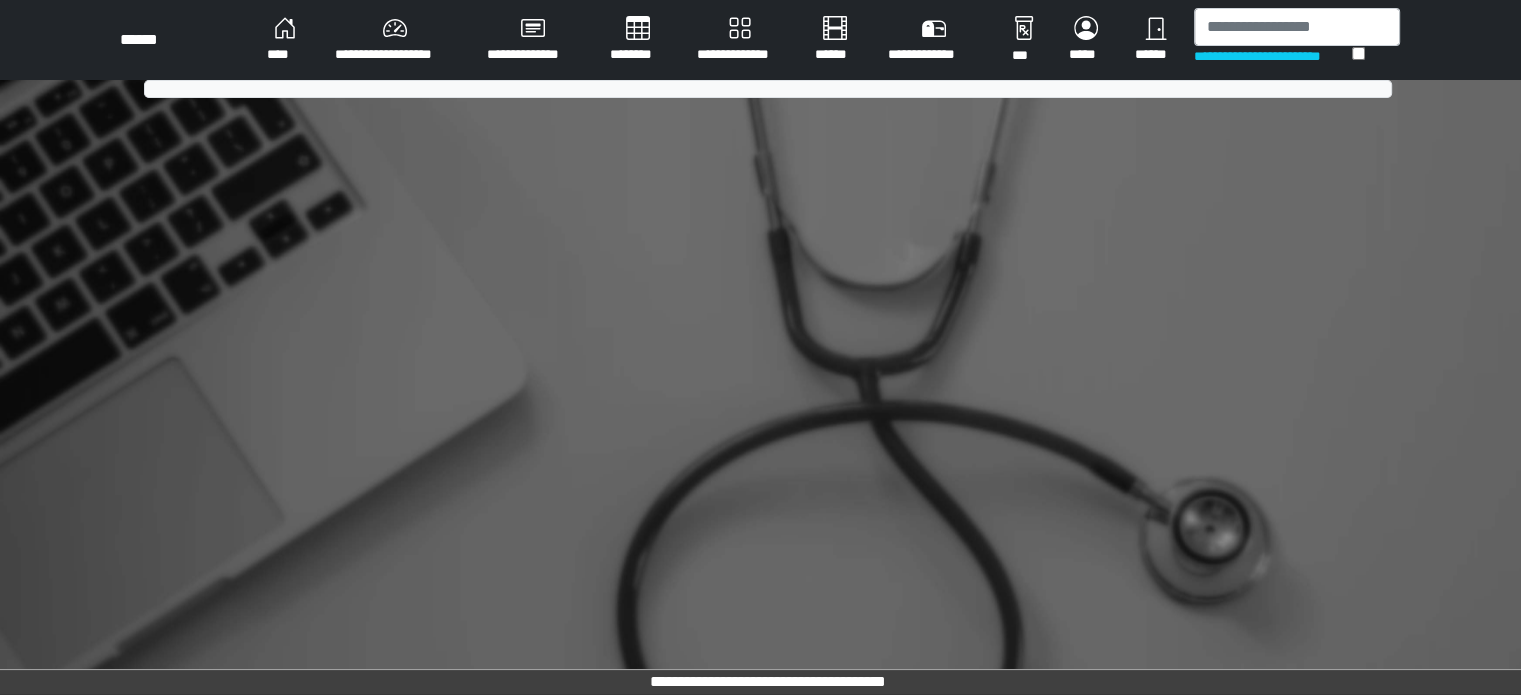 scroll, scrollTop: 0, scrollLeft: 0, axis: both 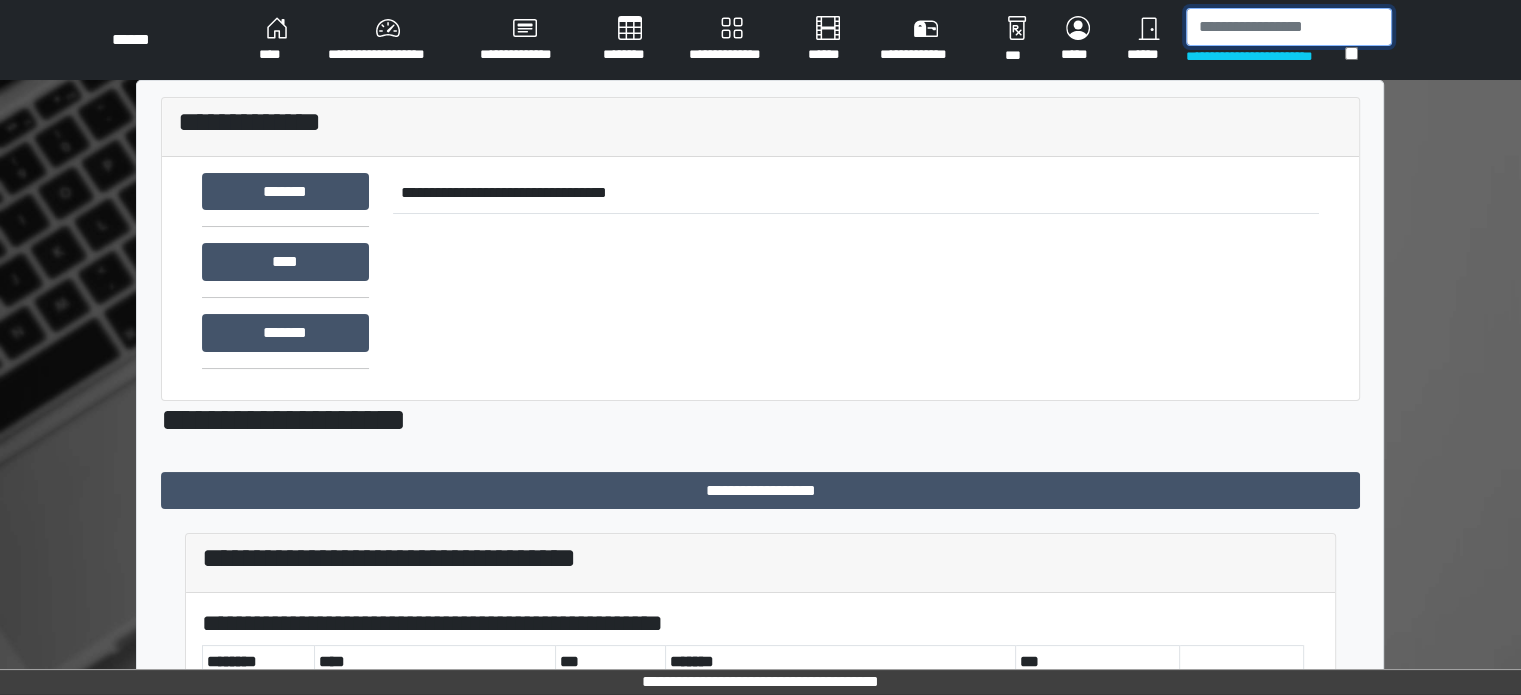 click at bounding box center [1289, 27] 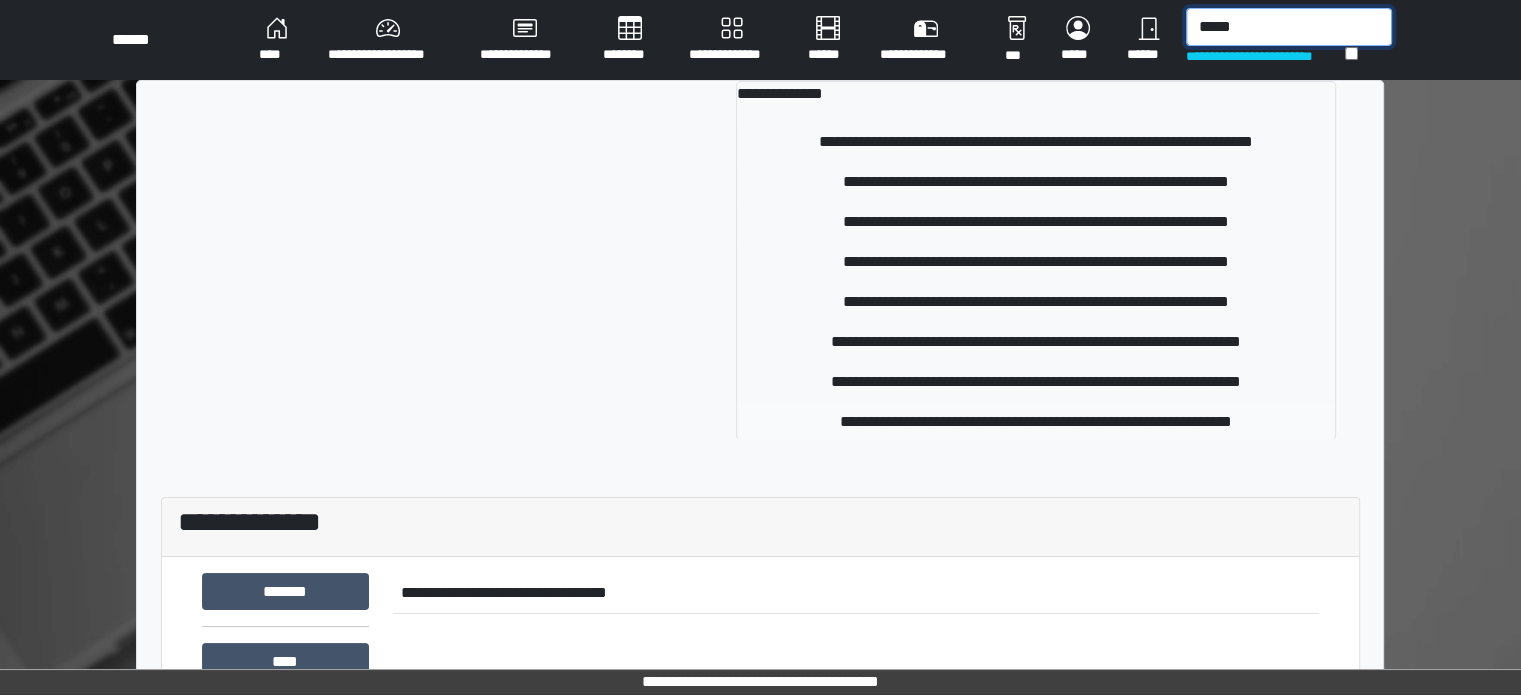 type on "*****" 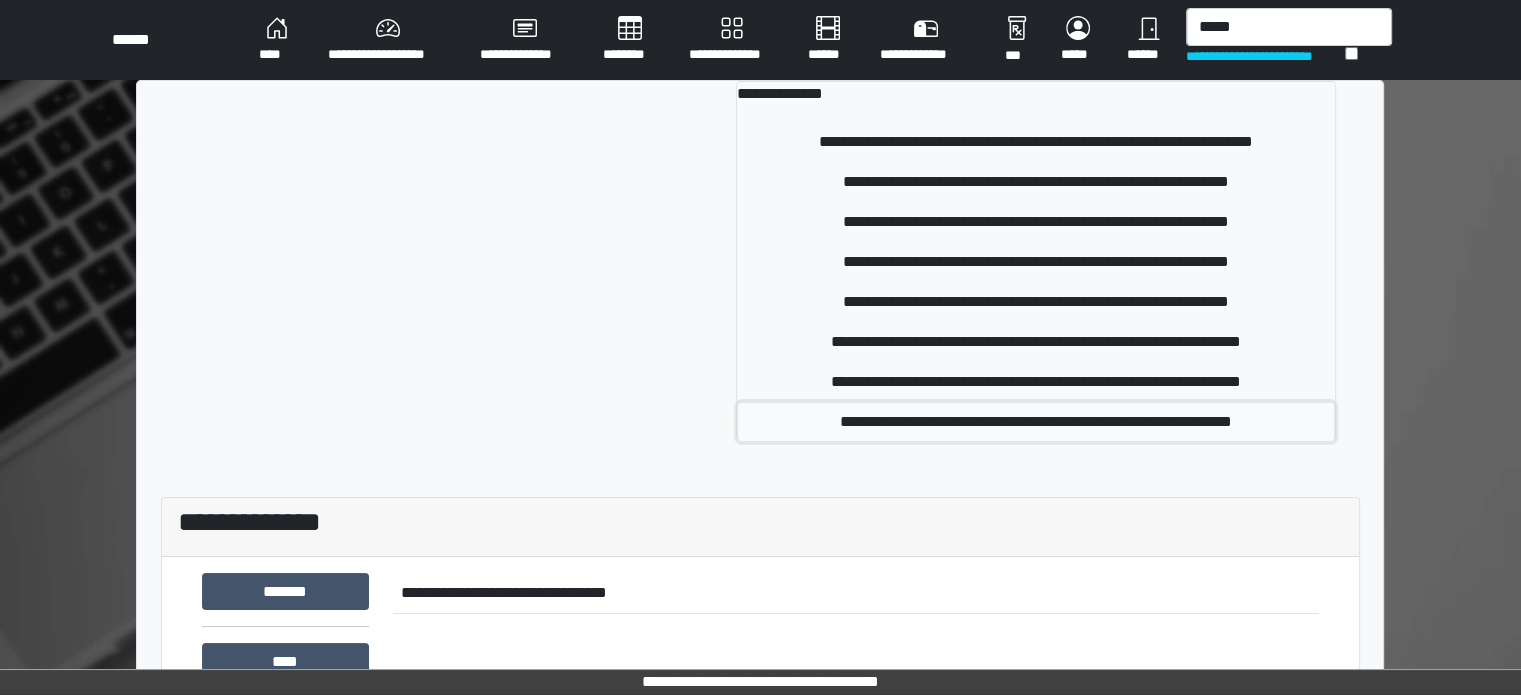 click on "**********" at bounding box center [1036, 422] 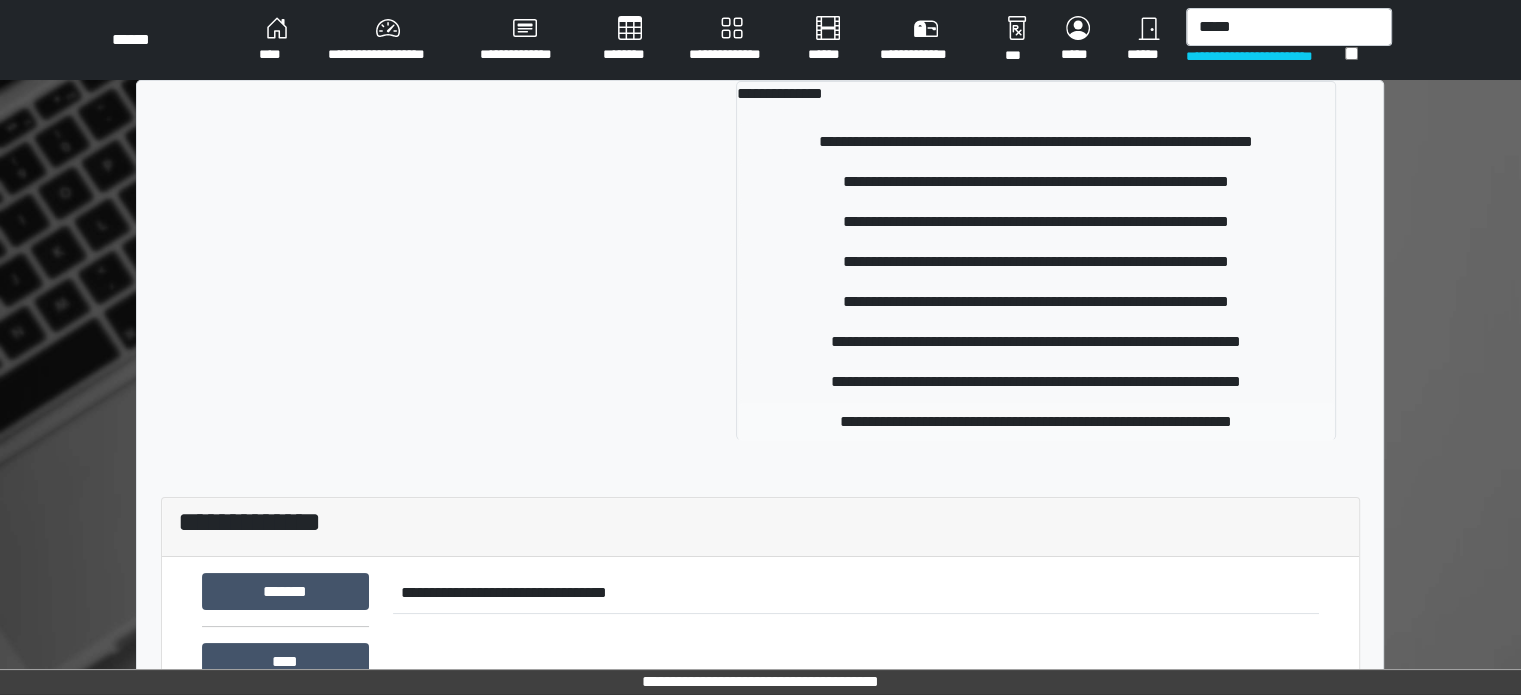 type 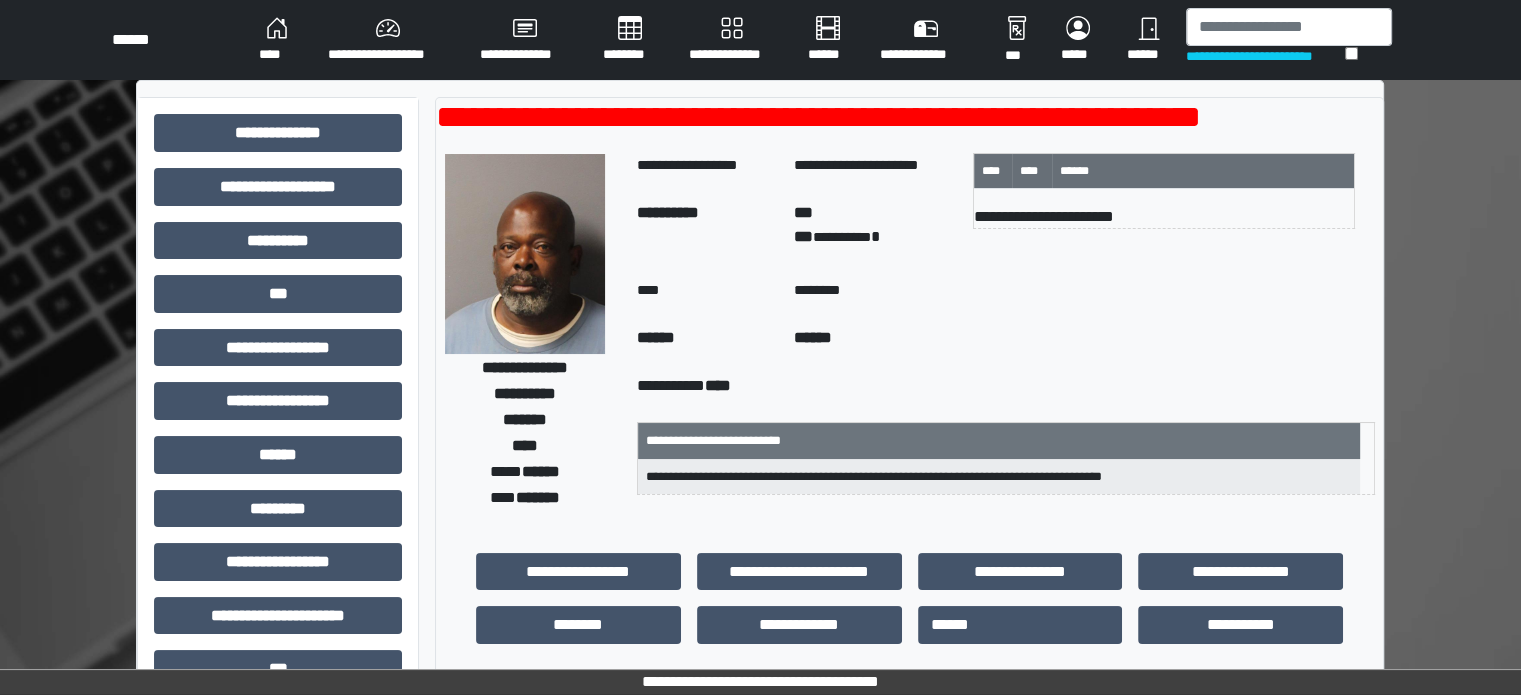 scroll, scrollTop: 100, scrollLeft: 0, axis: vertical 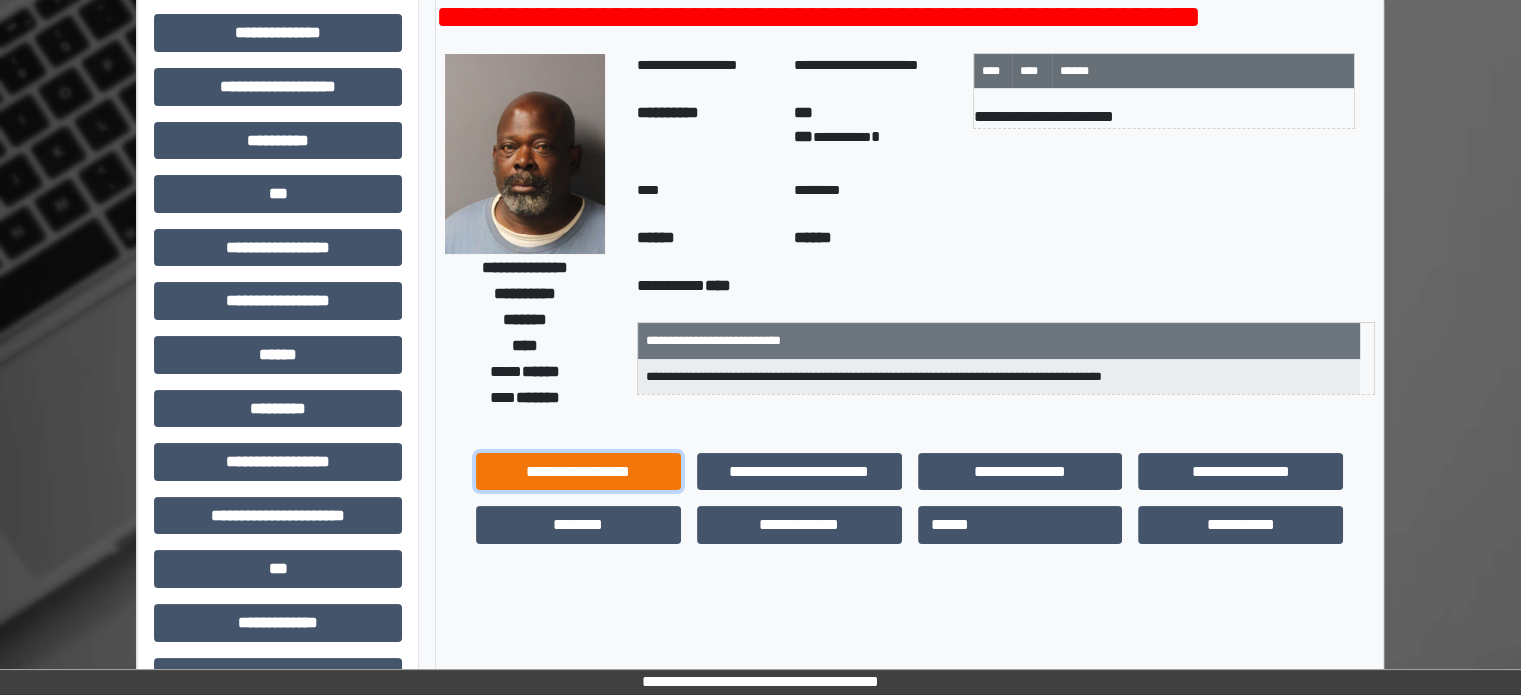 click on "**********" at bounding box center [578, 472] 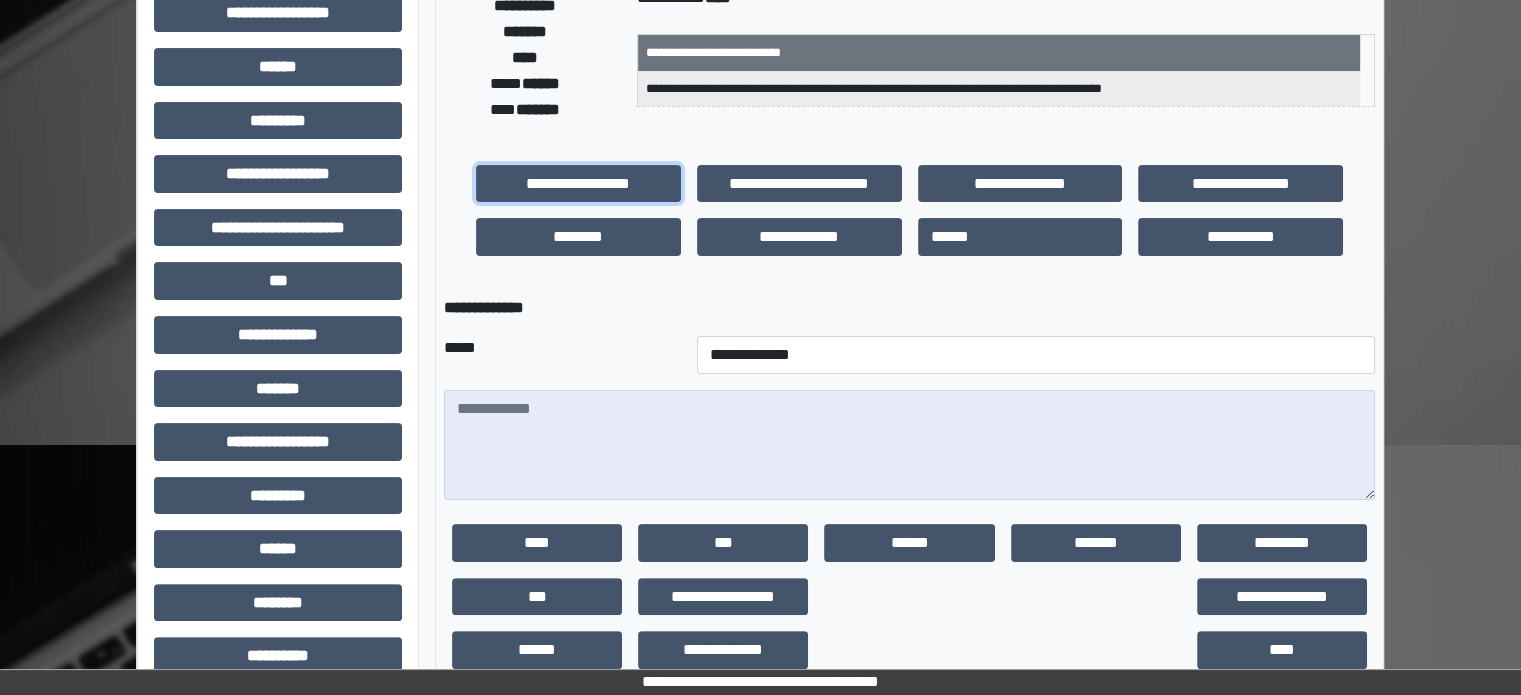 scroll, scrollTop: 400, scrollLeft: 0, axis: vertical 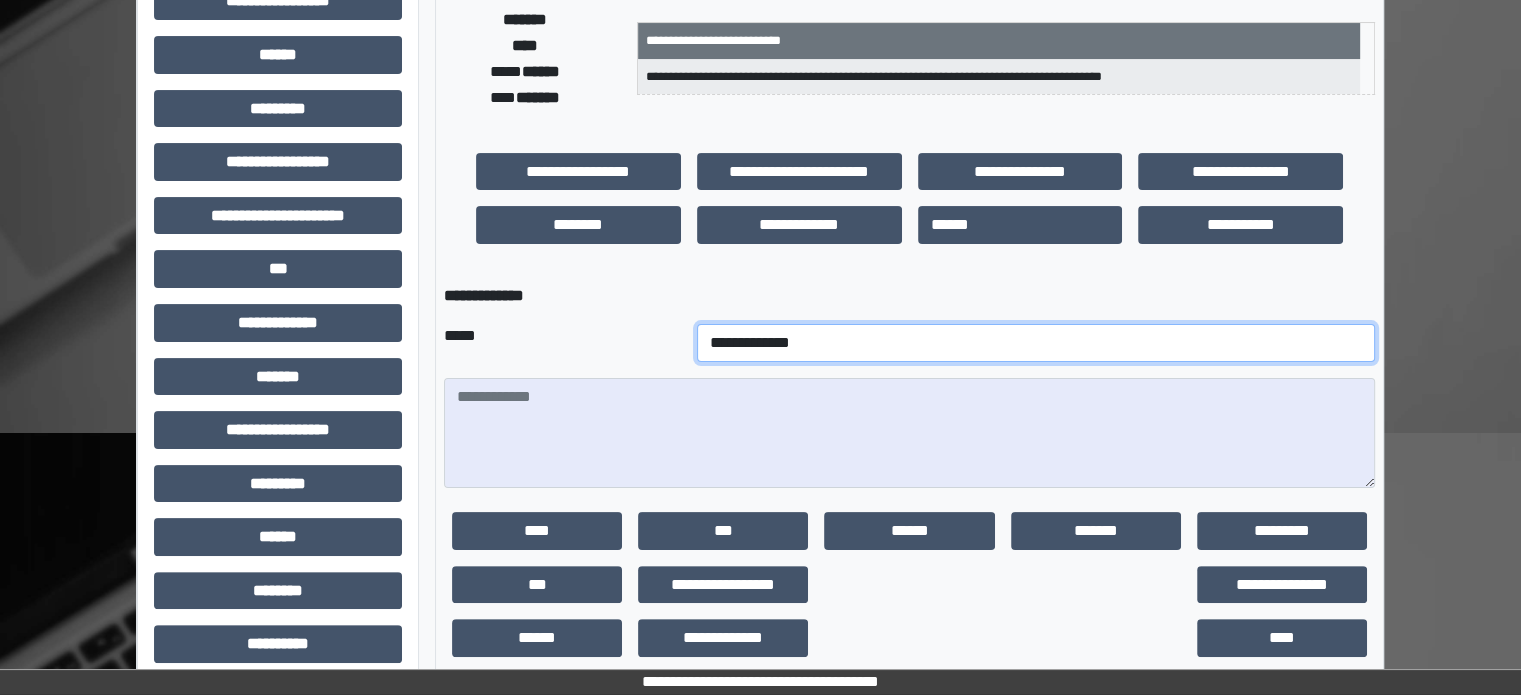 click on "**********" at bounding box center (1036, 343) 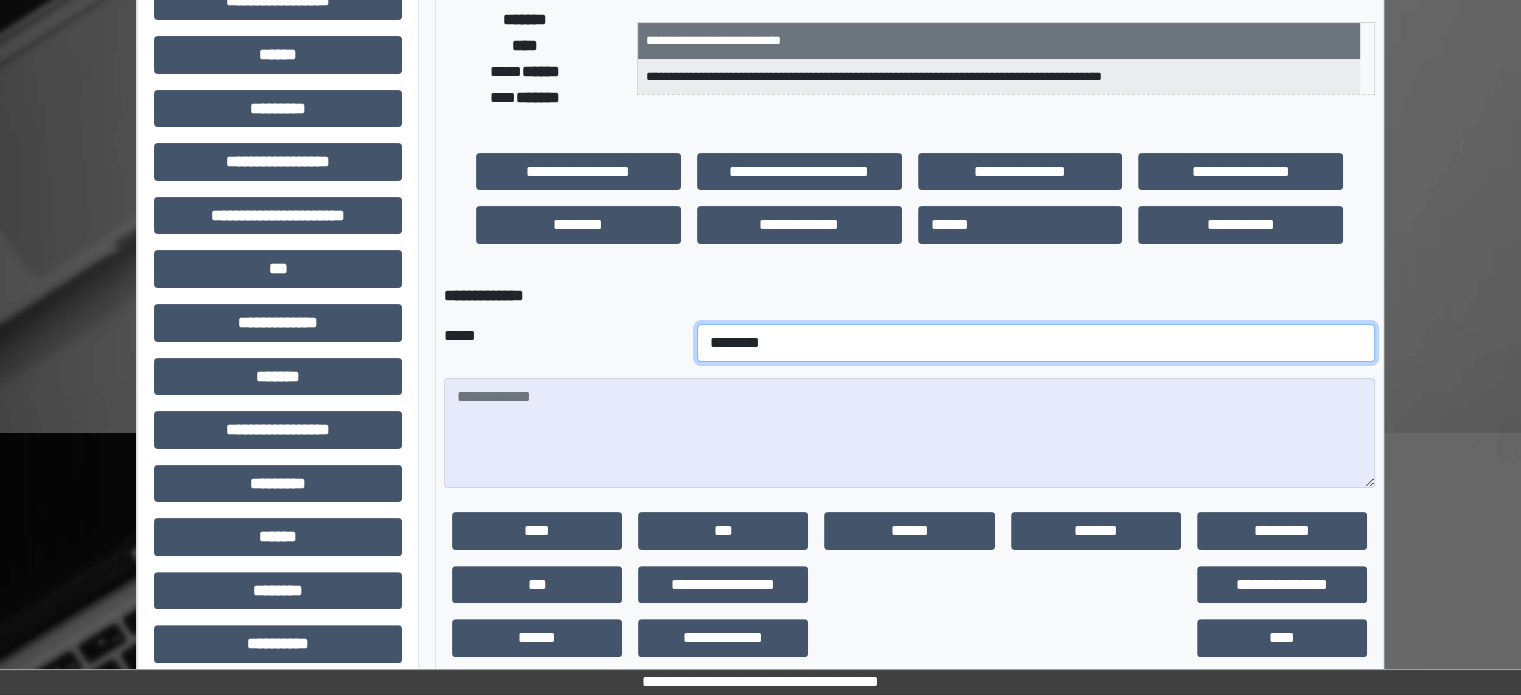 click on "**********" at bounding box center [1036, 343] 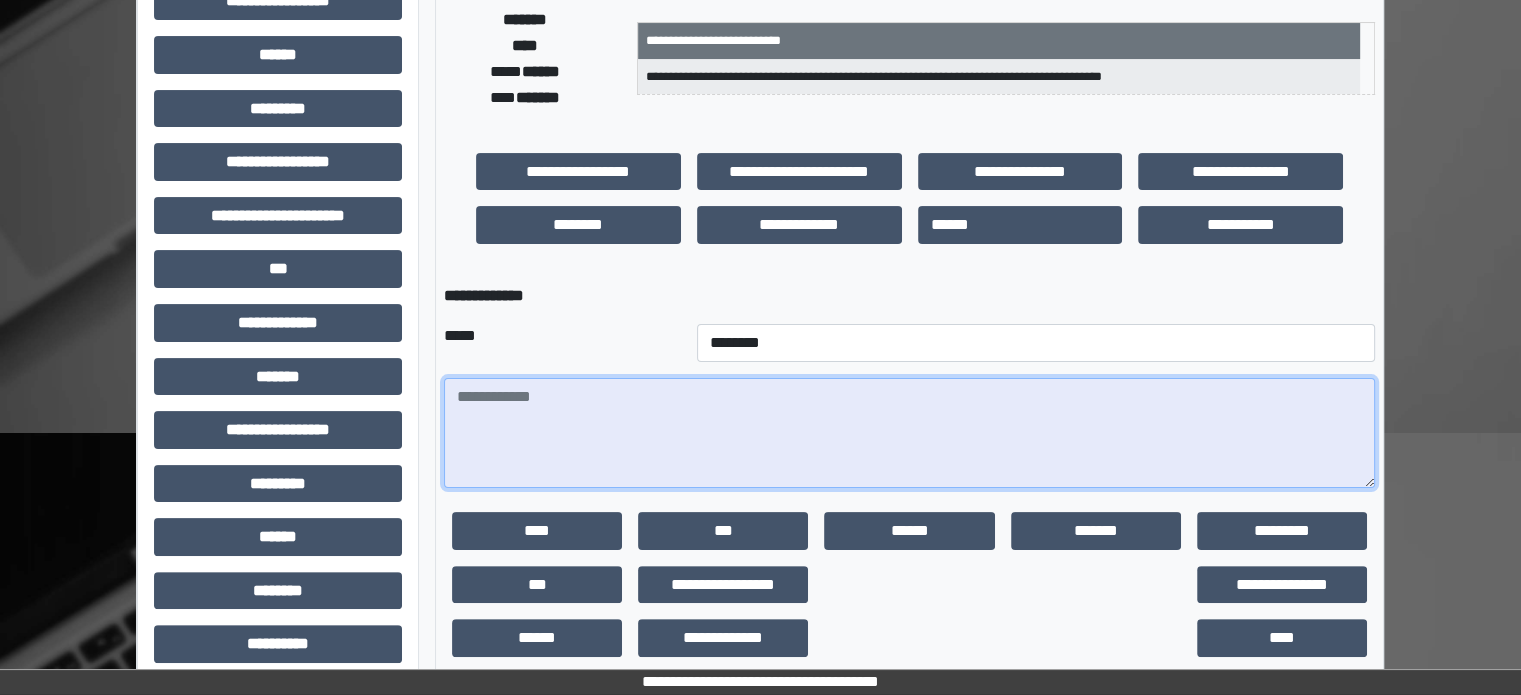 click at bounding box center (909, 433) 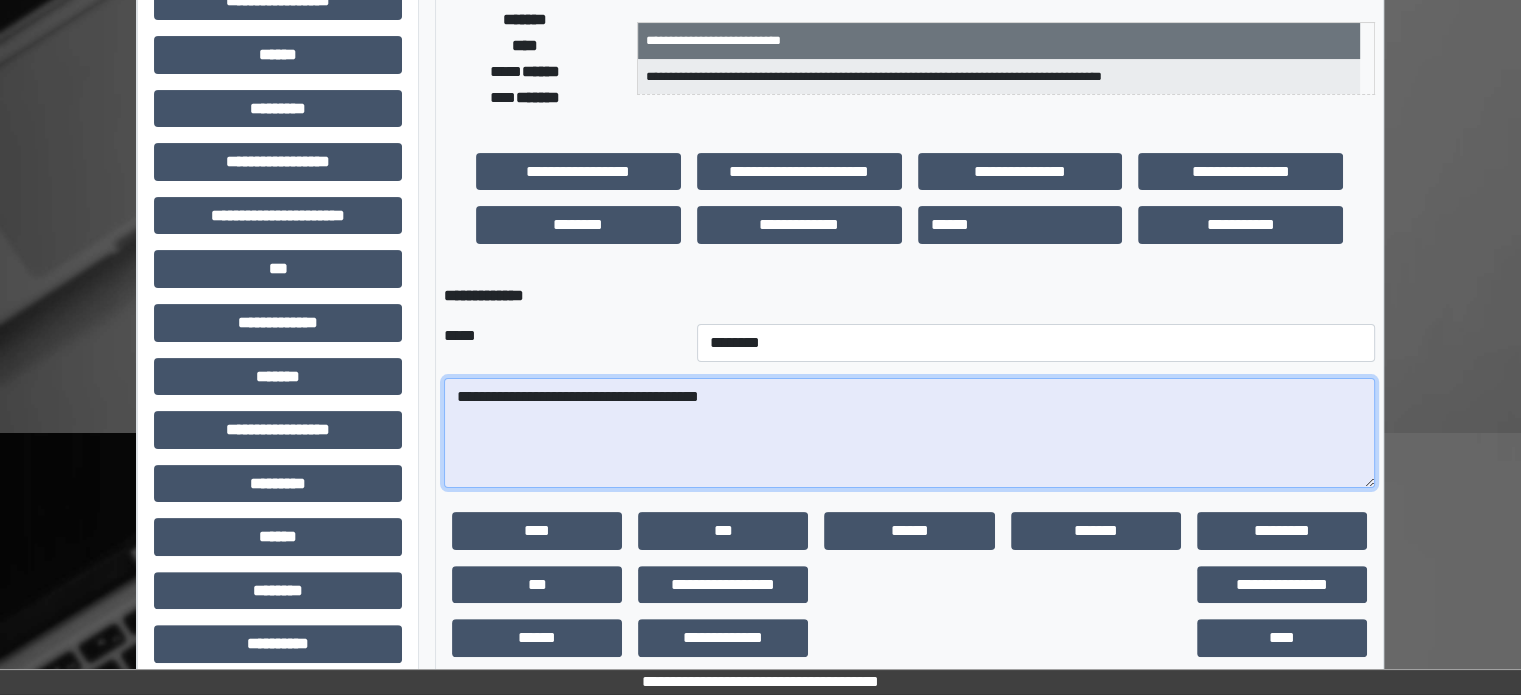 paste on "**********" 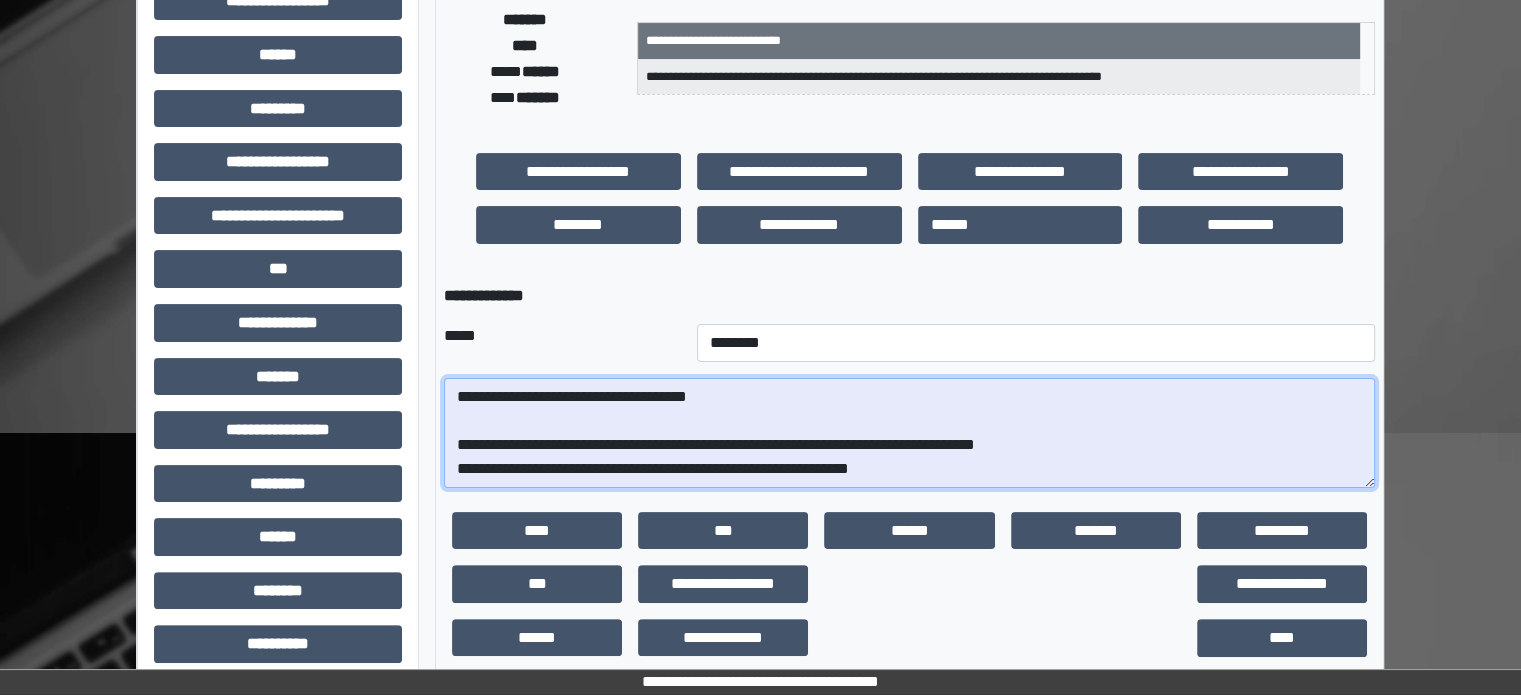 scroll, scrollTop: 16, scrollLeft: 0, axis: vertical 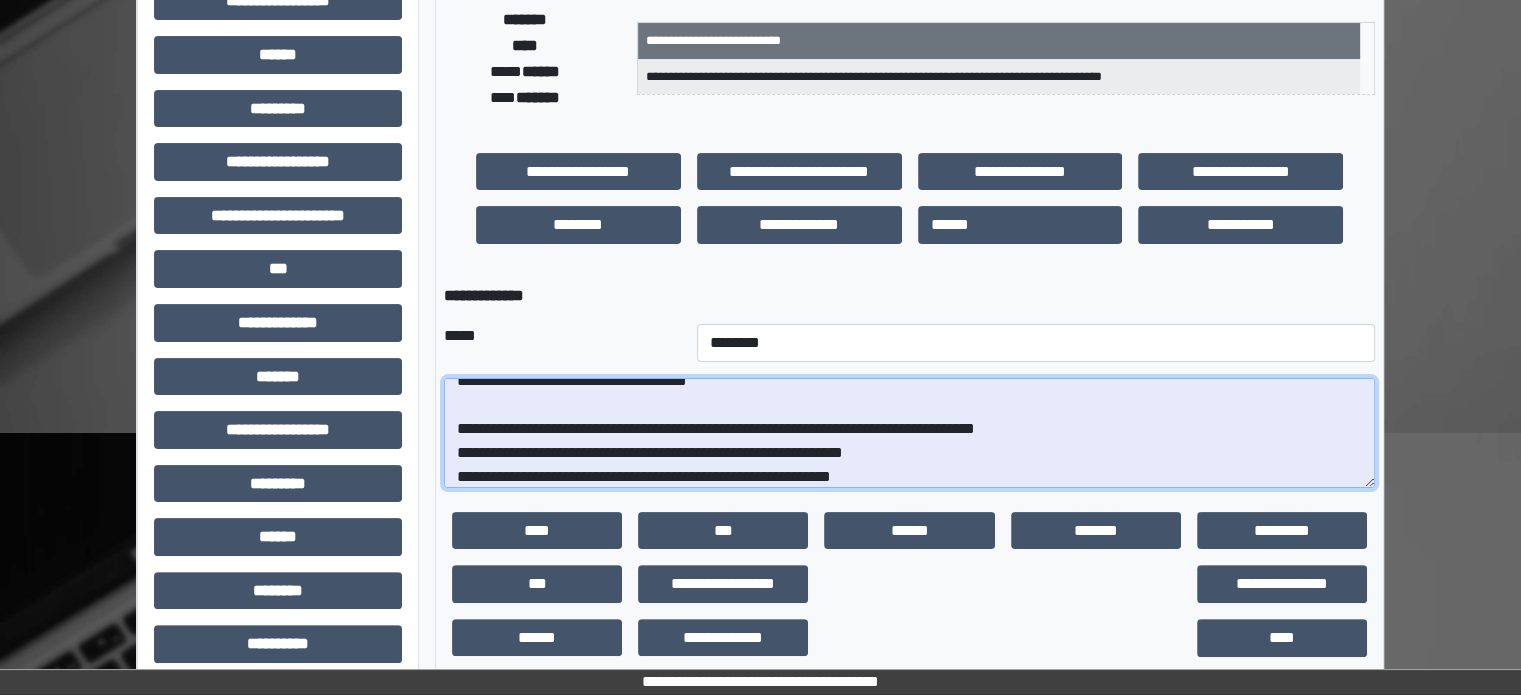 type on "**********" 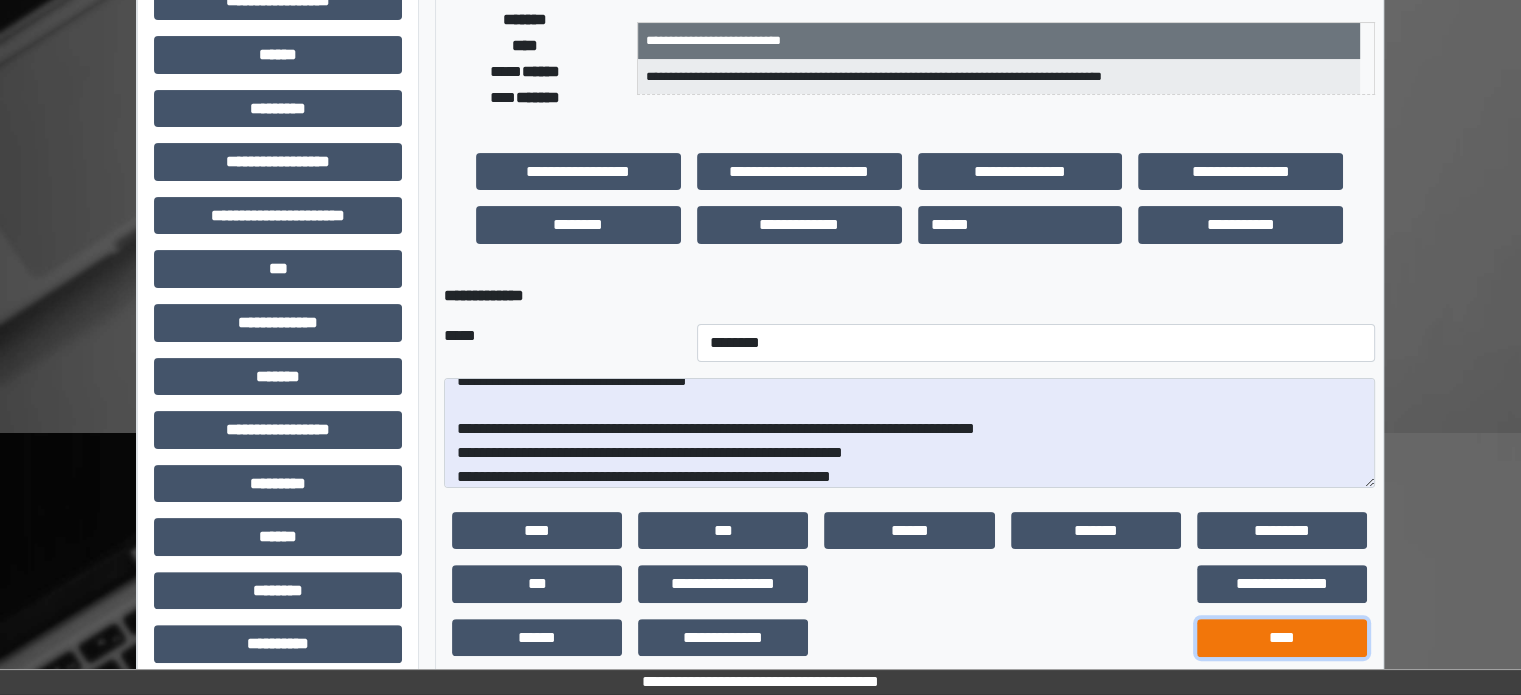 click on "****" at bounding box center (1282, 638) 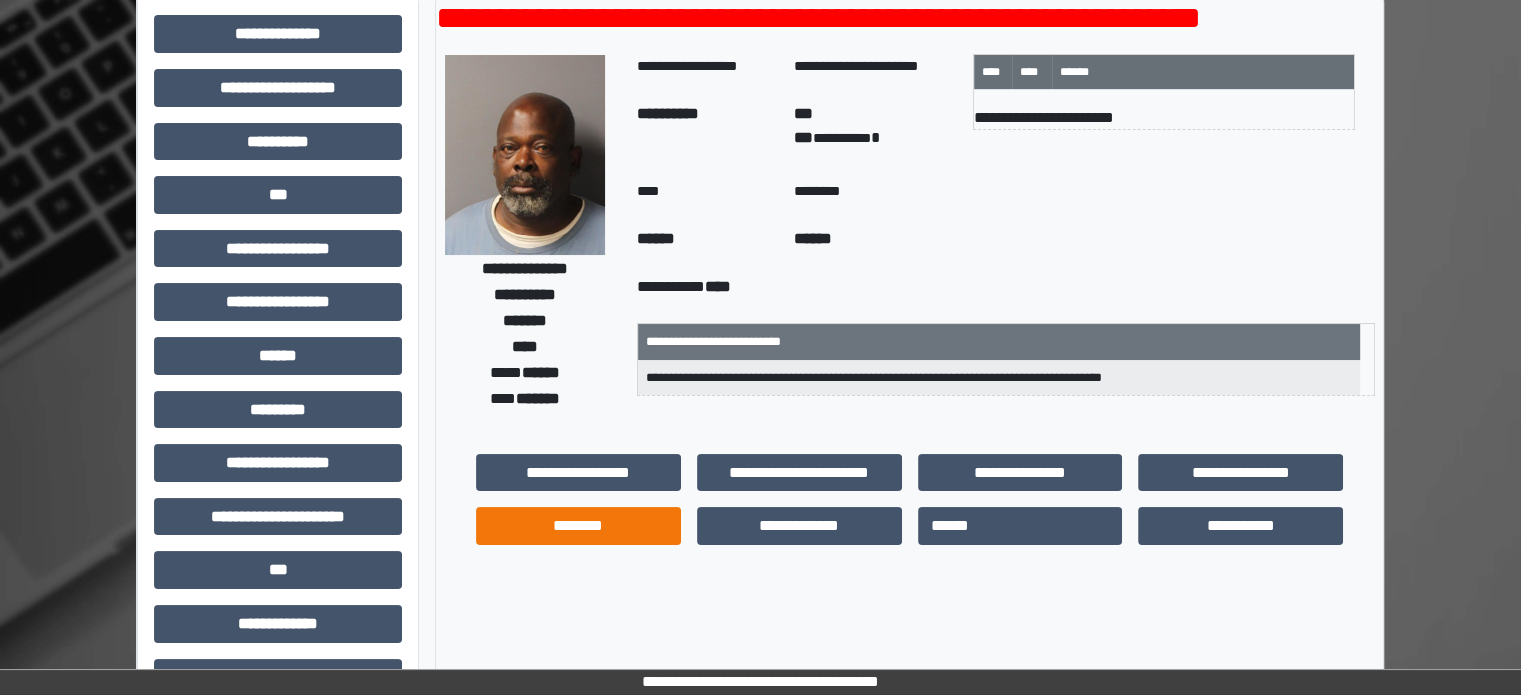 scroll, scrollTop: 300, scrollLeft: 0, axis: vertical 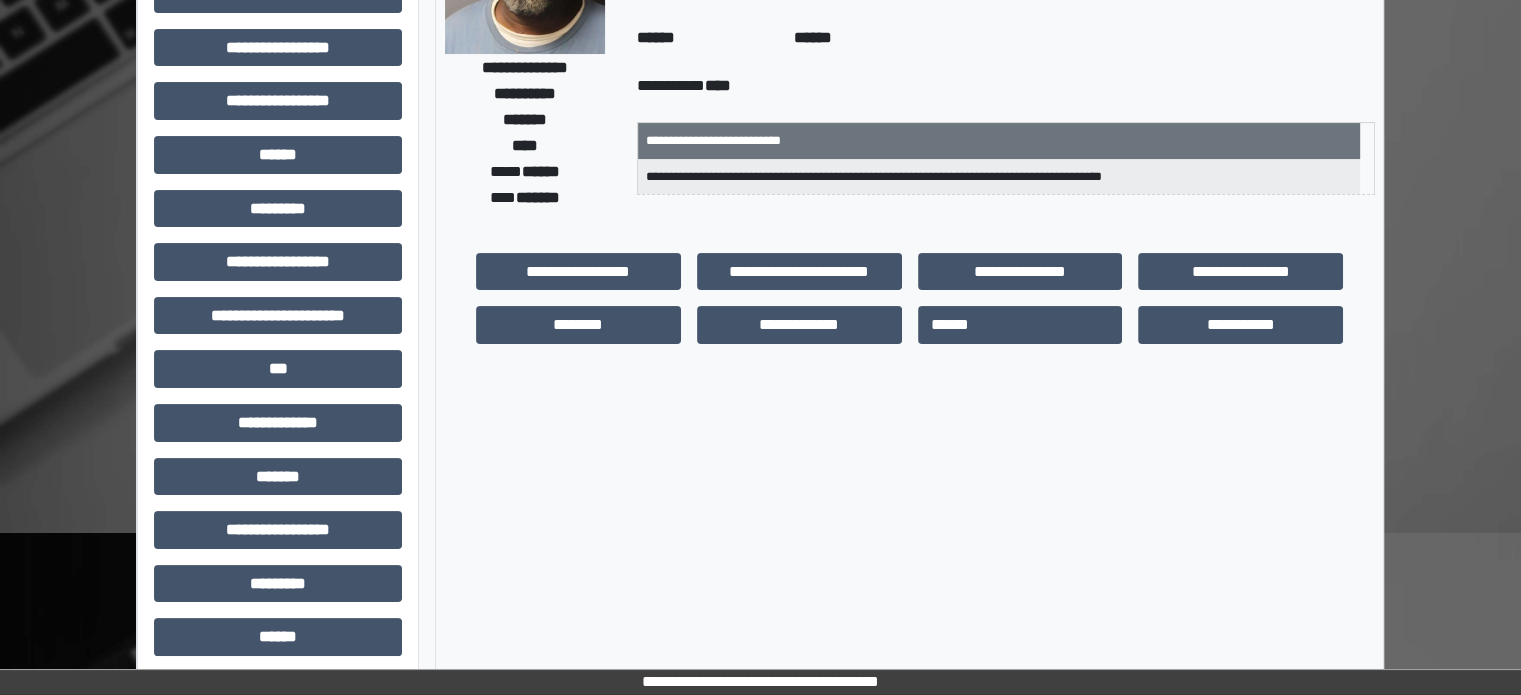 click on "**********" at bounding box center (578, 272) 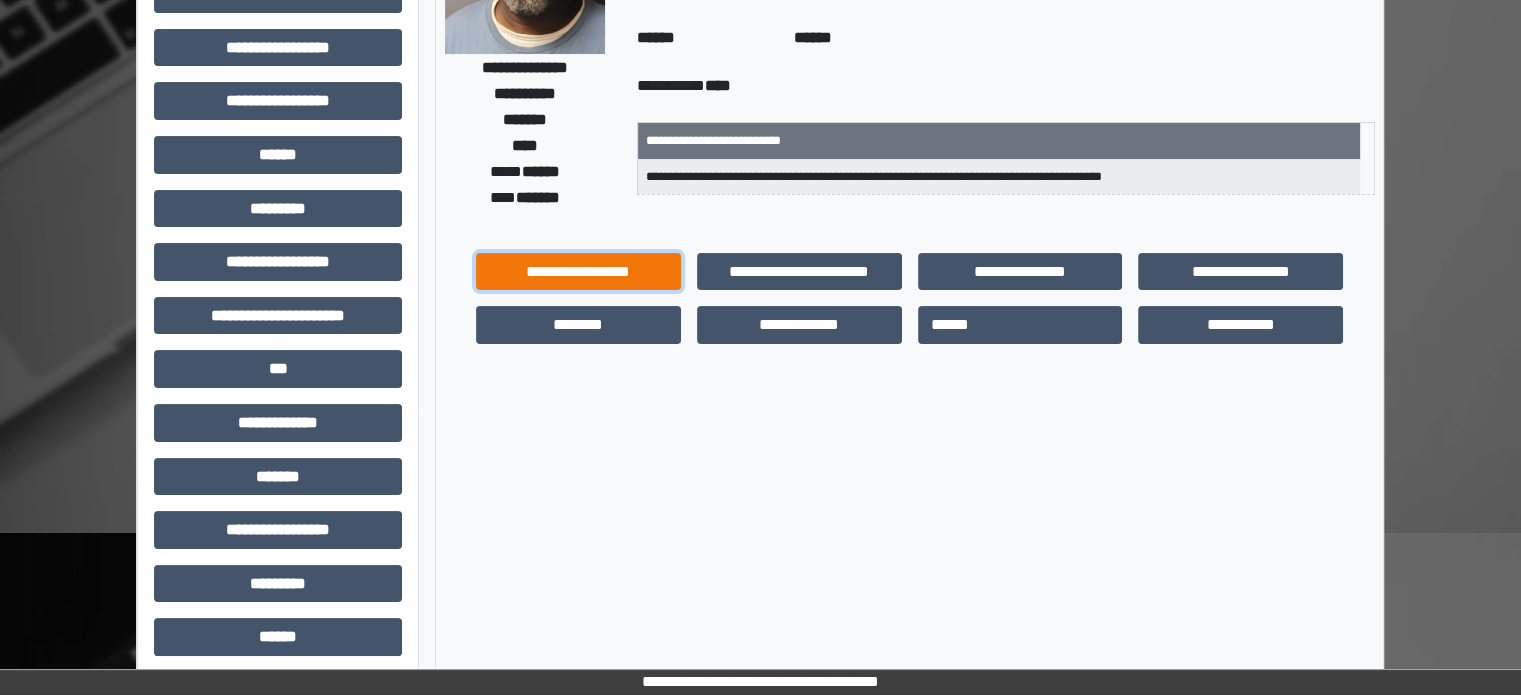 click on "**********" at bounding box center (578, 272) 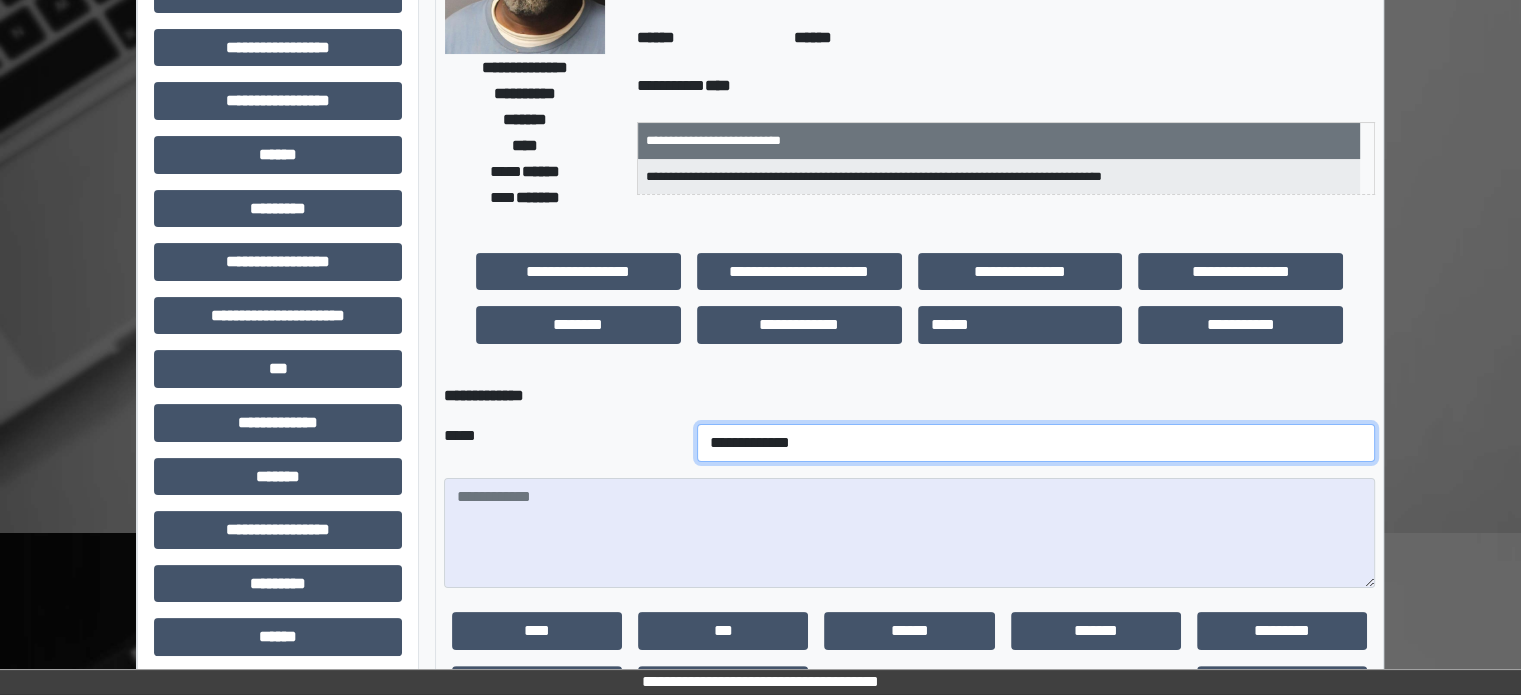 click on "**********" at bounding box center (1036, 443) 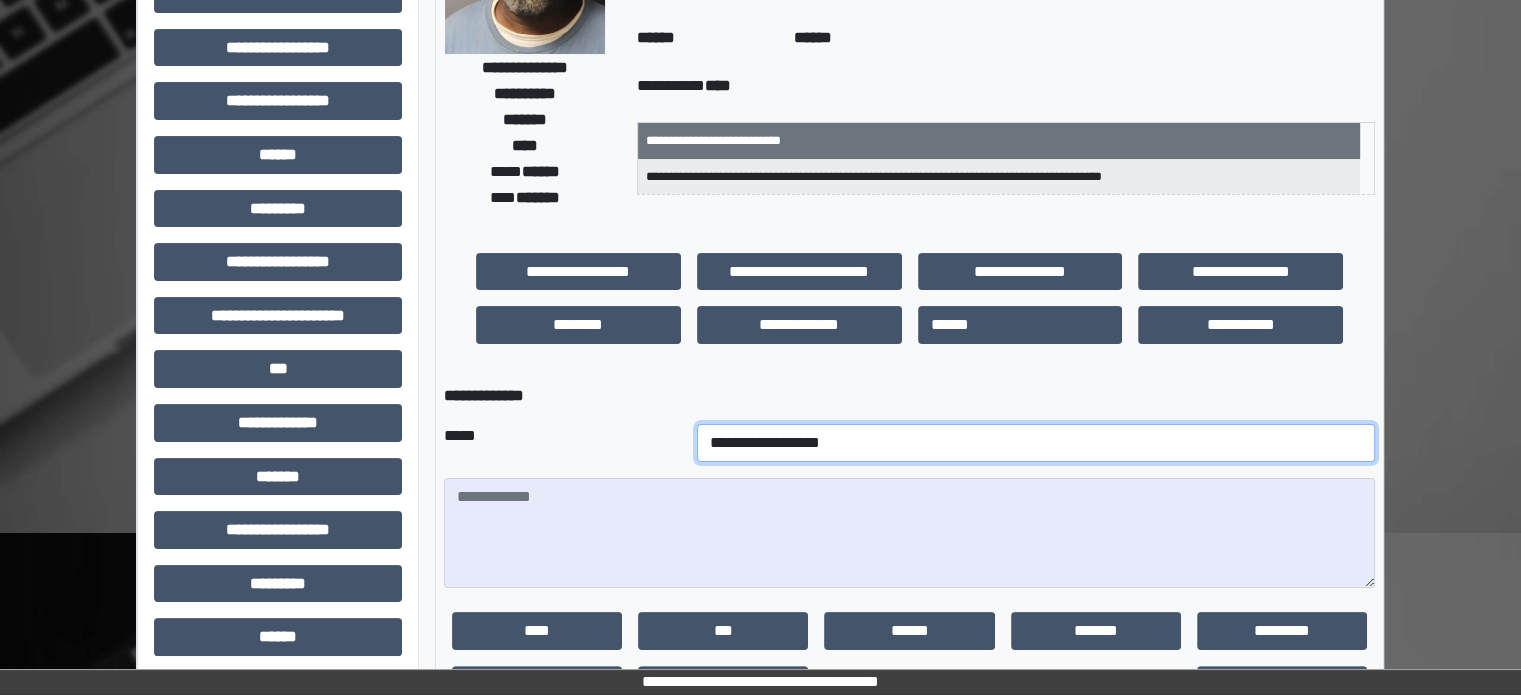 click on "**********" at bounding box center [1036, 443] 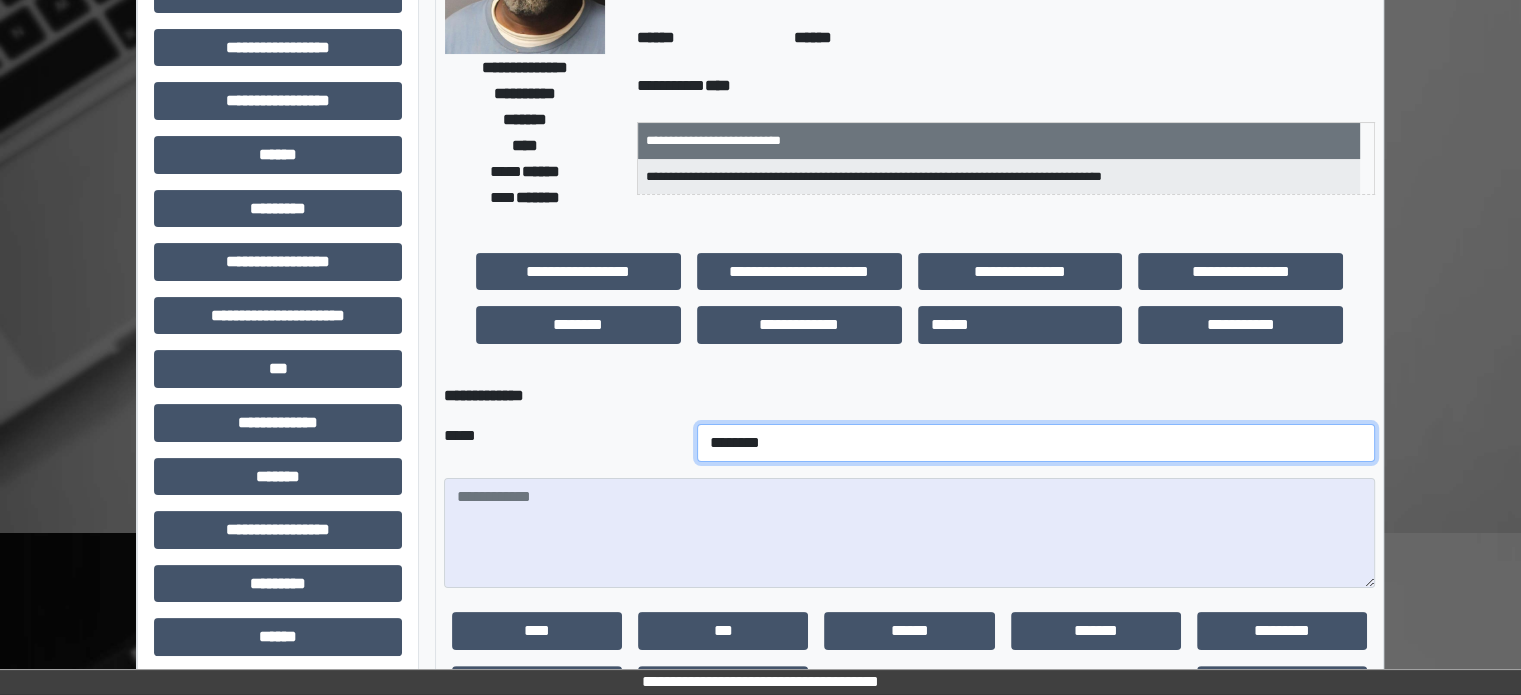 click on "**********" at bounding box center [1036, 443] 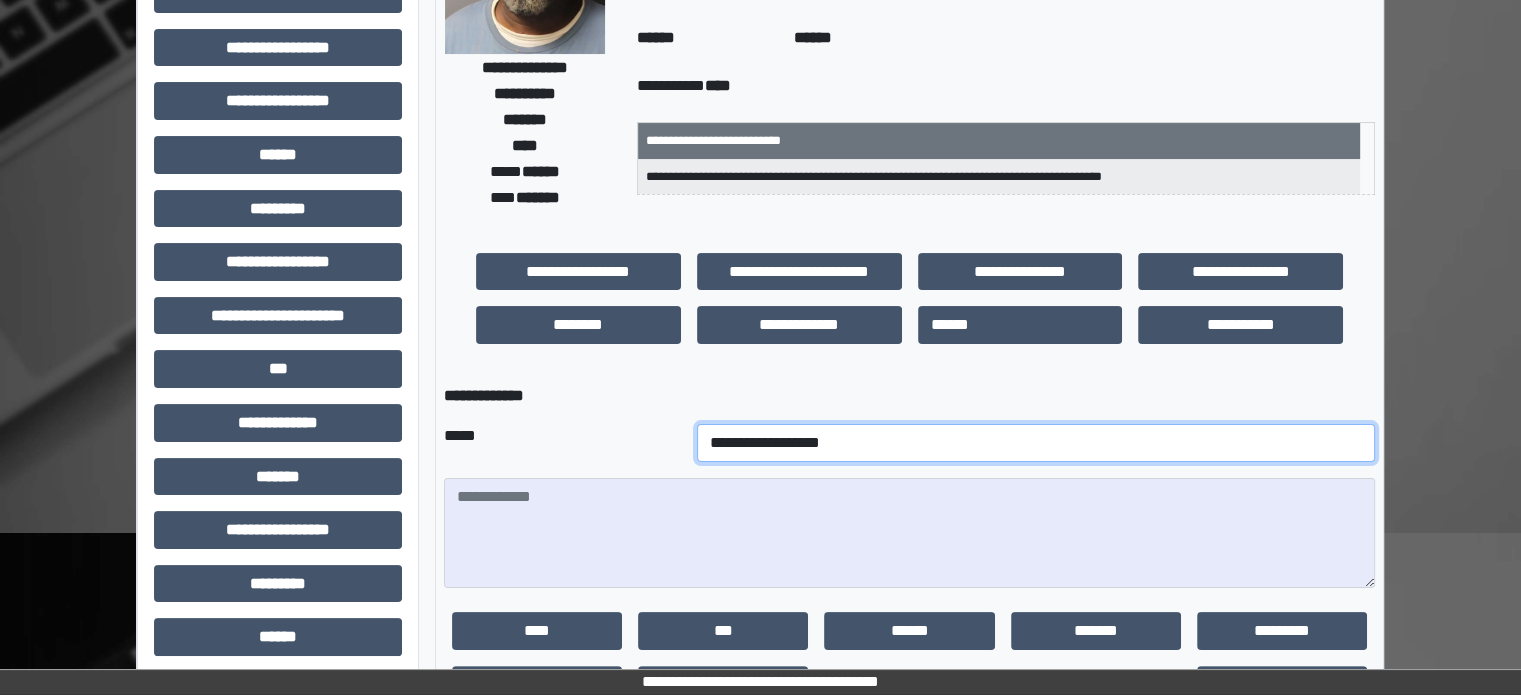 click on "**********" at bounding box center [1036, 443] 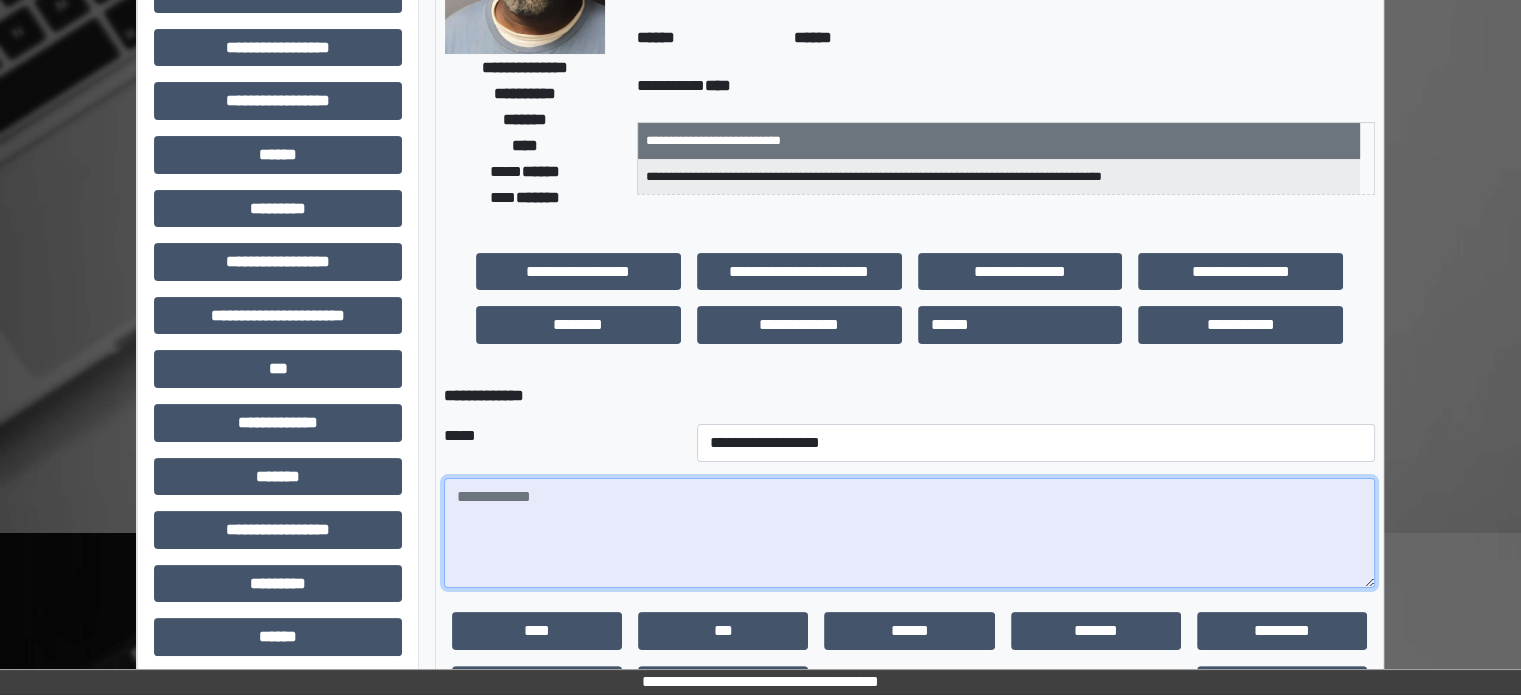 click at bounding box center [909, 533] 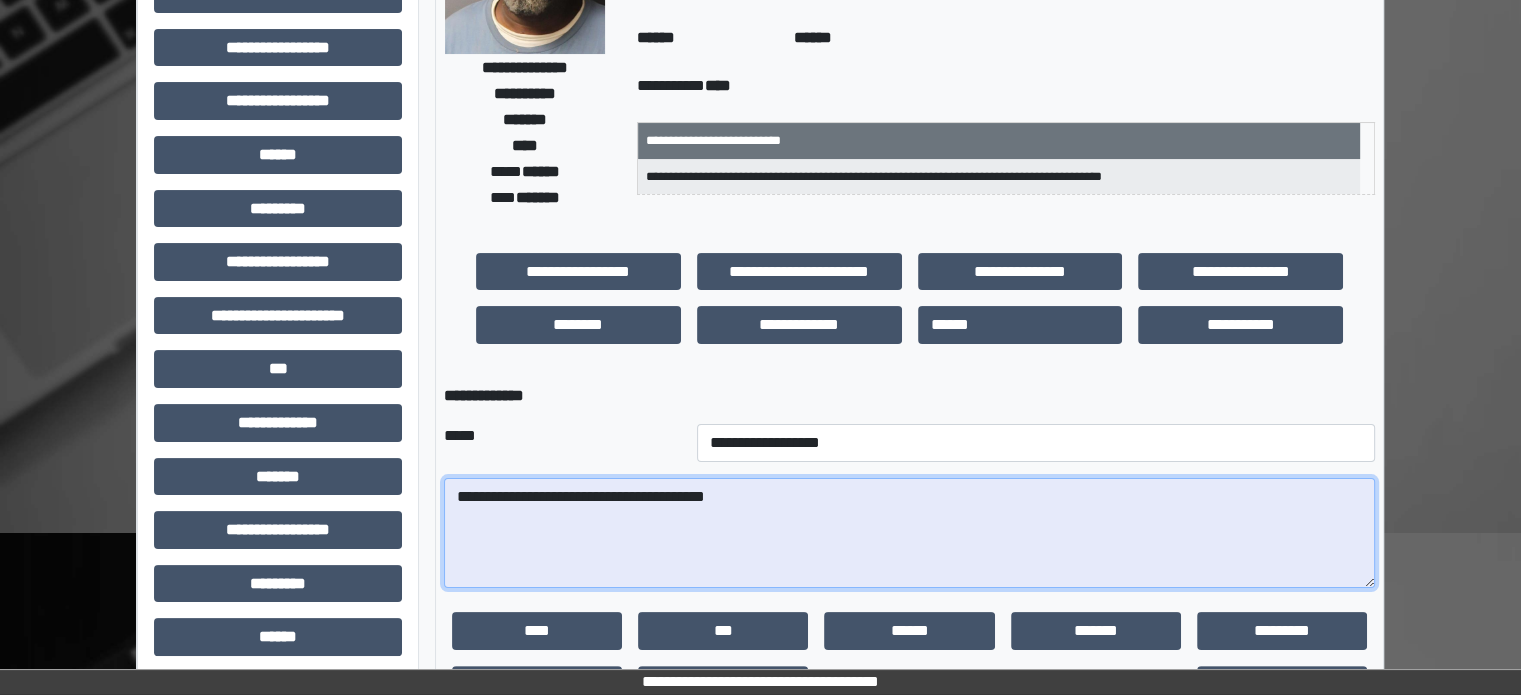 click on "**********" at bounding box center (909, 533) 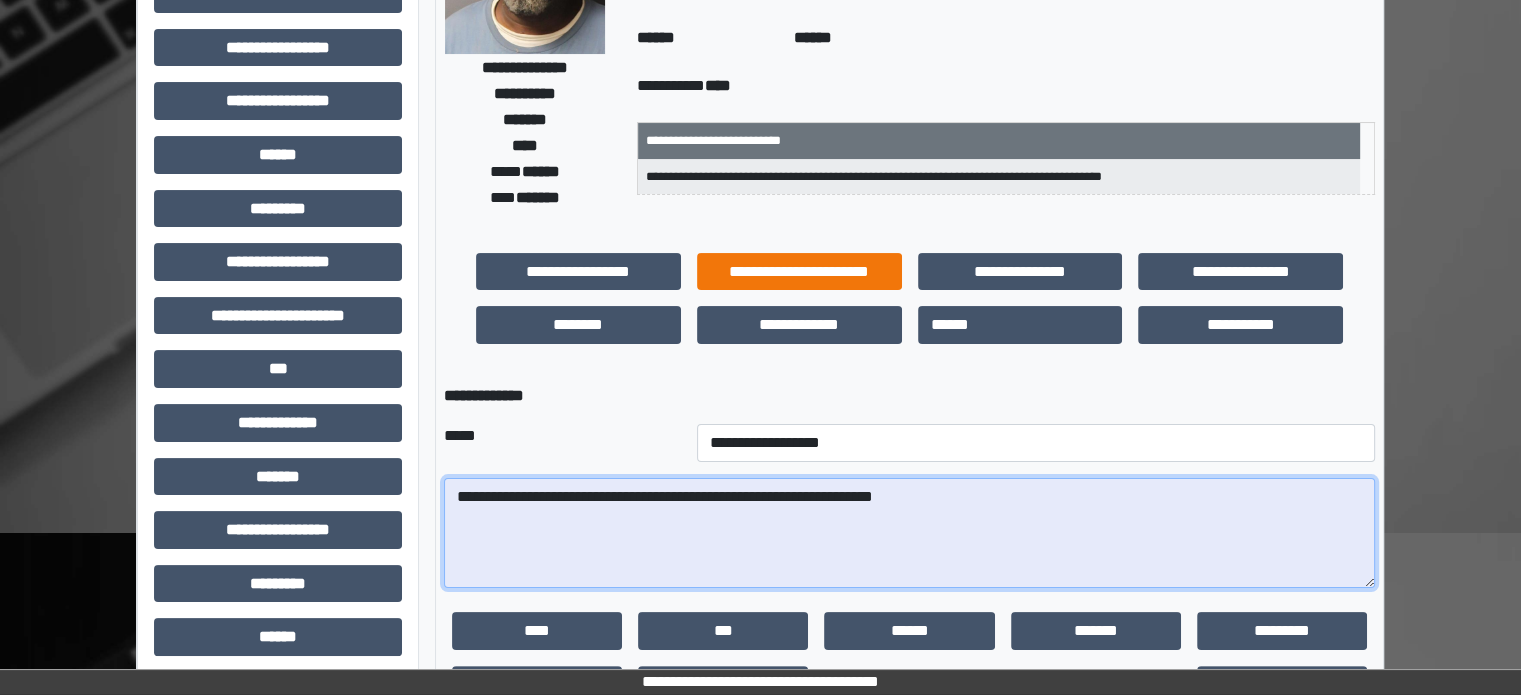 type on "**********" 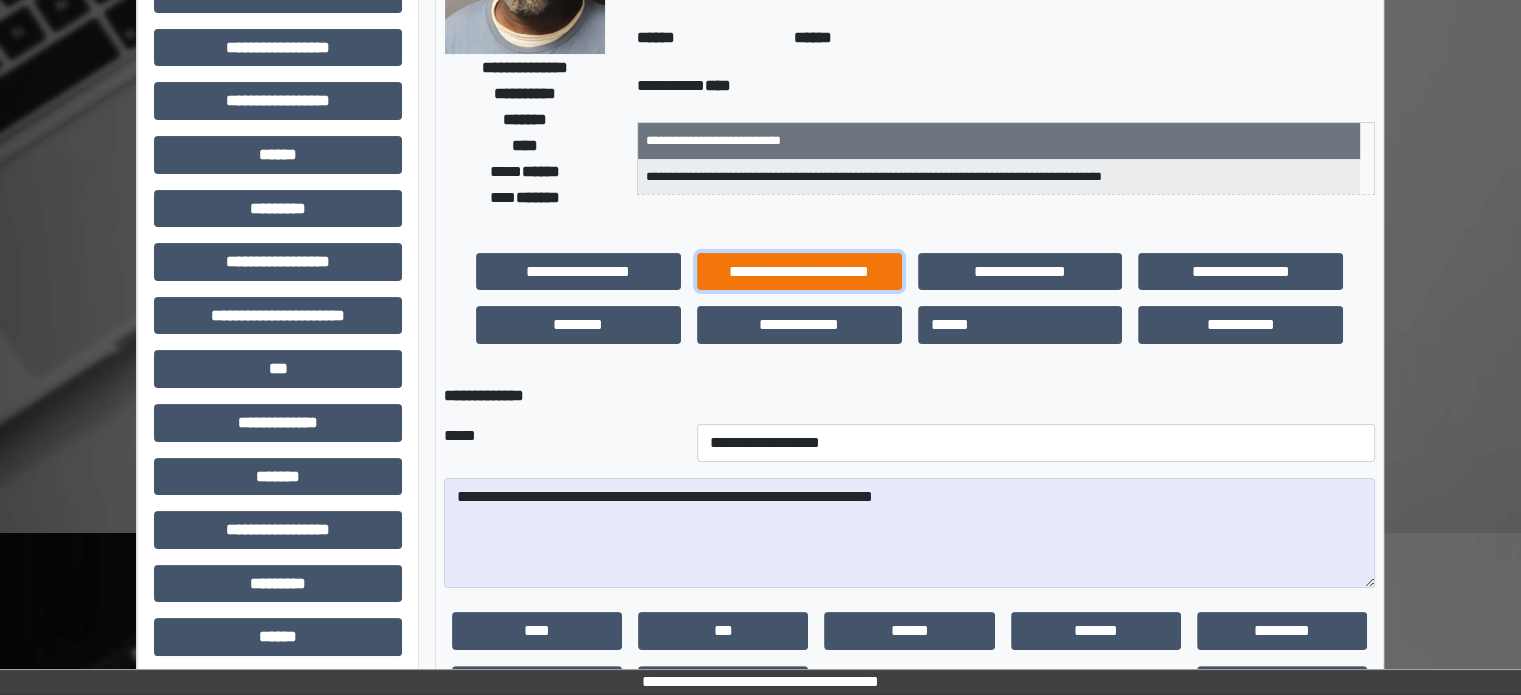 click on "**********" at bounding box center (799, 272) 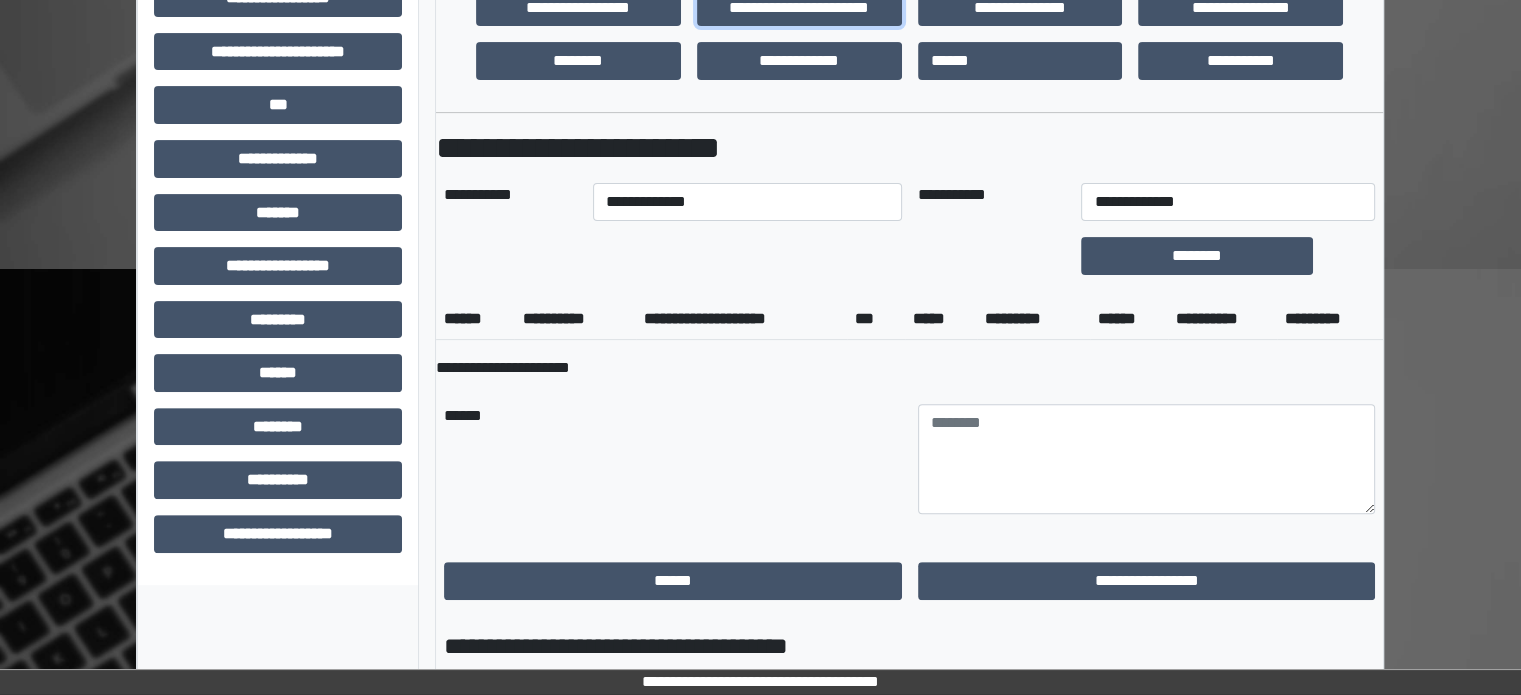 scroll, scrollTop: 671, scrollLeft: 0, axis: vertical 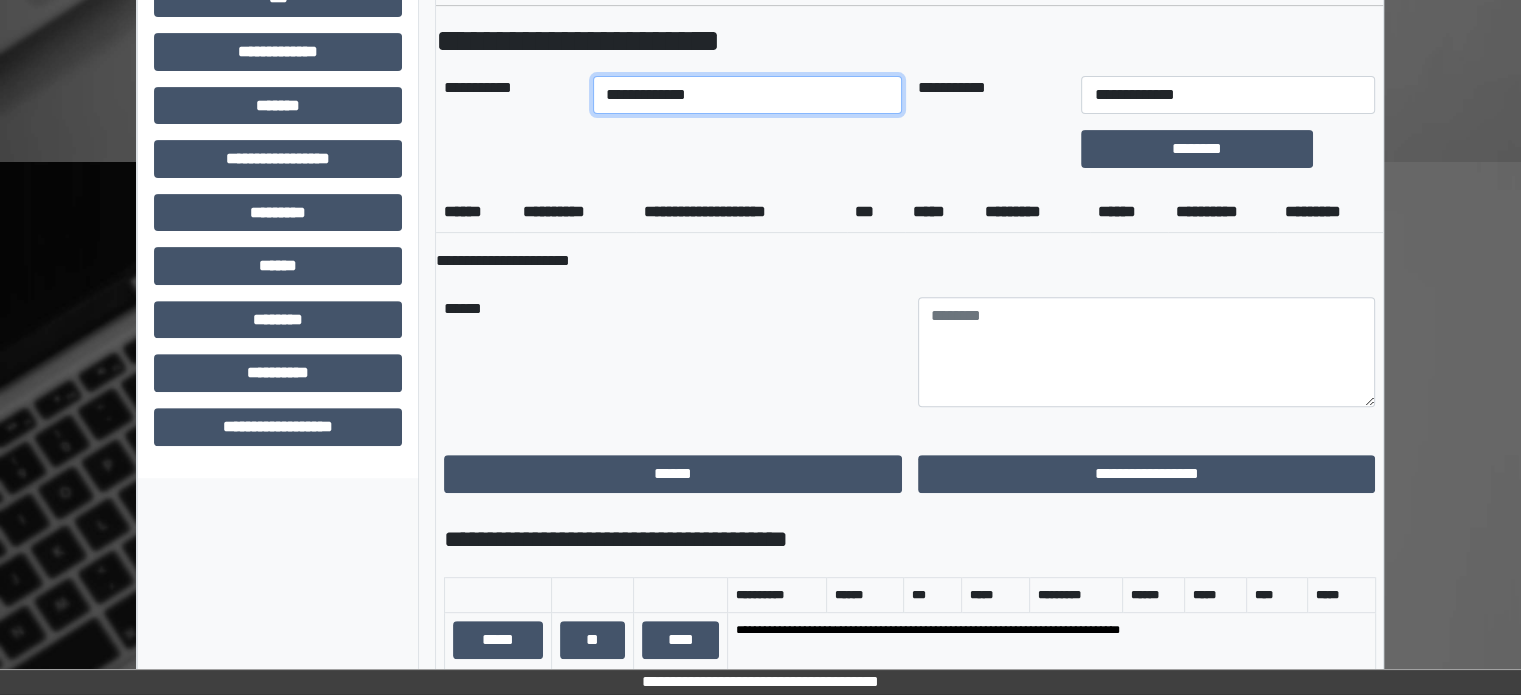 click on "**********" at bounding box center [747, 95] 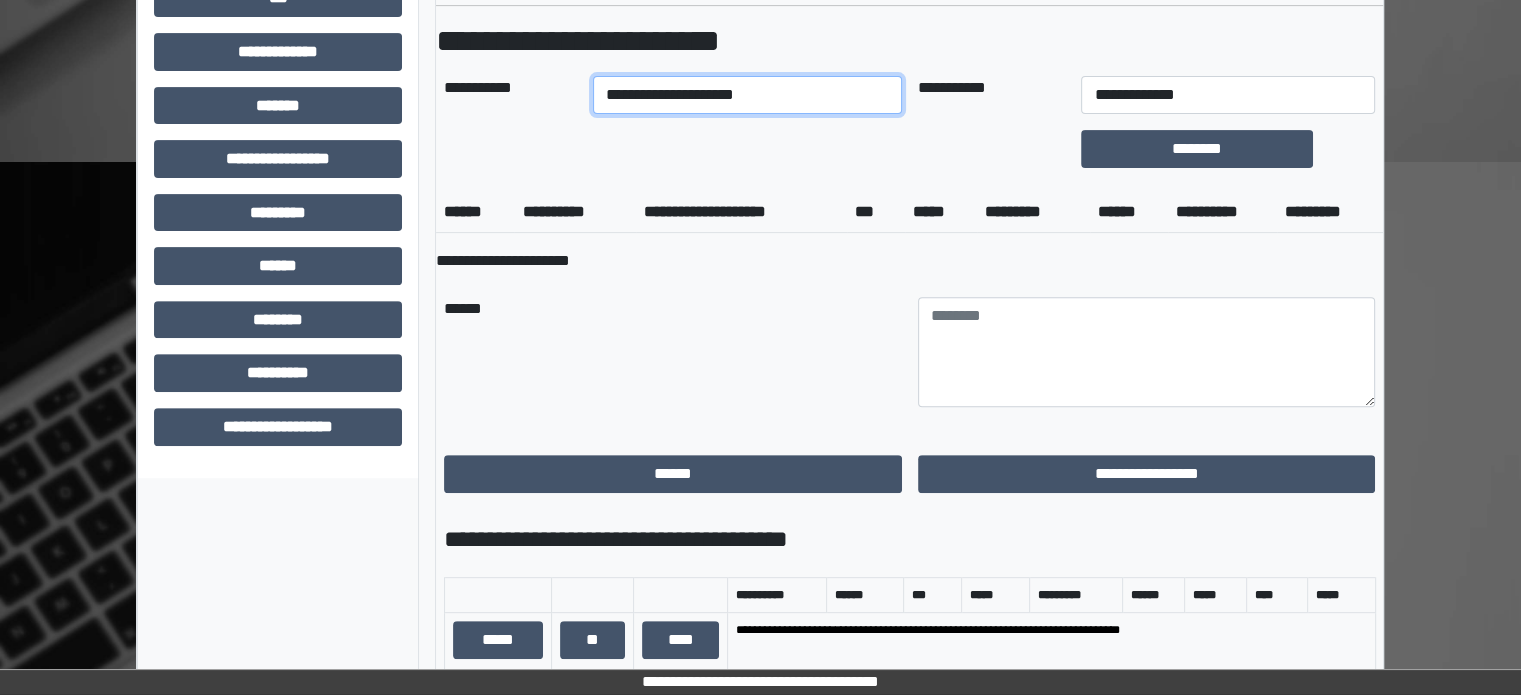 click on "**********" at bounding box center (747, 95) 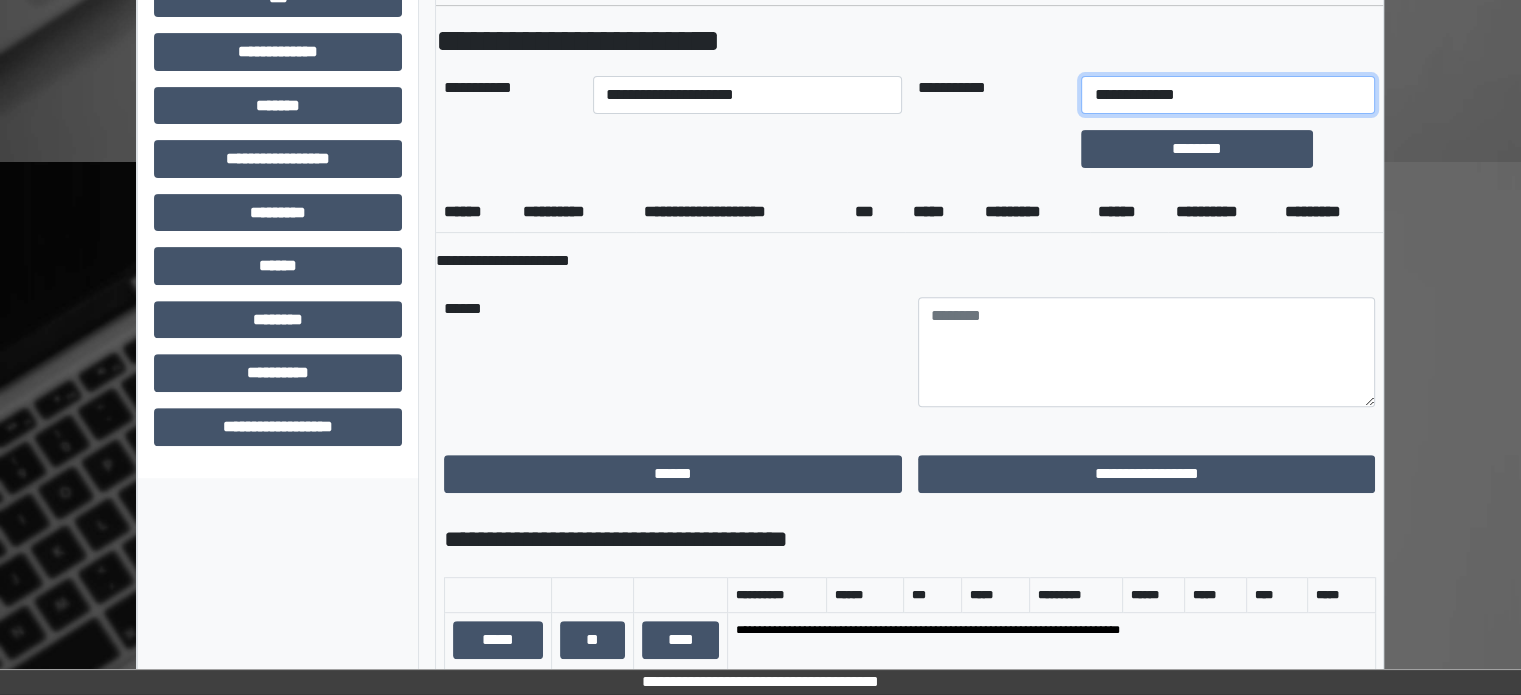 drag, startPoint x: 1276, startPoint y: 95, endPoint x: 1276, endPoint y: 110, distance: 15 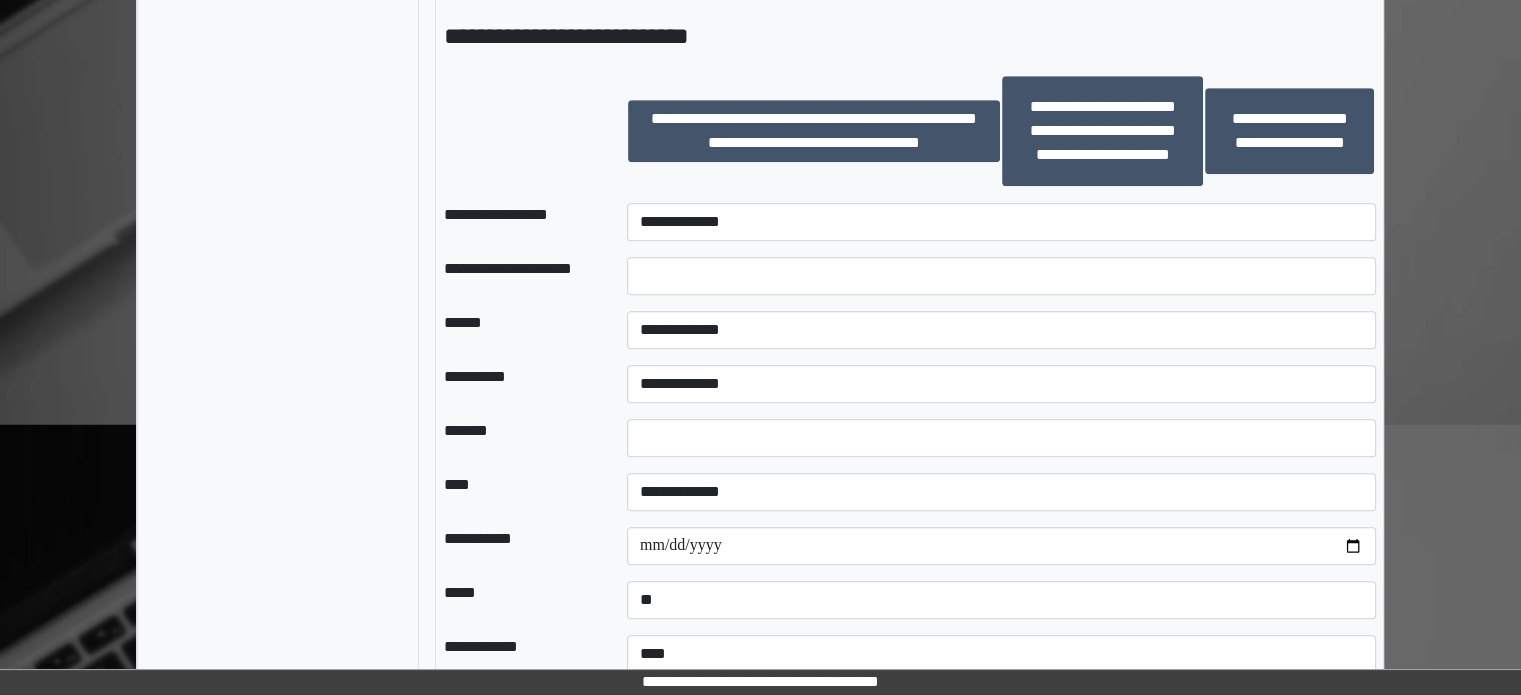 scroll, scrollTop: 1371, scrollLeft: 0, axis: vertical 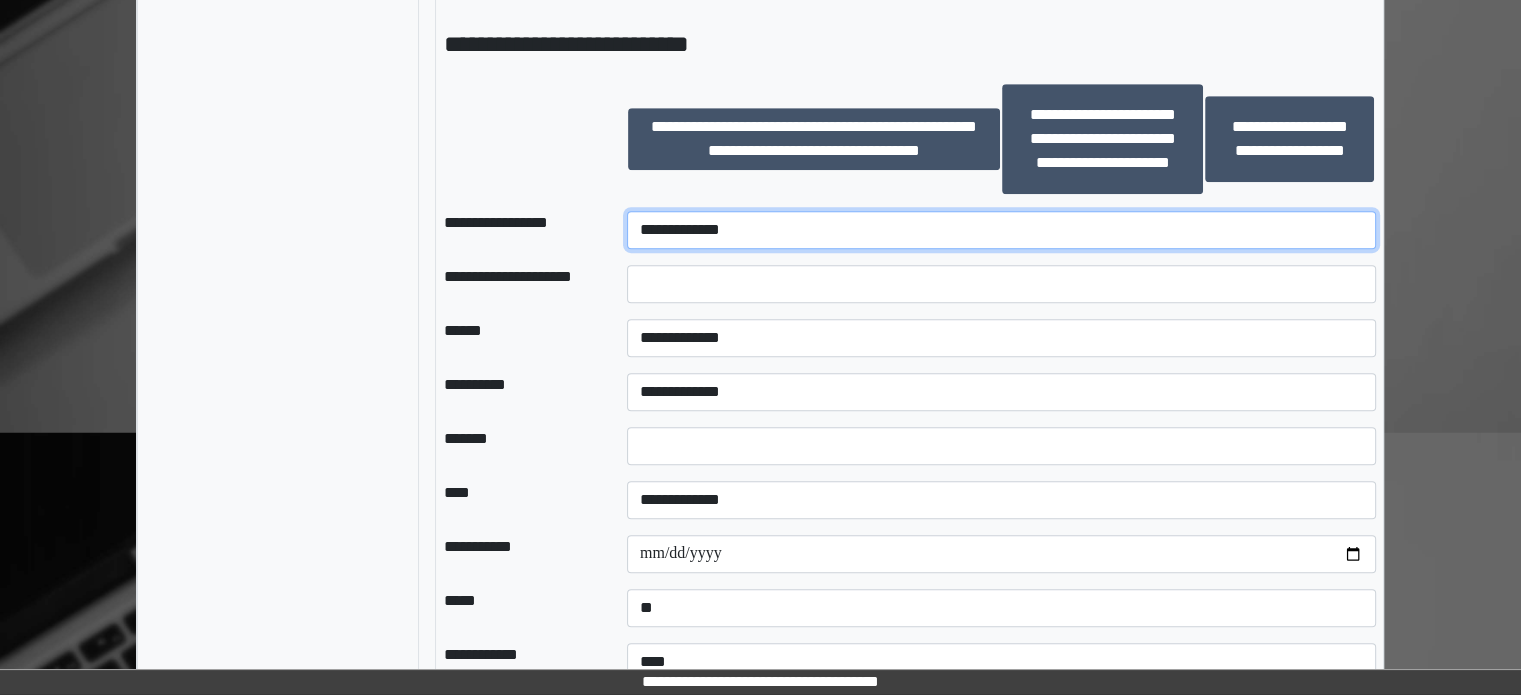 click on "**********" at bounding box center (1001, 230) 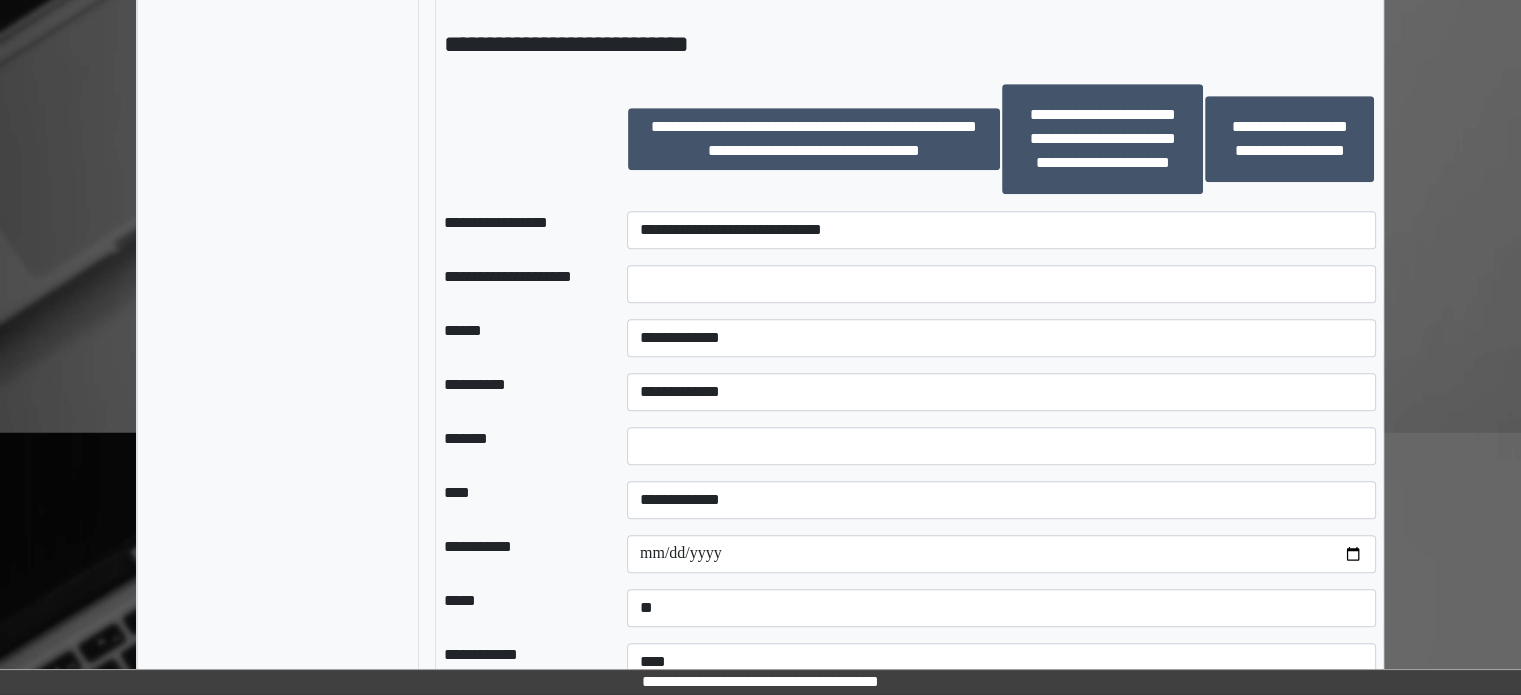 click on "**********" at bounding box center [760, -20] 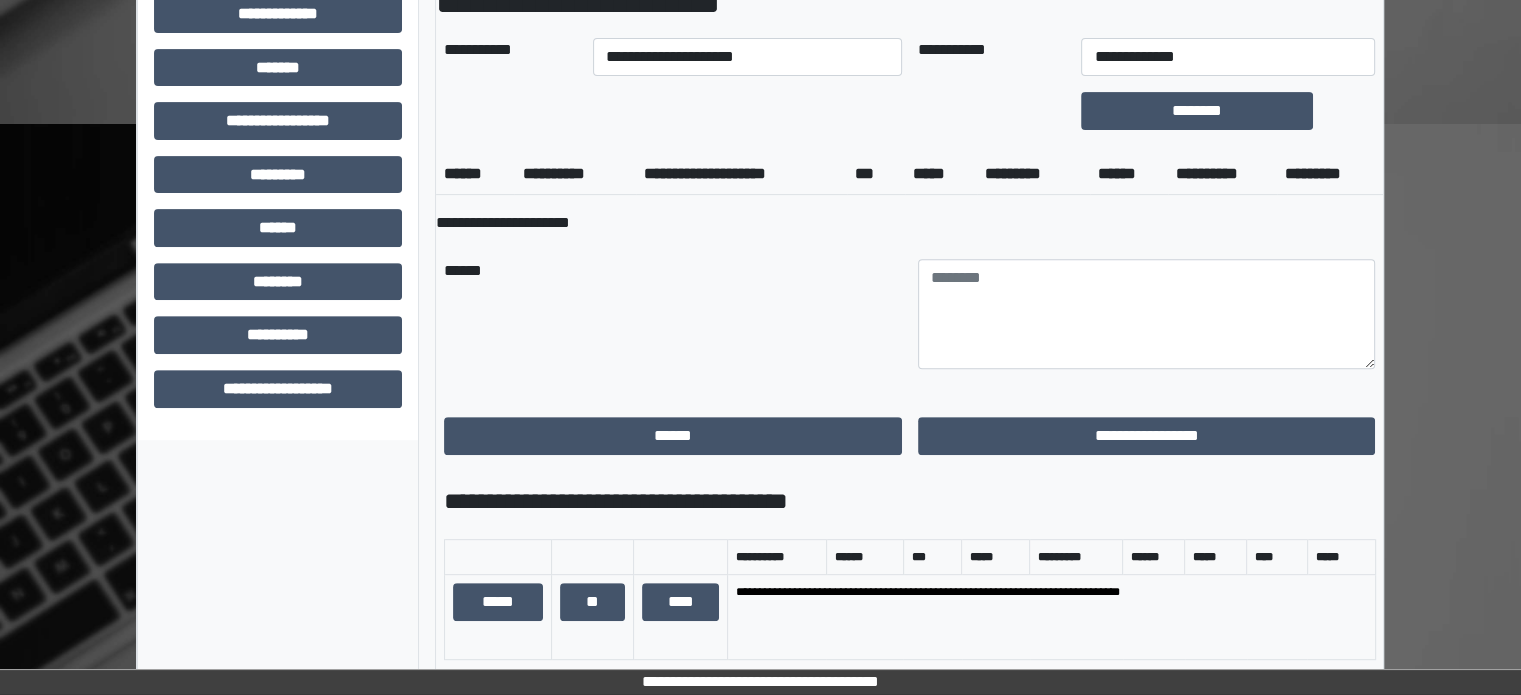 scroll, scrollTop: 471, scrollLeft: 0, axis: vertical 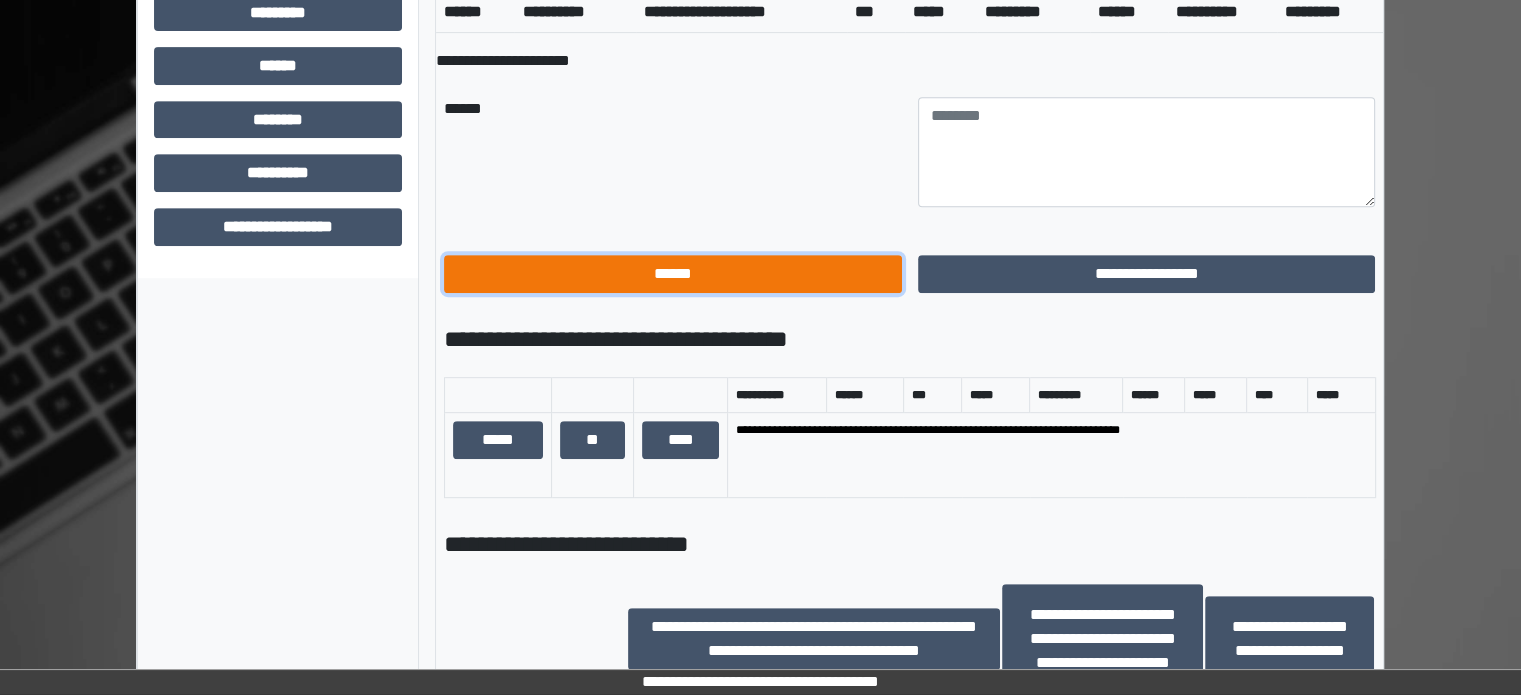 click on "******" at bounding box center (673, 274) 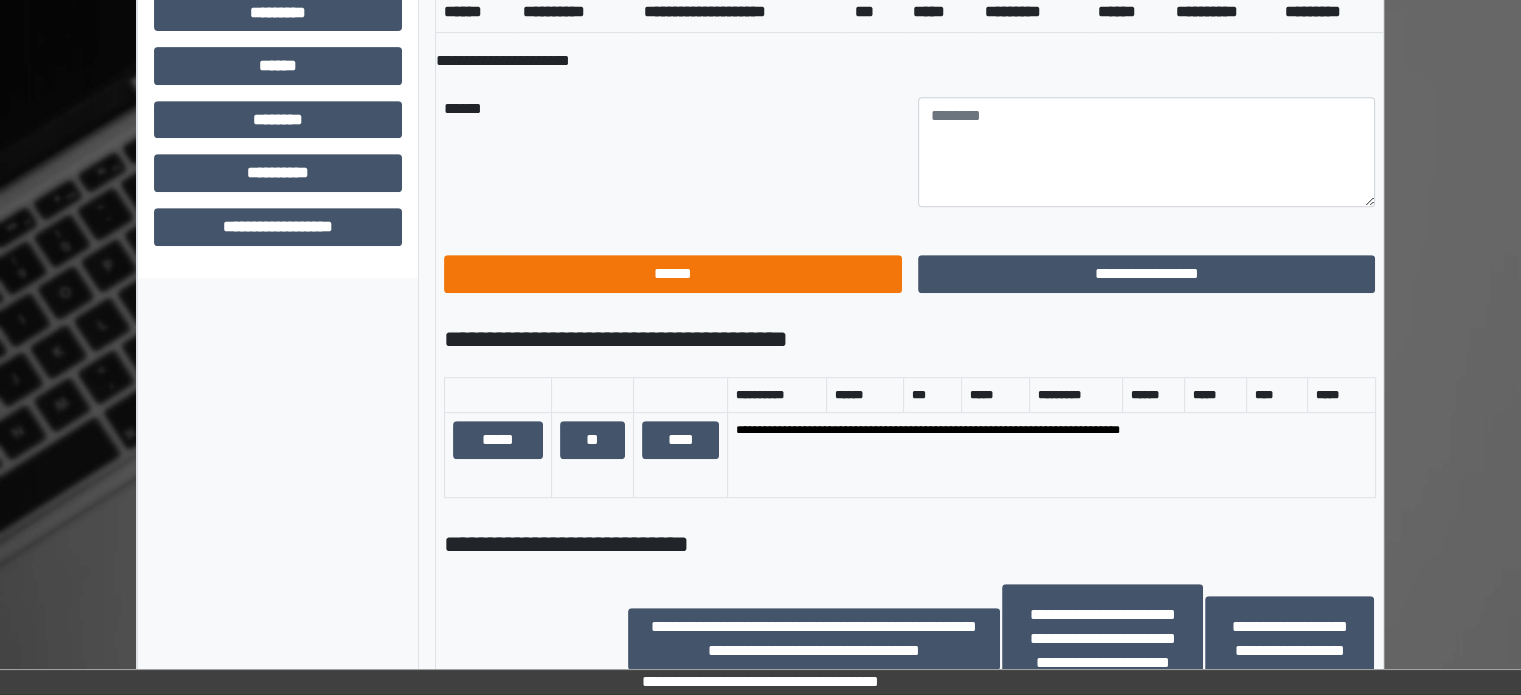 scroll, scrollTop: 471, scrollLeft: 0, axis: vertical 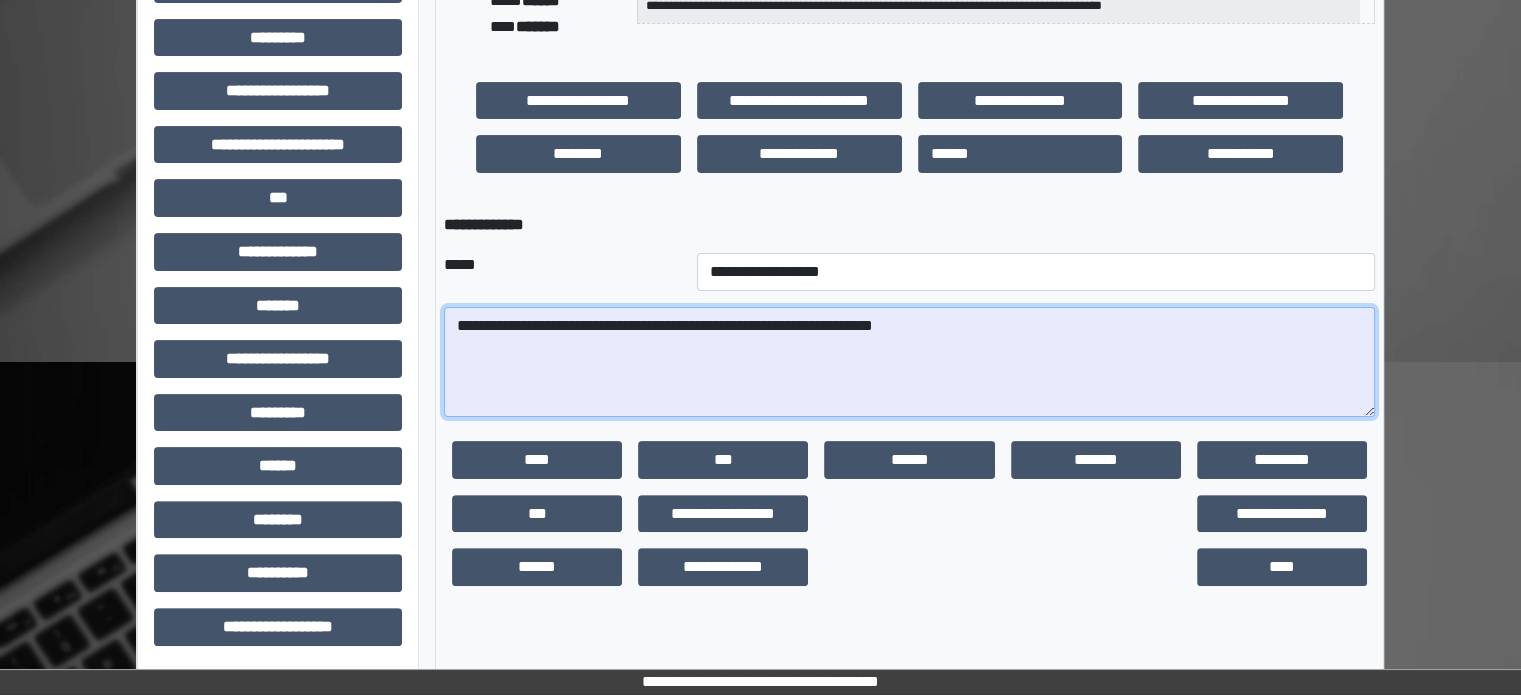 click on "**********" at bounding box center [909, 362] 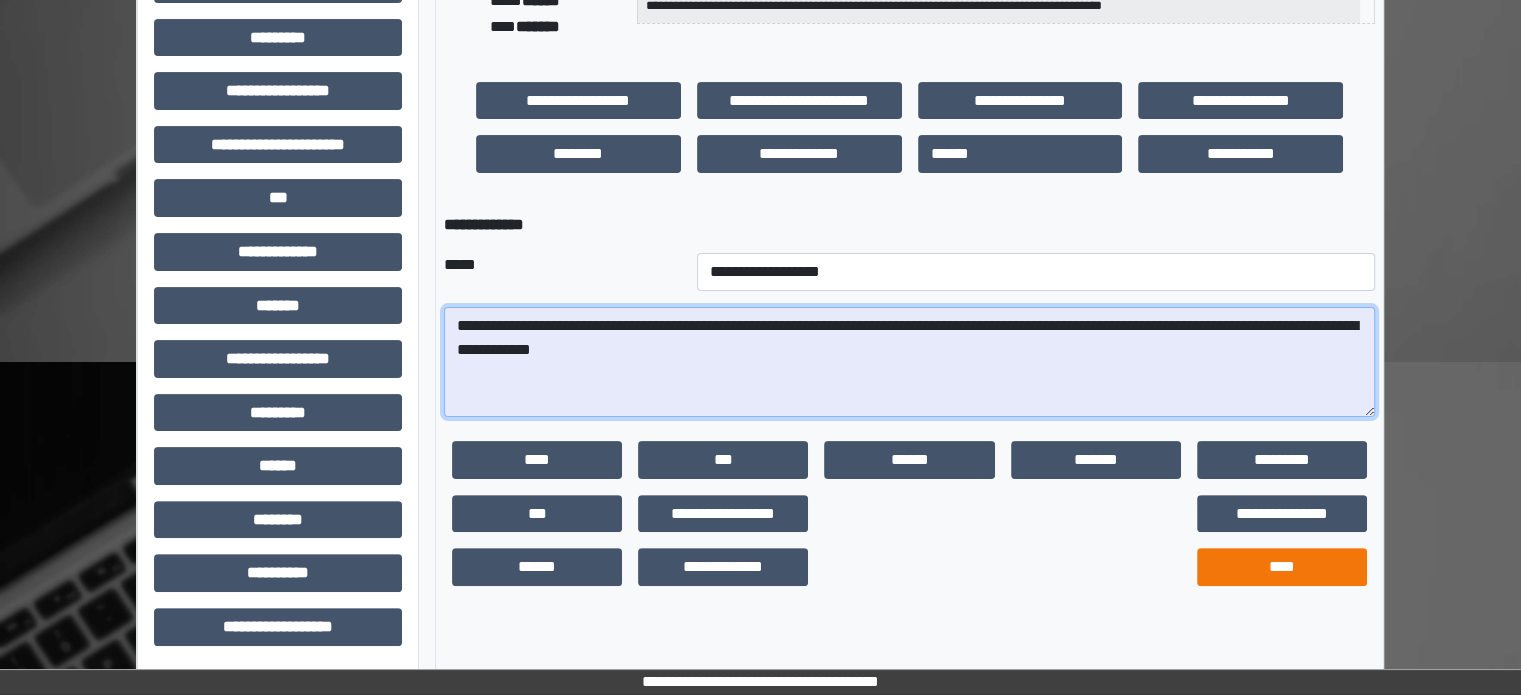 type on "**********" 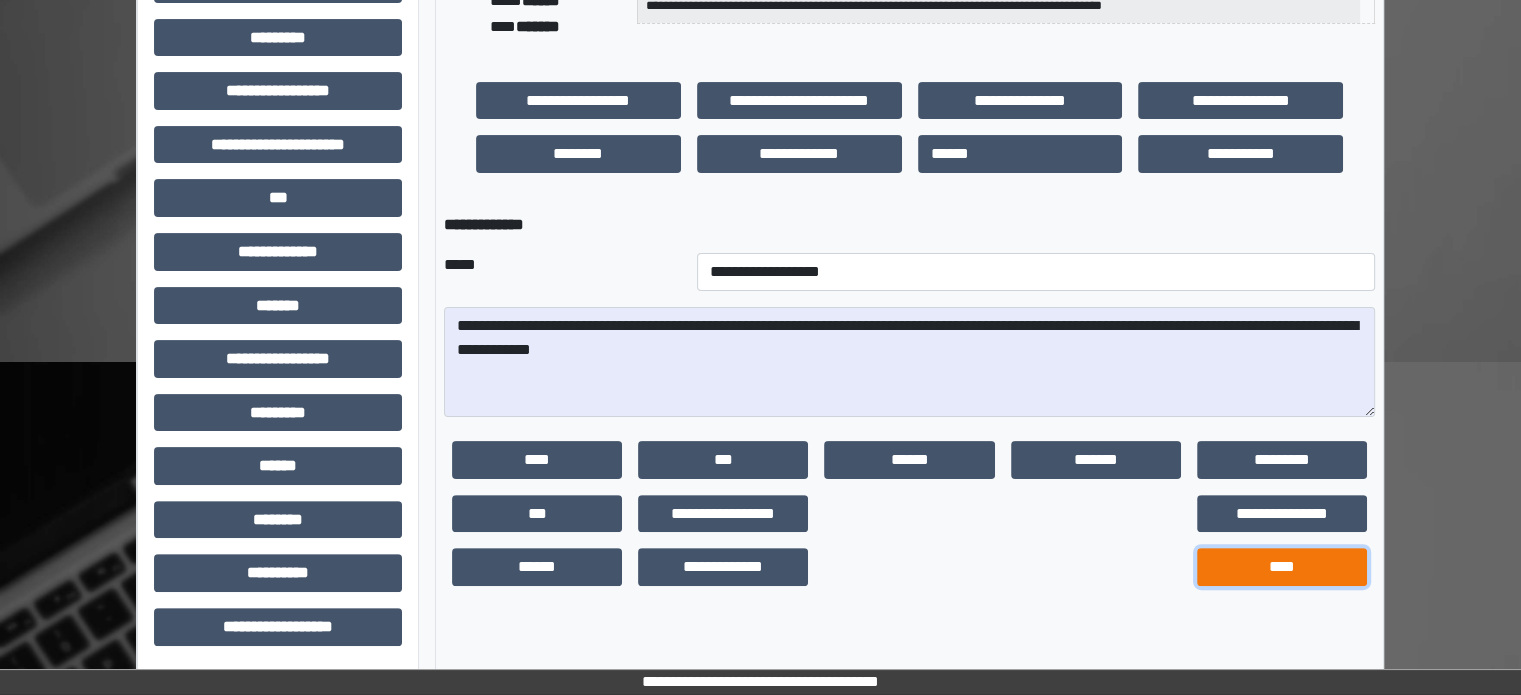 click on "****" at bounding box center (1282, 567) 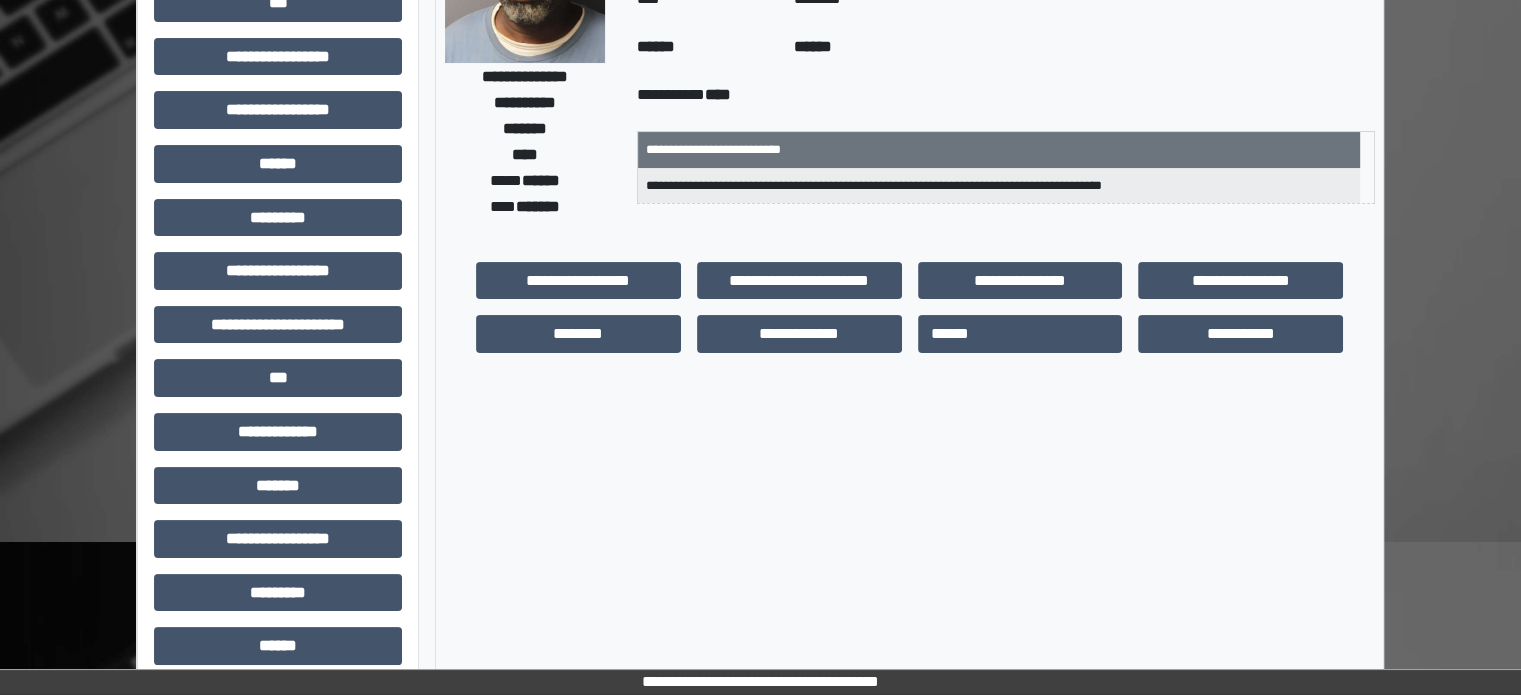 scroll, scrollTop: 300, scrollLeft: 0, axis: vertical 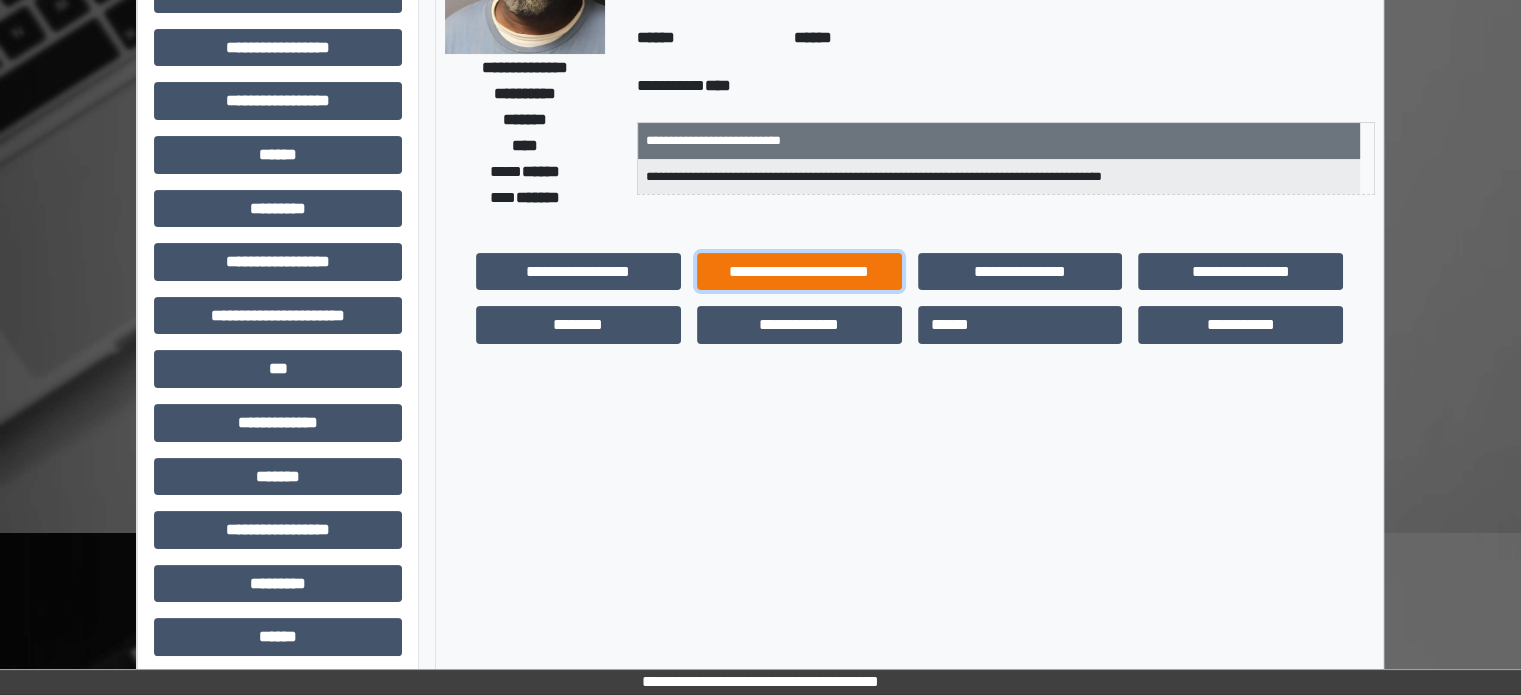 click on "**********" at bounding box center [799, 272] 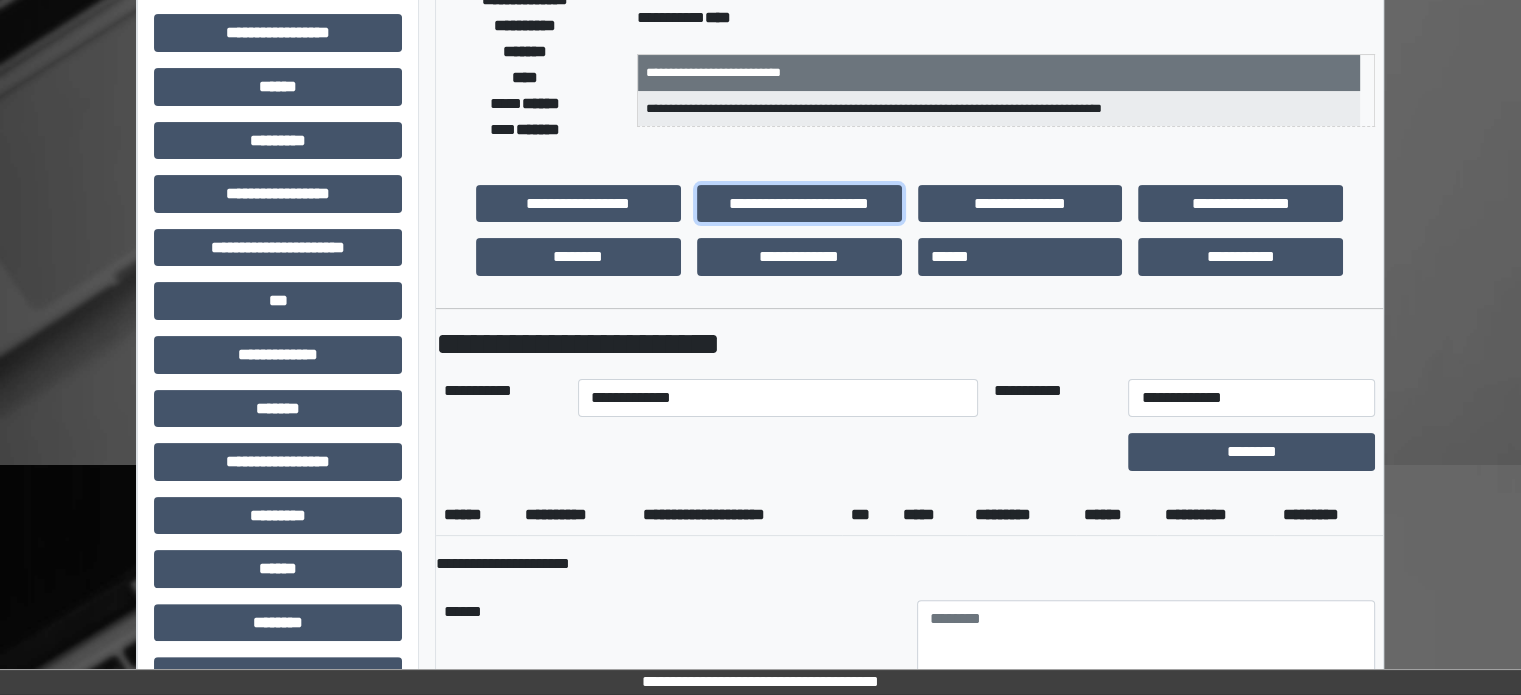 scroll, scrollTop: 471, scrollLeft: 0, axis: vertical 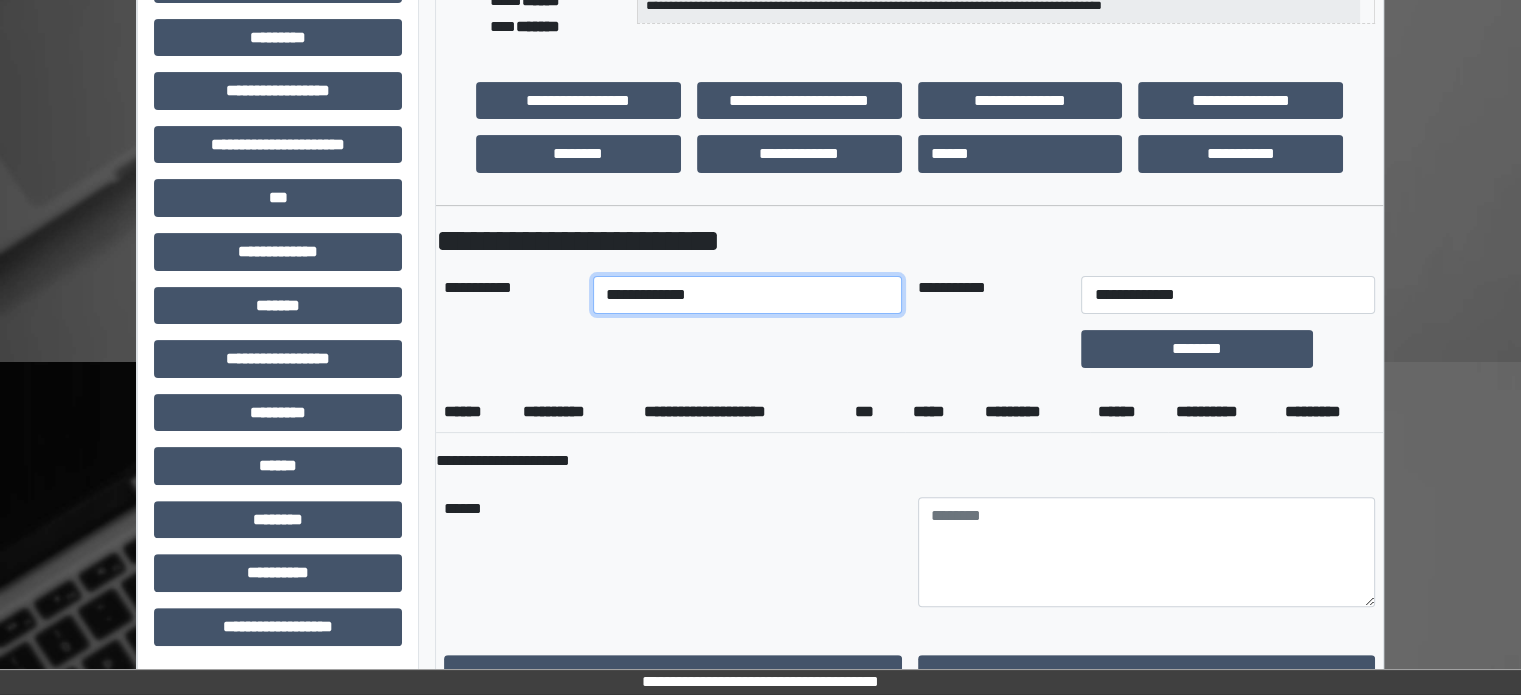 click on "**********" at bounding box center (747, 295) 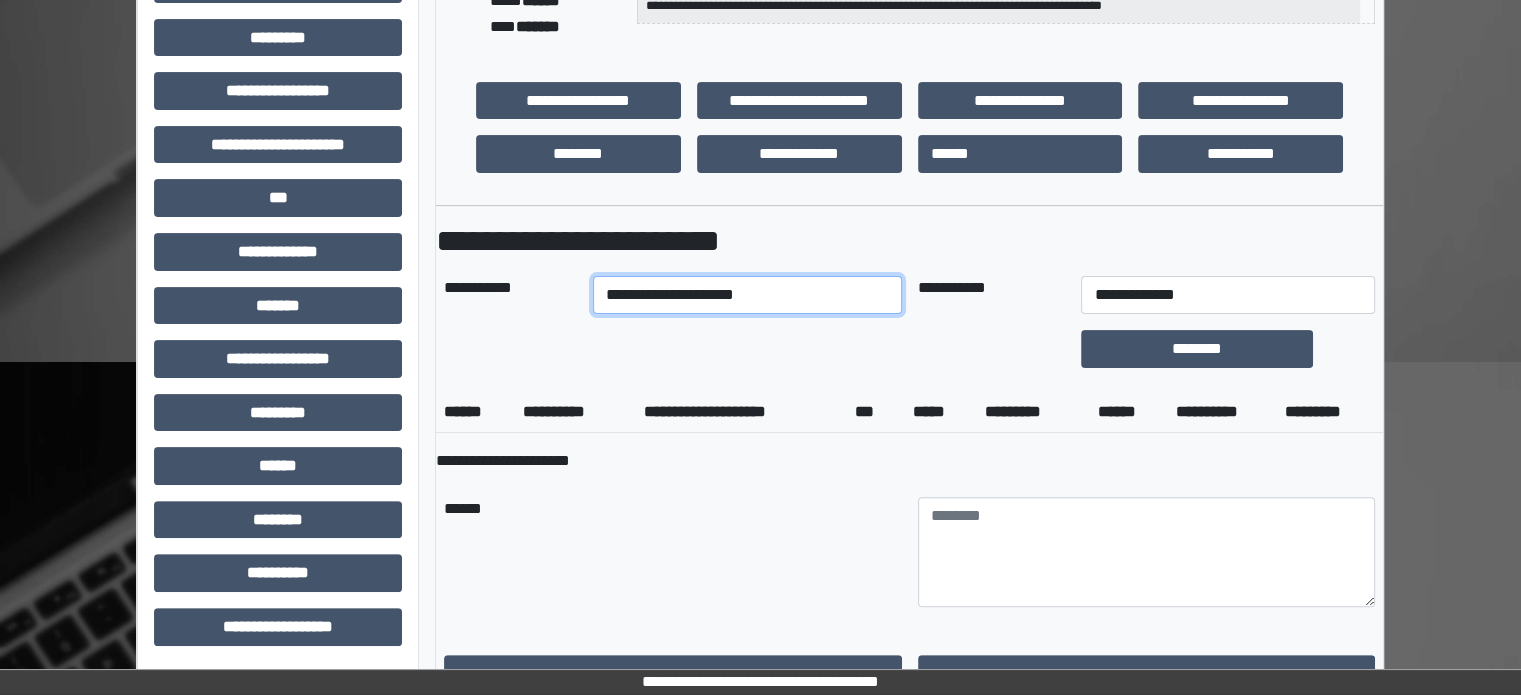 click on "**********" at bounding box center [747, 295] 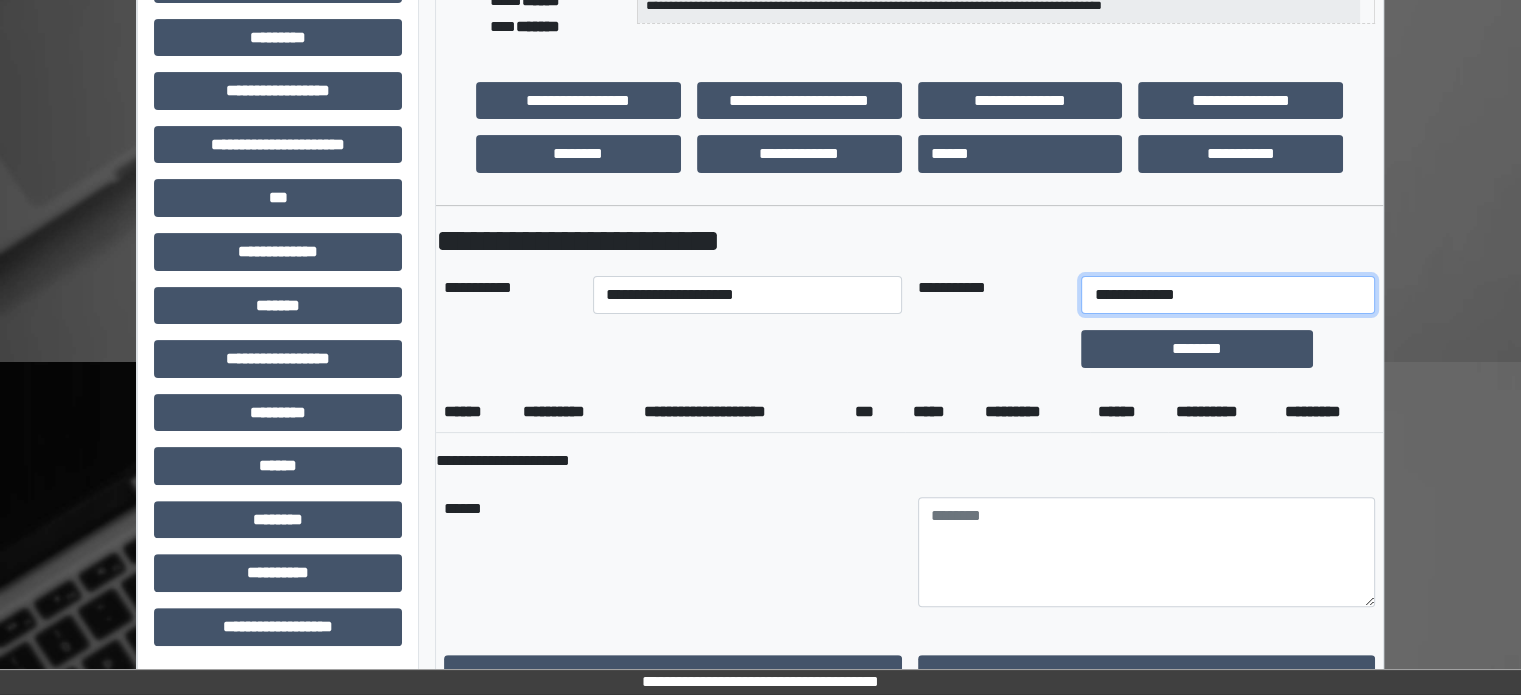 drag, startPoint x: 1156, startPoint y: 298, endPoint x: 1165, endPoint y: 304, distance: 10.816654 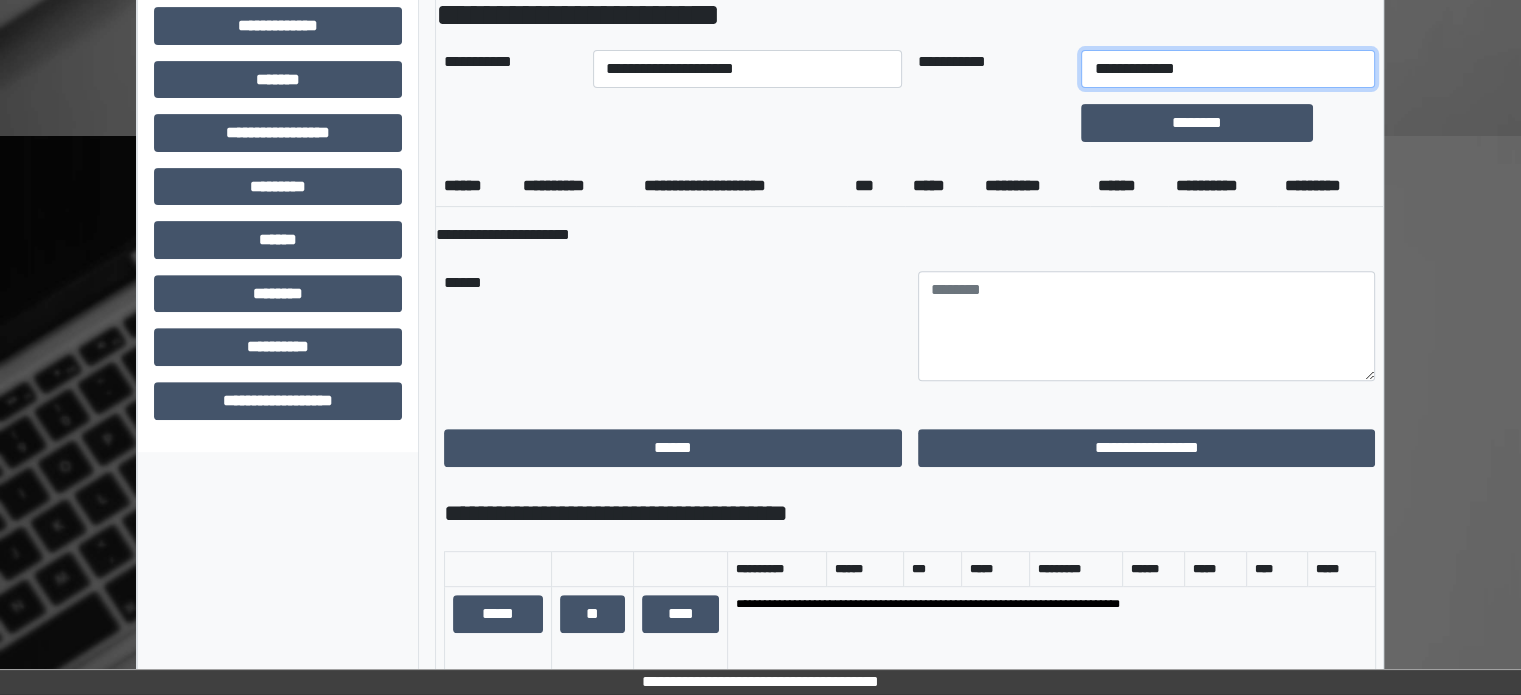 scroll, scrollTop: 1171, scrollLeft: 0, axis: vertical 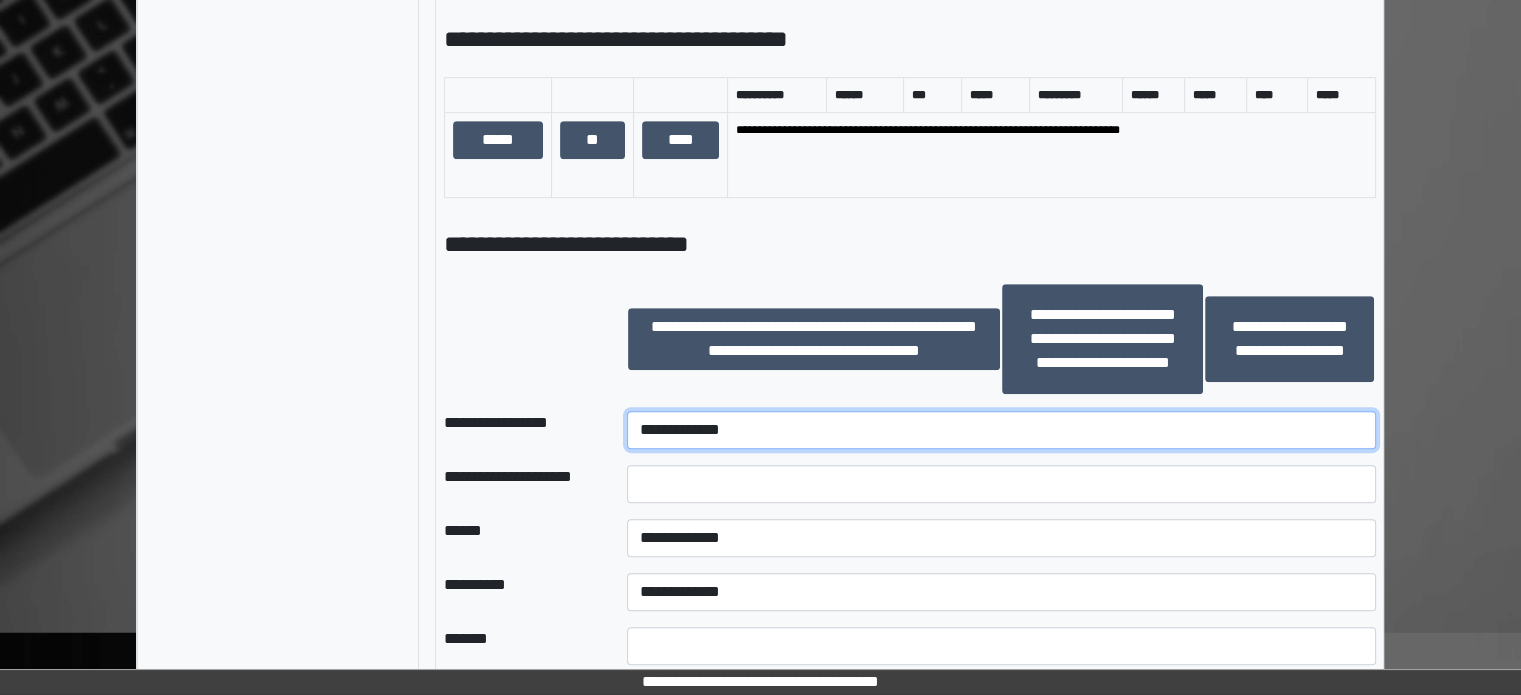 click on "**********" at bounding box center [1001, 430] 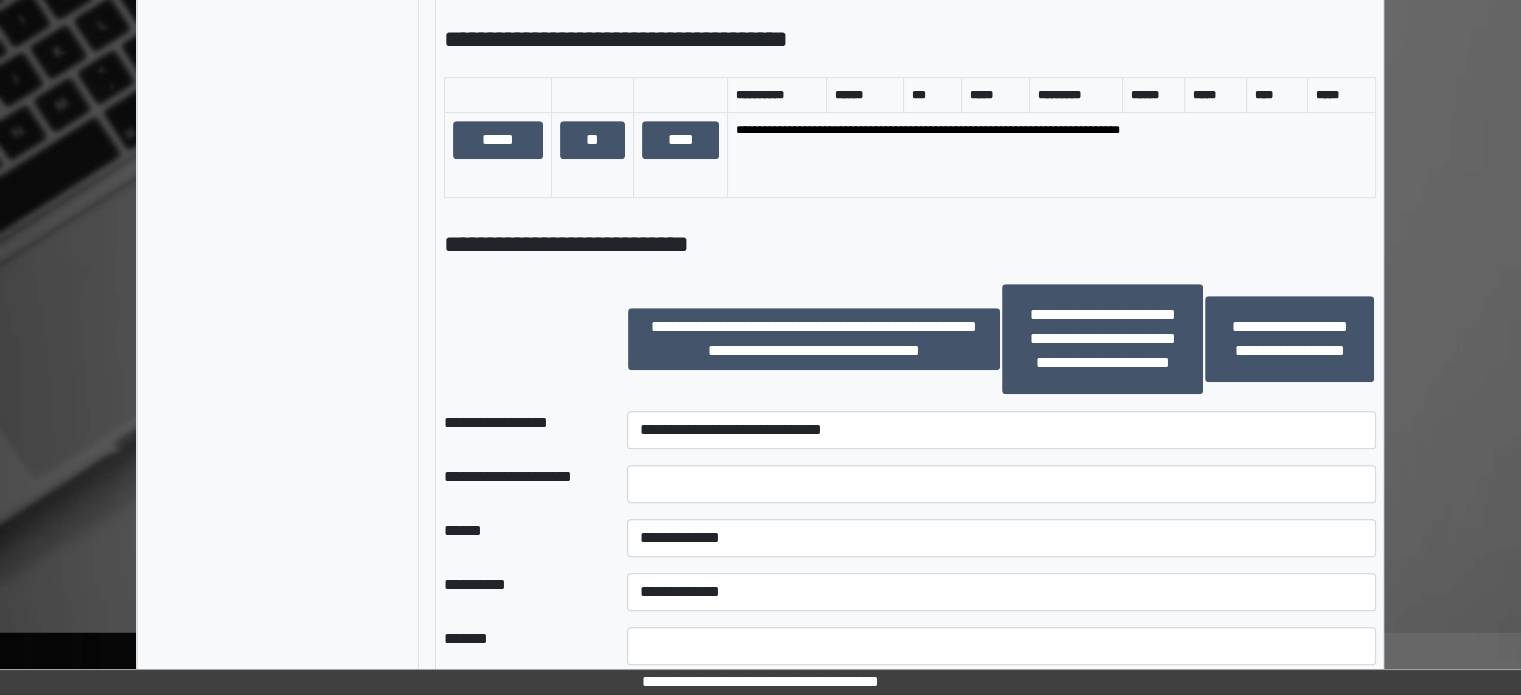 click at bounding box center (1001, 484) 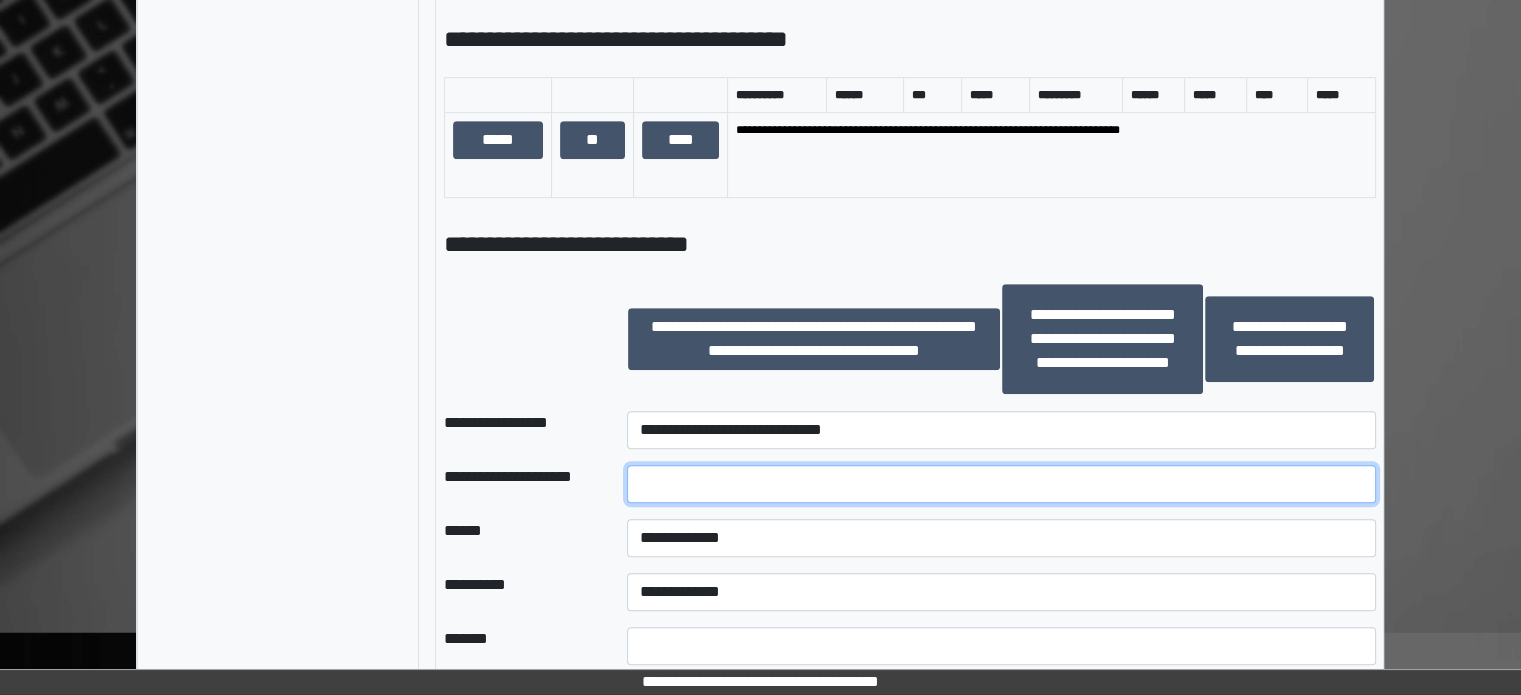 drag, startPoint x: 789, startPoint y: 479, endPoint x: 760, endPoint y: 518, distance: 48.60041 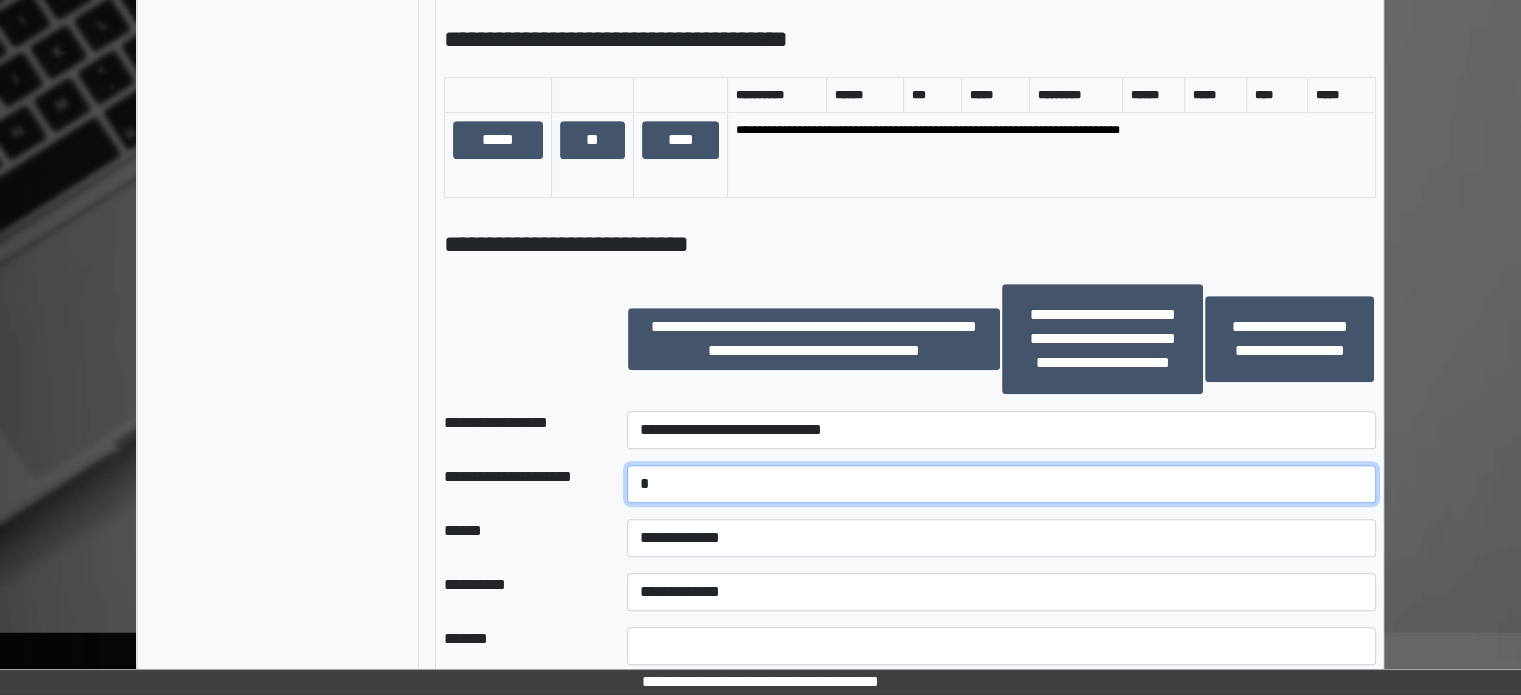 type on "*" 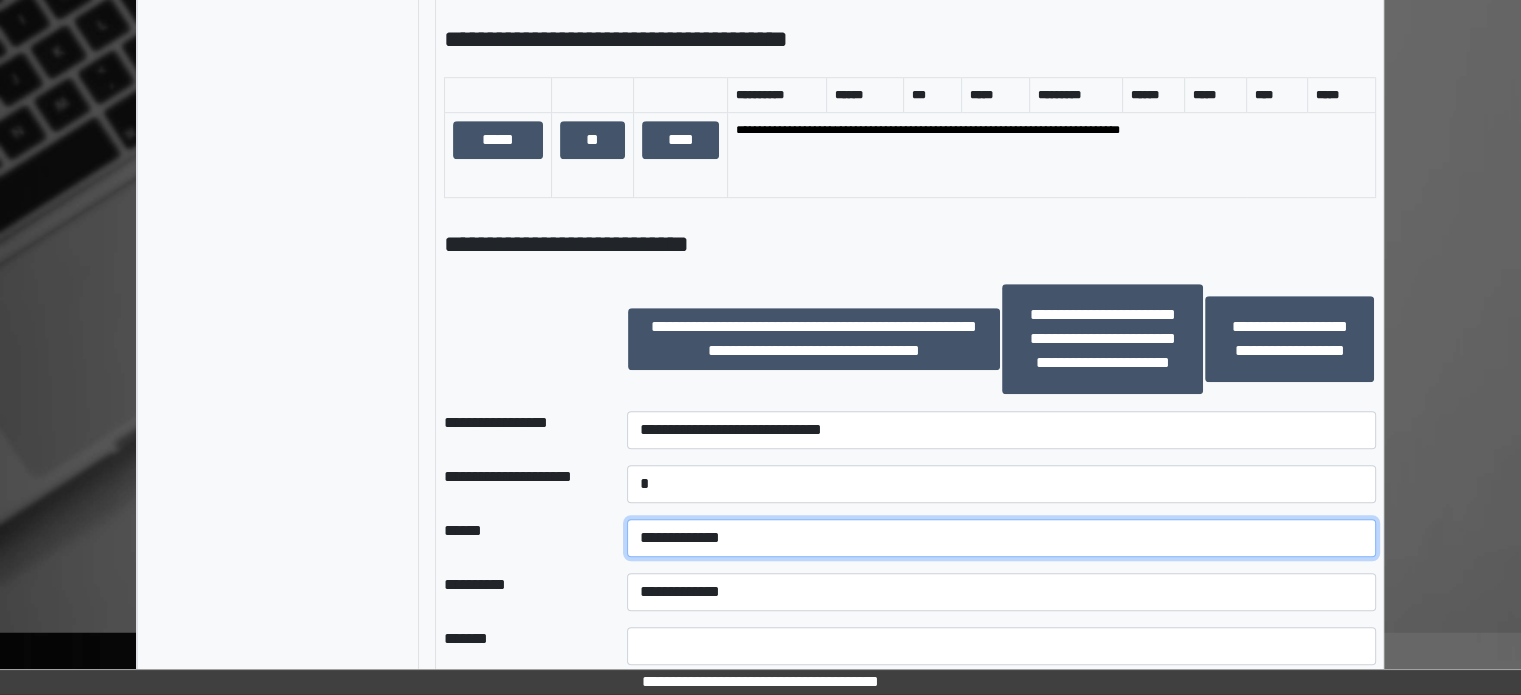 click on "**********" at bounding box center [1001, 538] 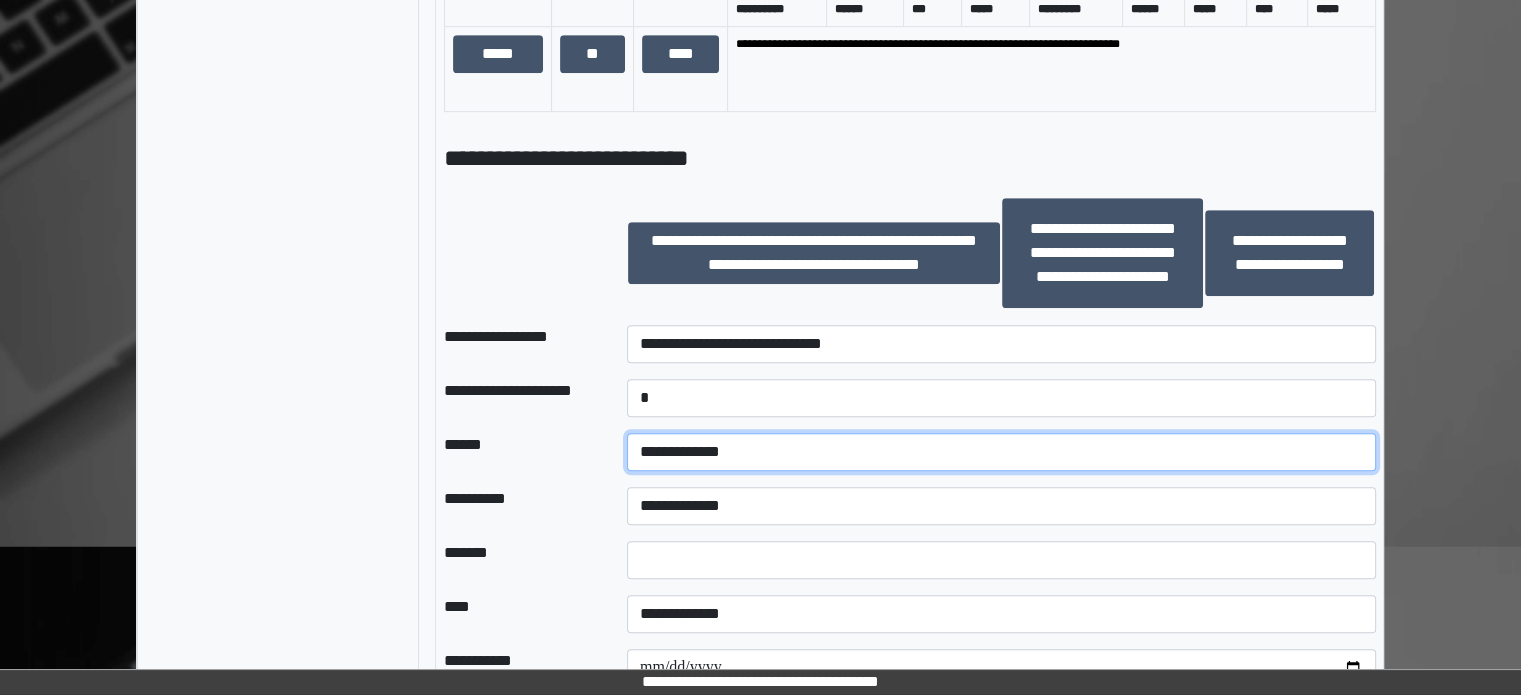 scroll, scrollTop: 1471, scrollLeft: 0, axis: vertical 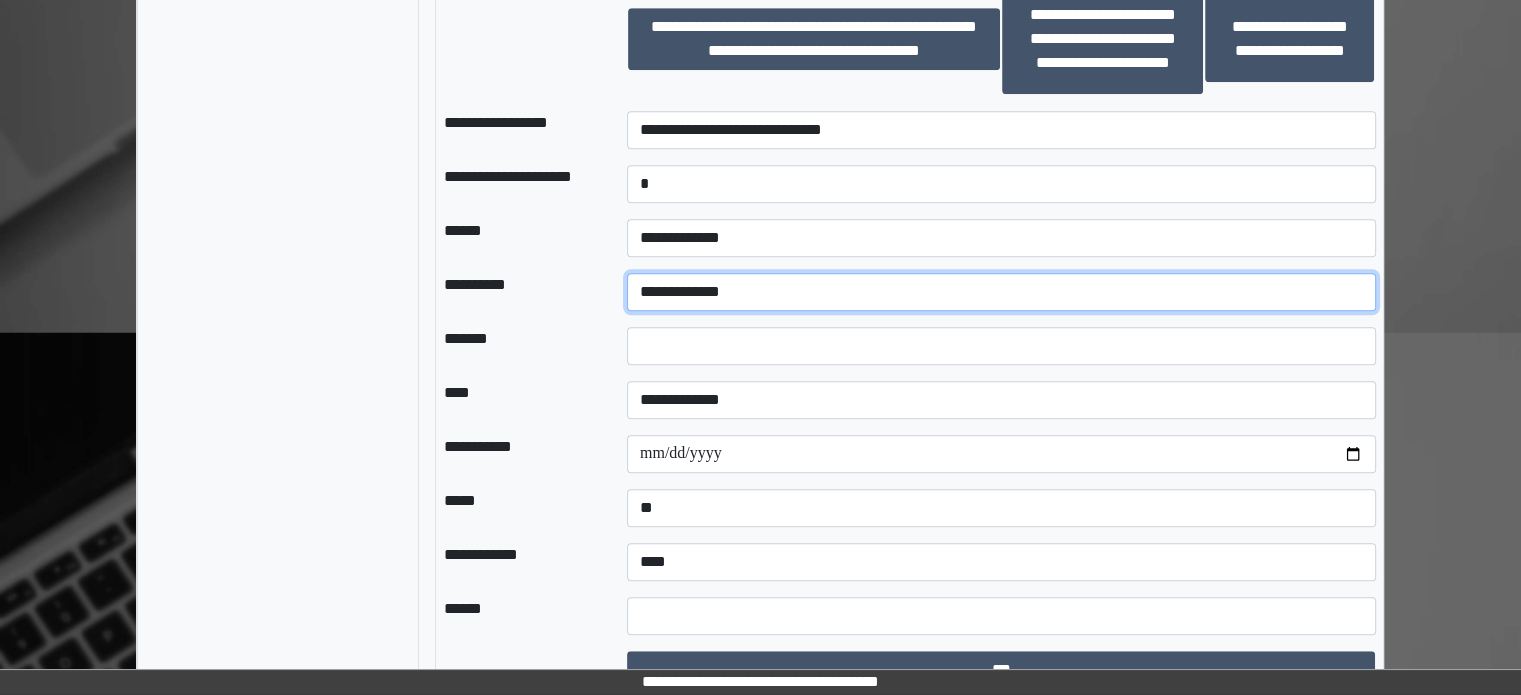 click on "**********" at bounding box center [1001, 292] 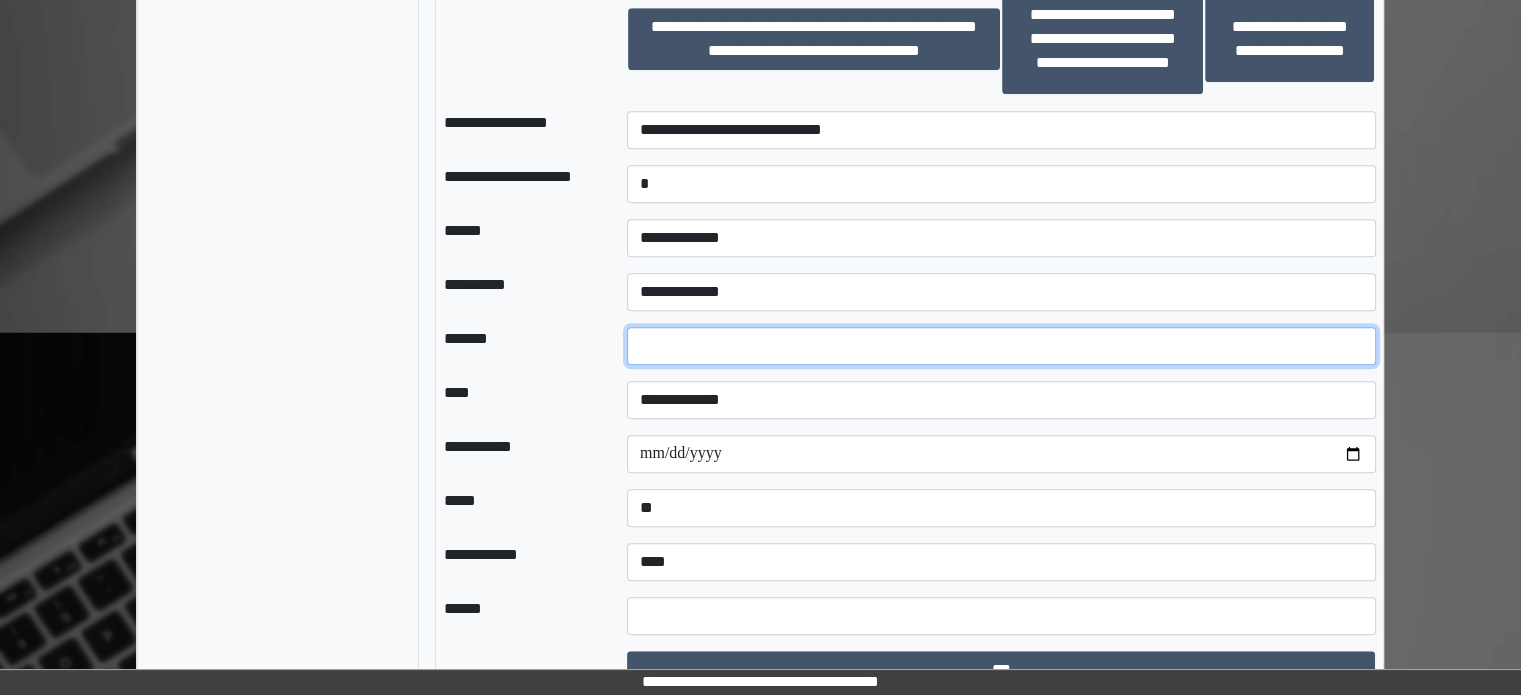 click at bounding box center (1001, 346) 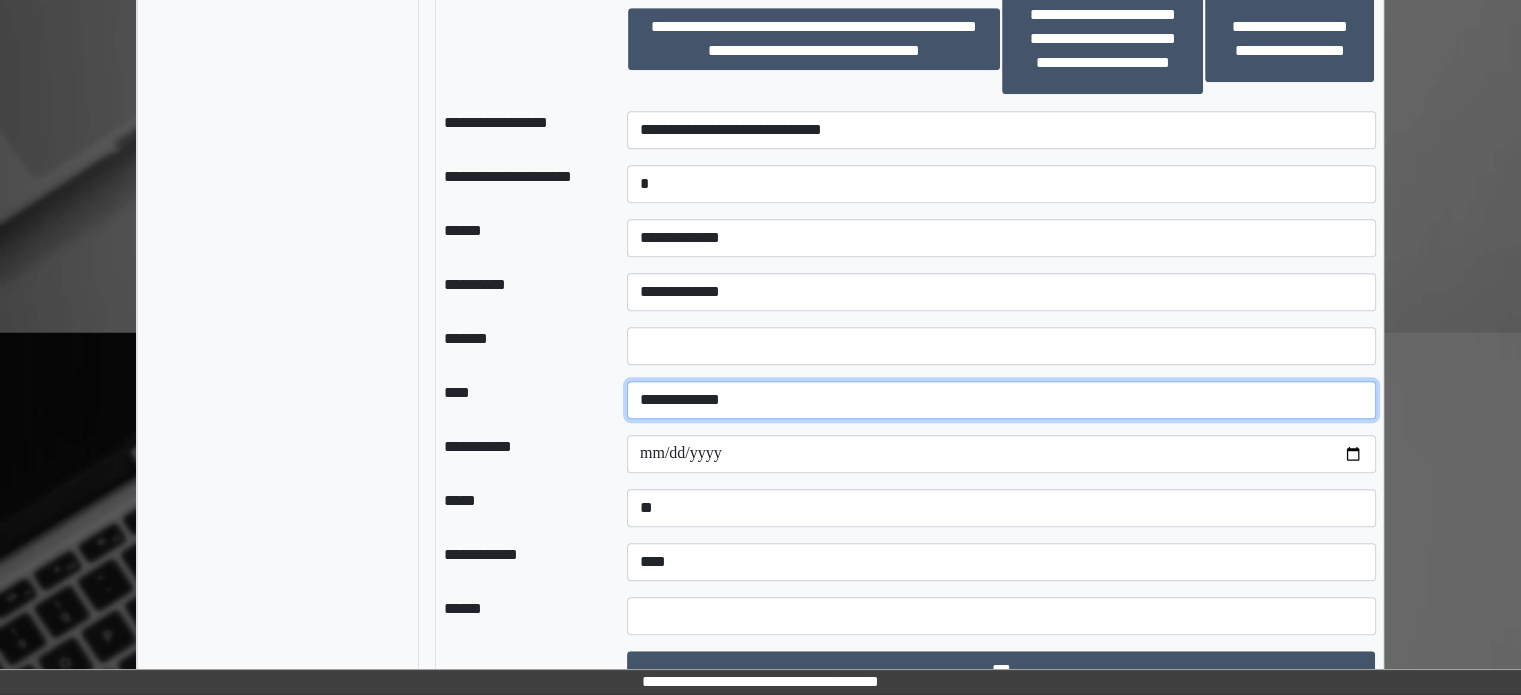 click on "**********" at bounding box center (1001, 400) 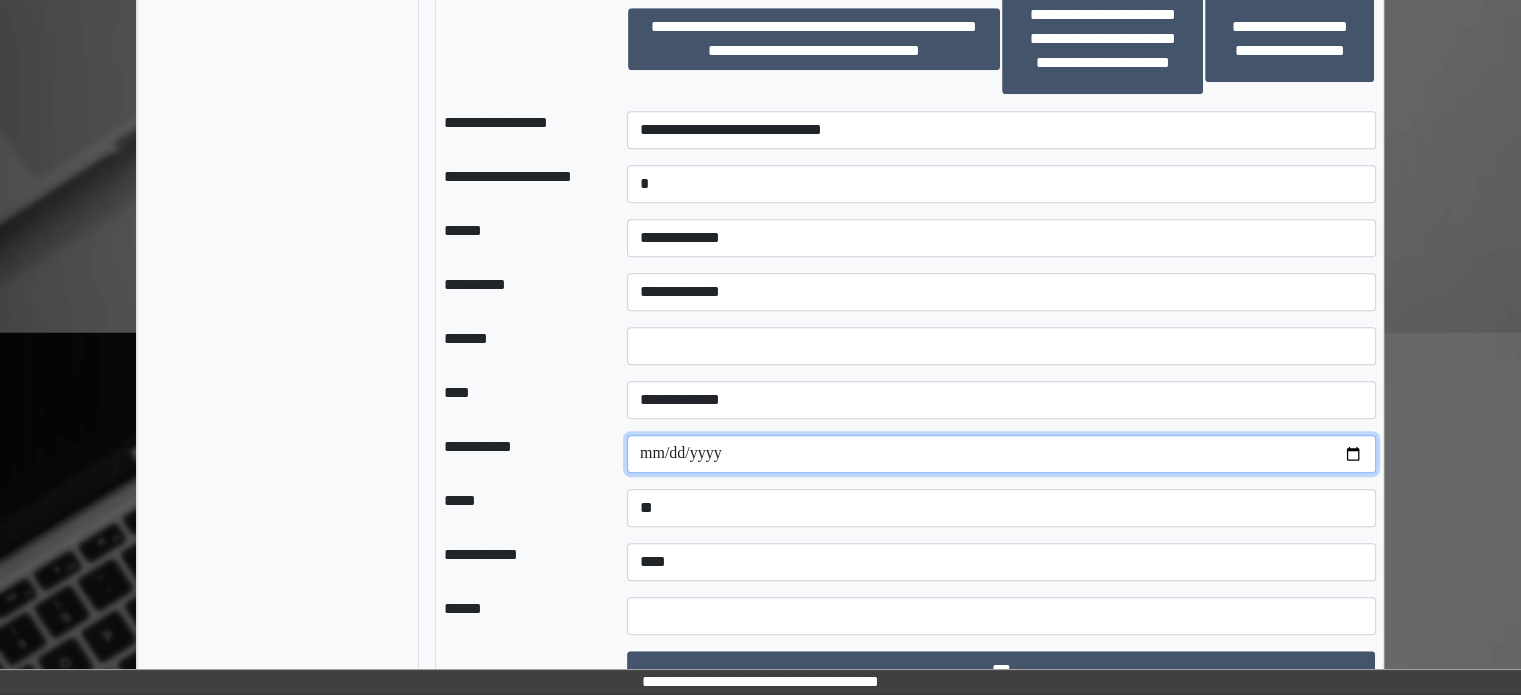 click at bounding box center (1001, 454) 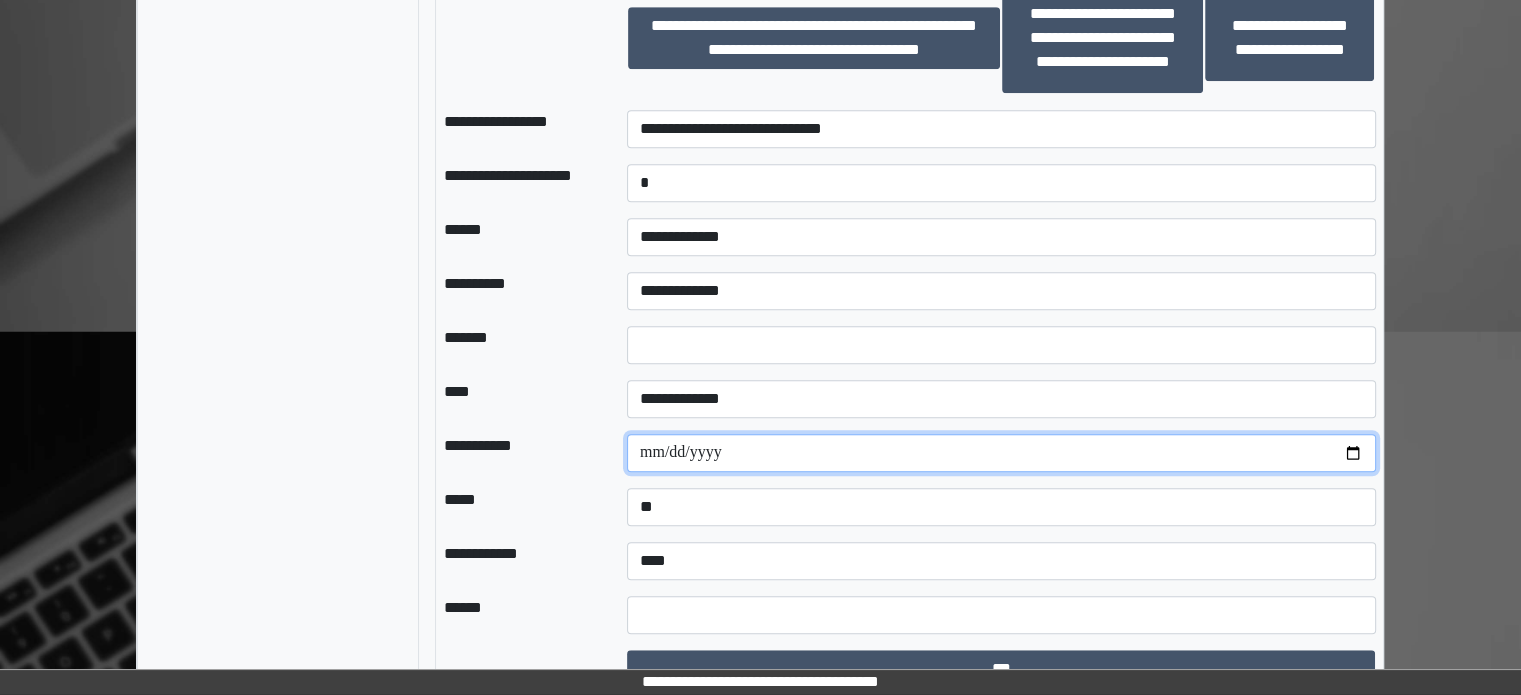 scroll, scrollTop: 1500, scrollLeft: 0, axis: vertical 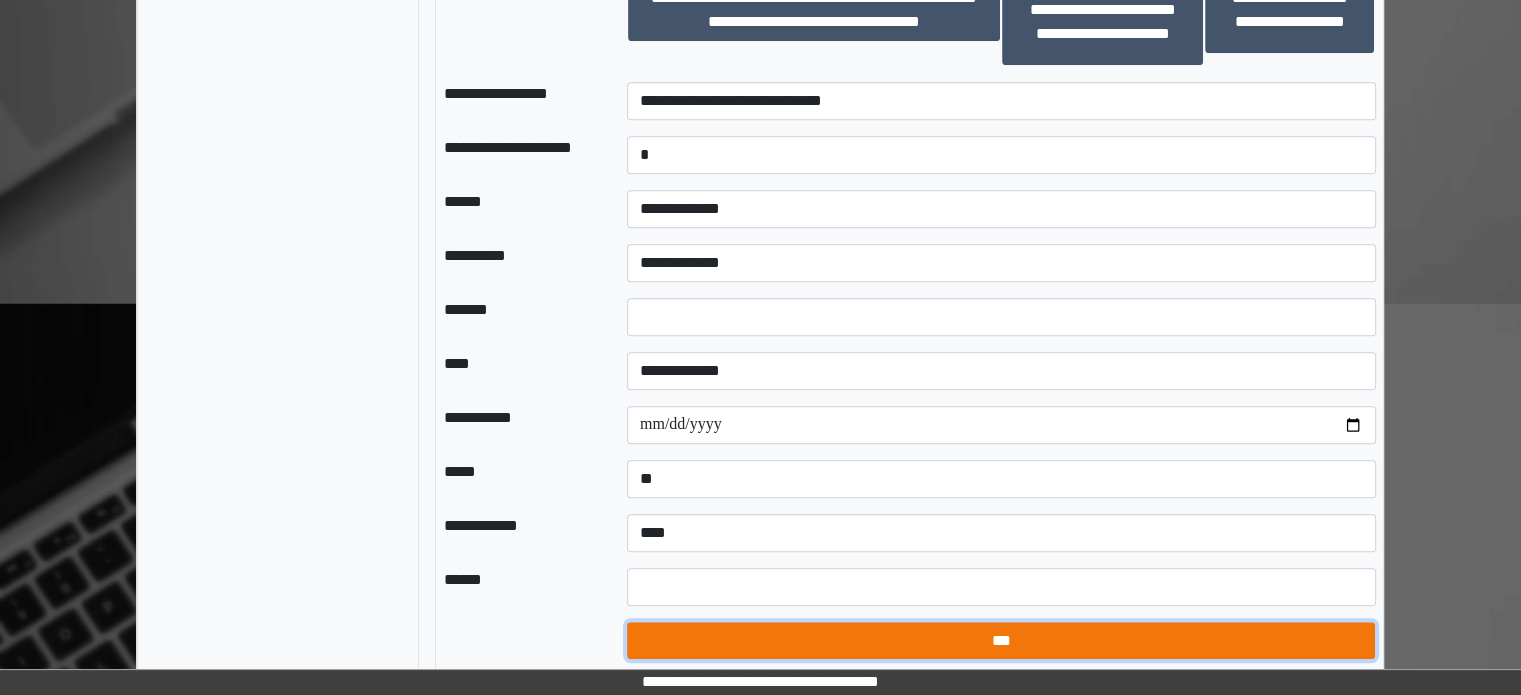 click on "***" at bounding box center [1001, 641] 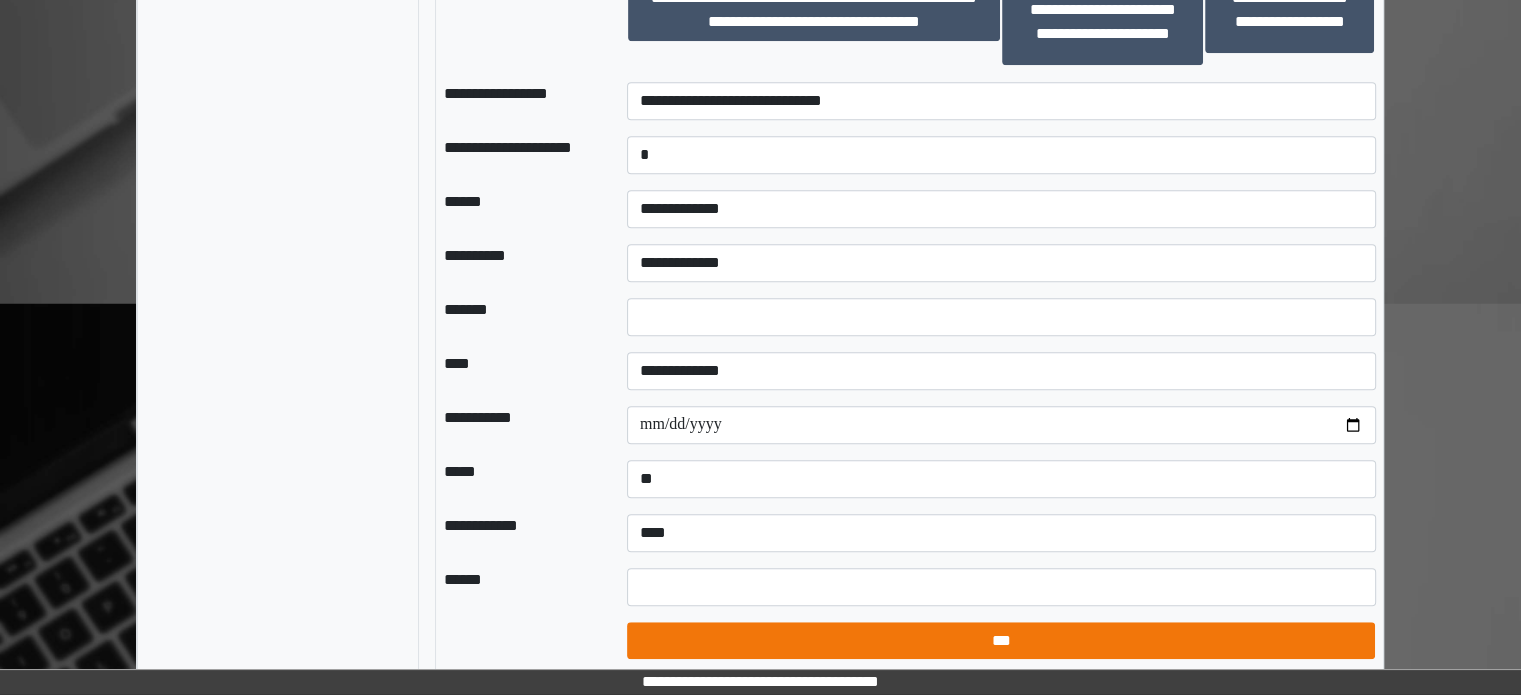 select on "*" 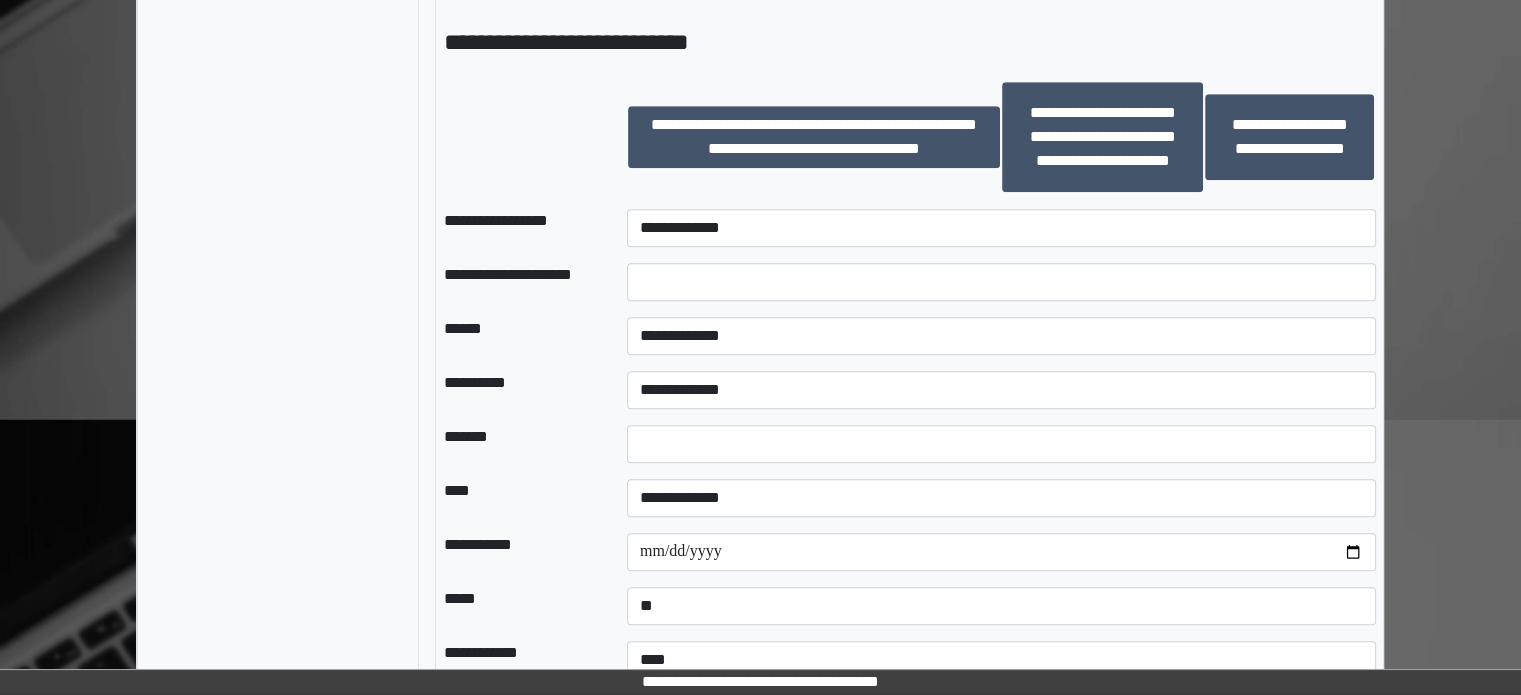 scroll, scrollTop: 1400, scrollLeft: 0, axis: vertical 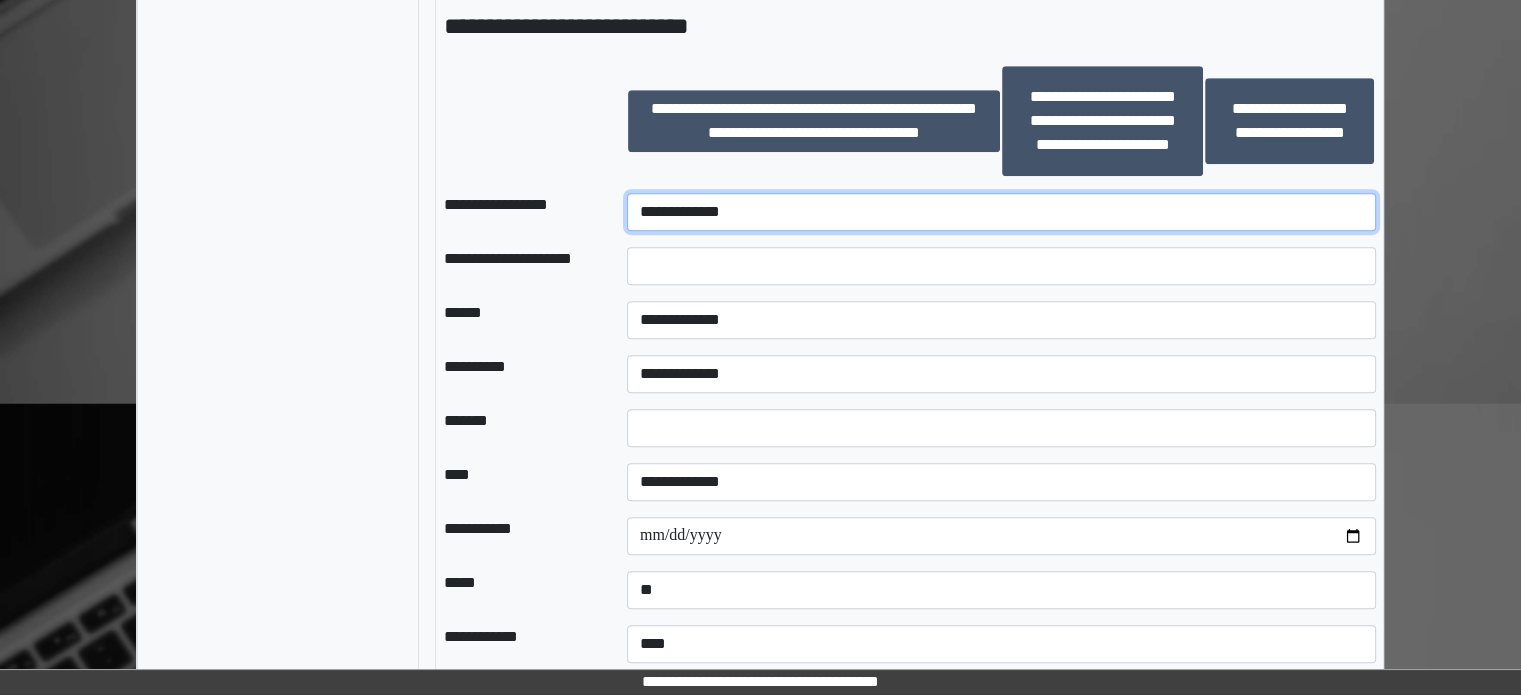 click on "**********" at bounding box center (1001, 212) 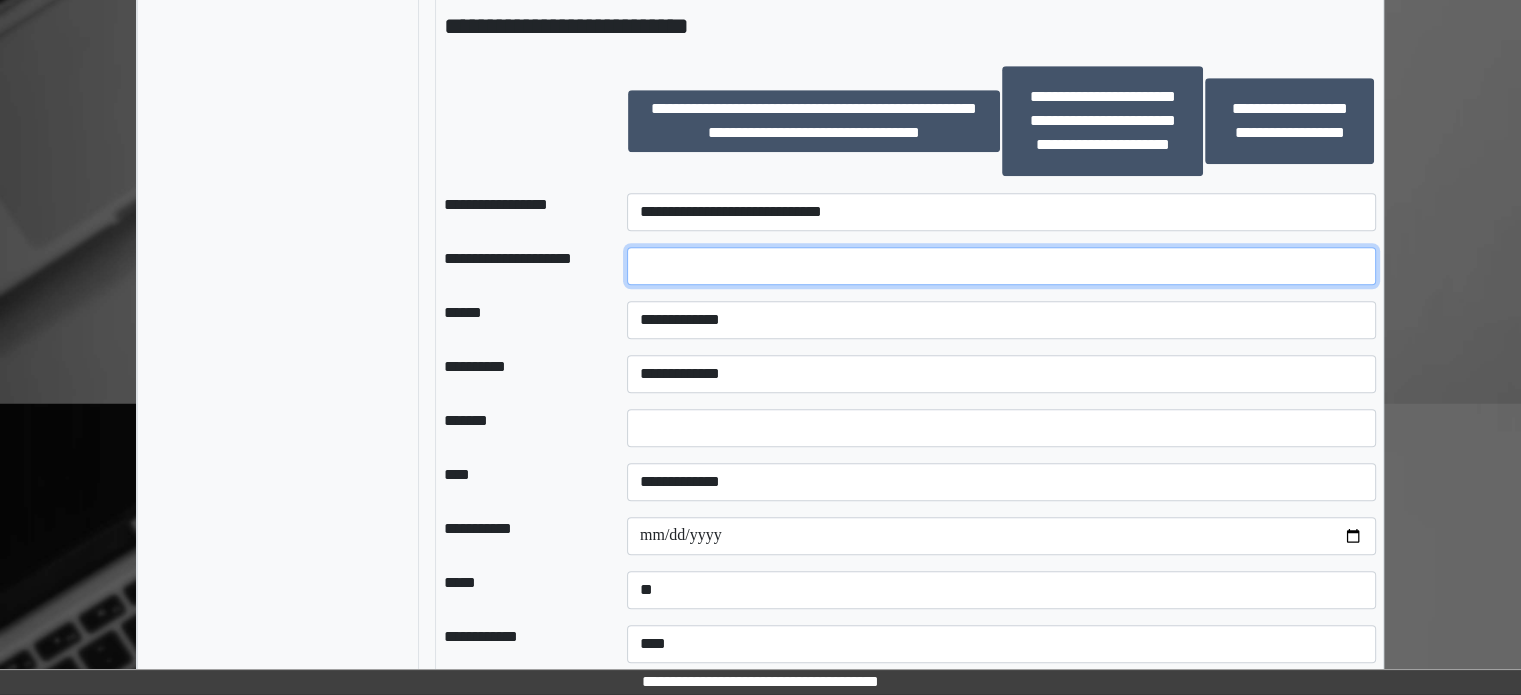 click at bounding box center [1001, 266] 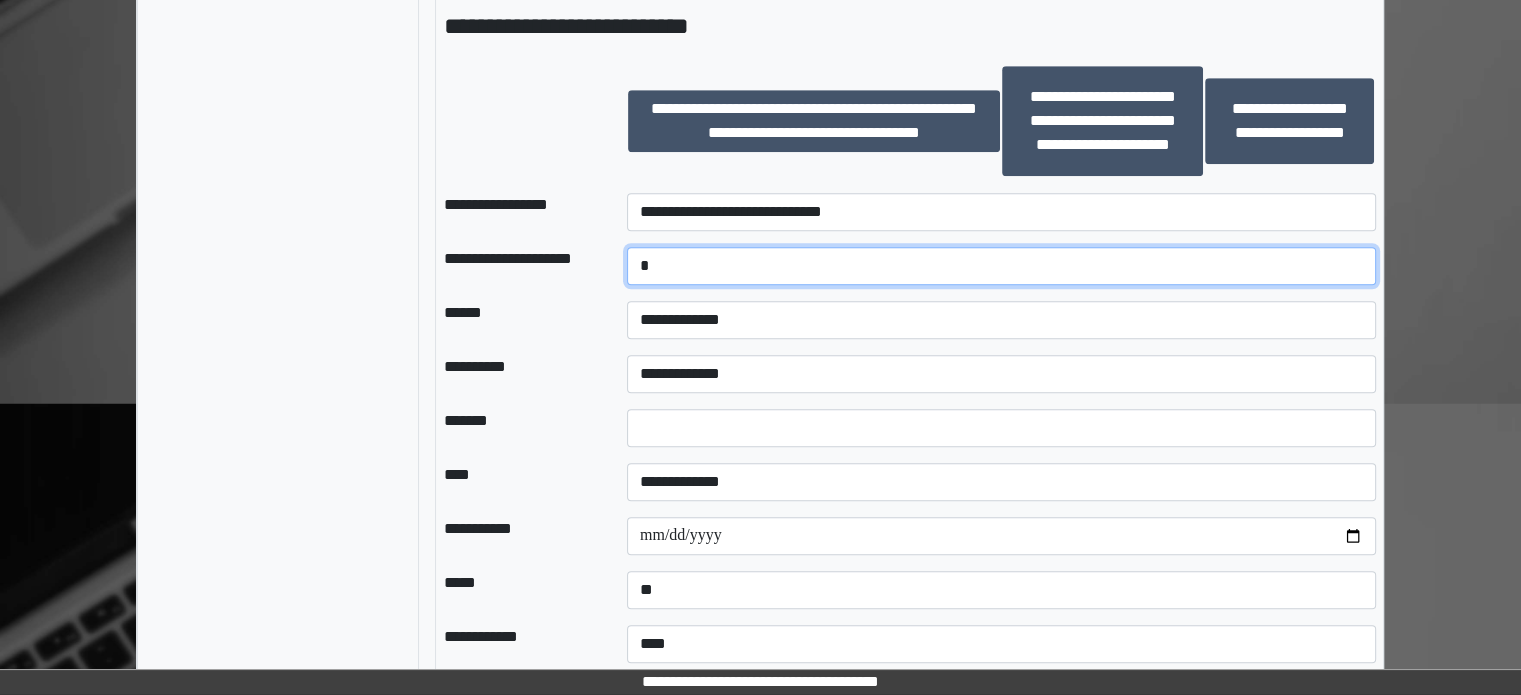 type on "*" 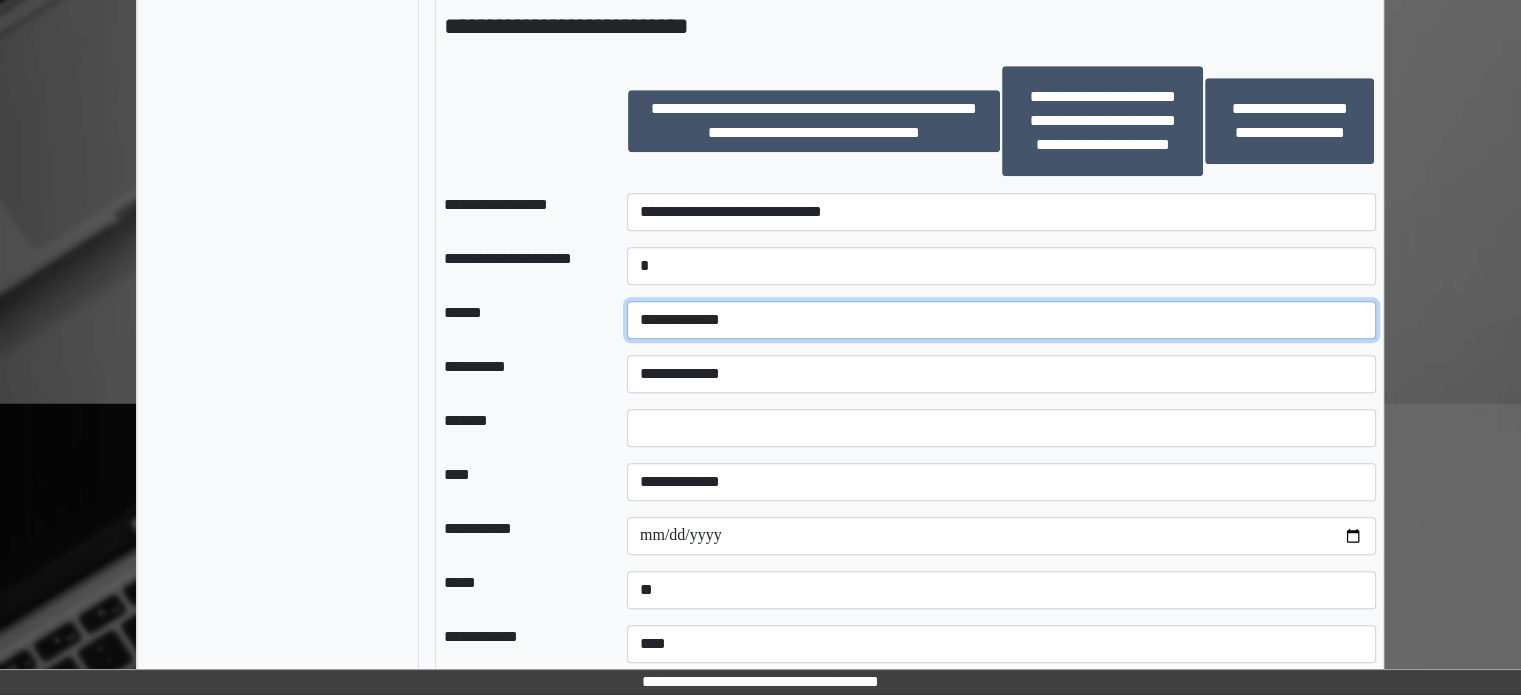 click on "**********" at bounding box center (1001, 320) 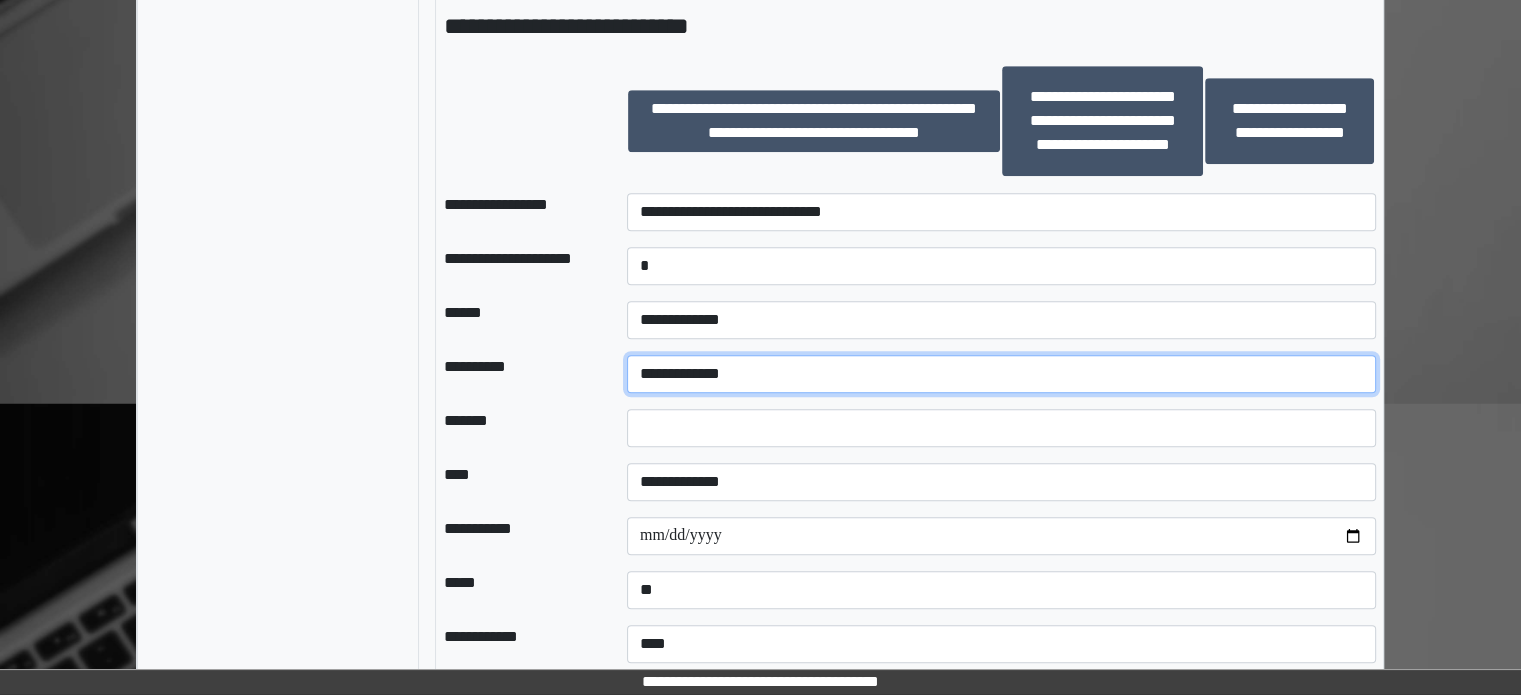 click on "**********" at bounding box center [1001, 374] 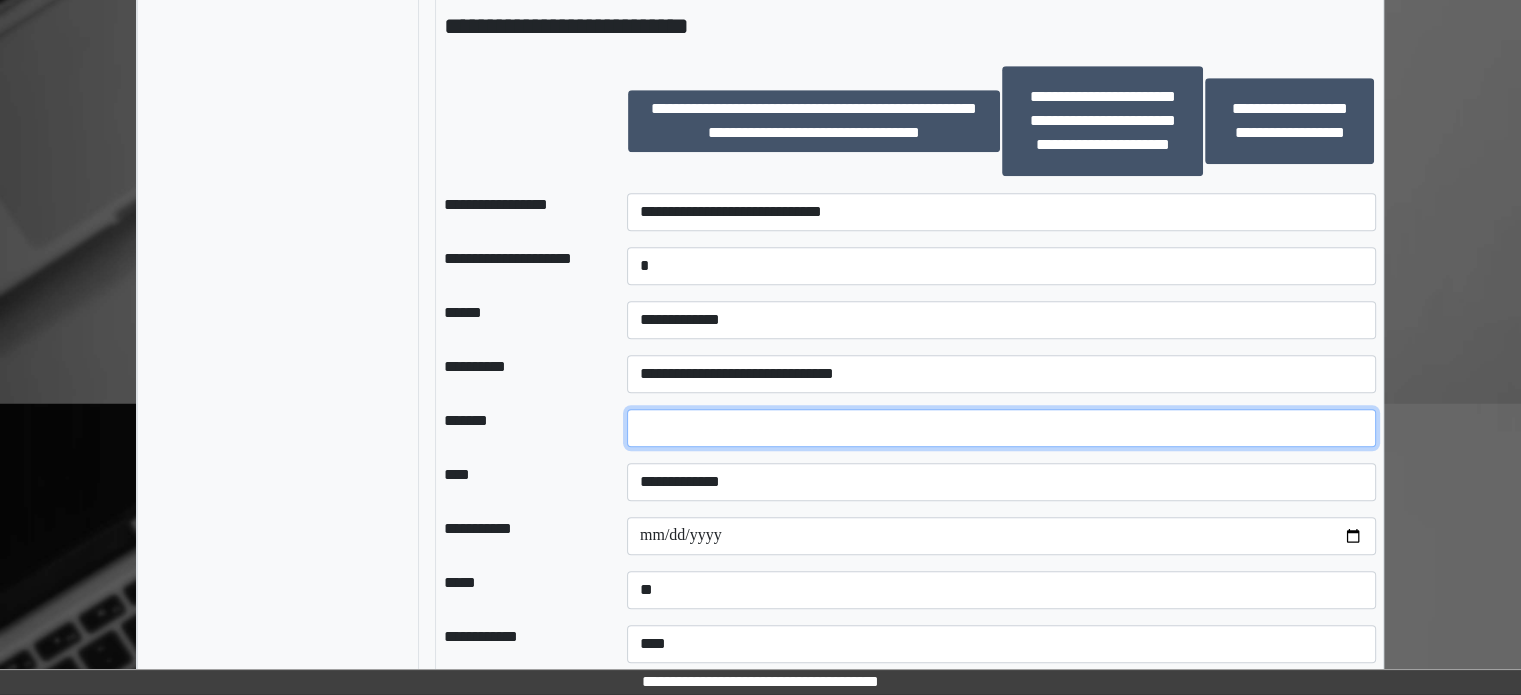drag, startPoint x: 721, startPoint y: 423, endPoint x: 562, endPoint y: 425, distance: 159.01257 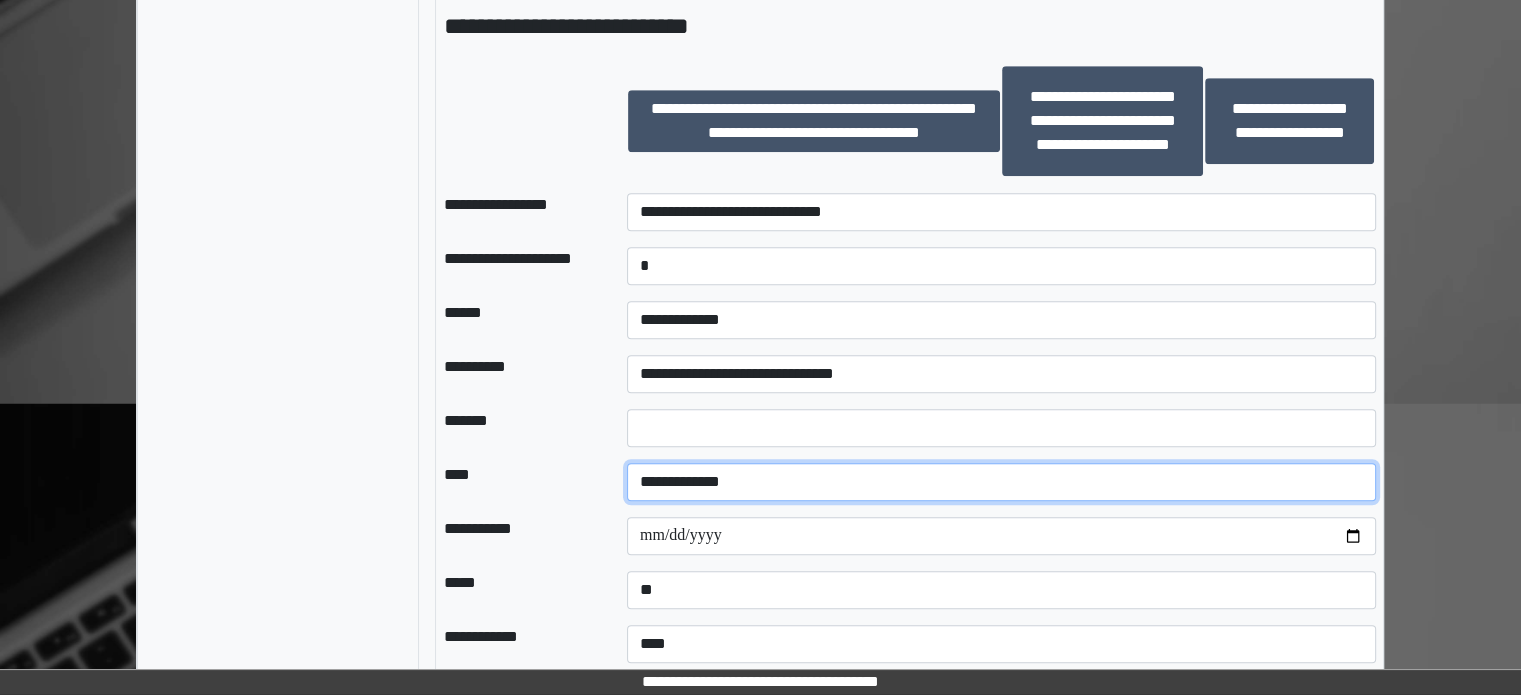 click on "**********" at bounding box center [1001, 482] 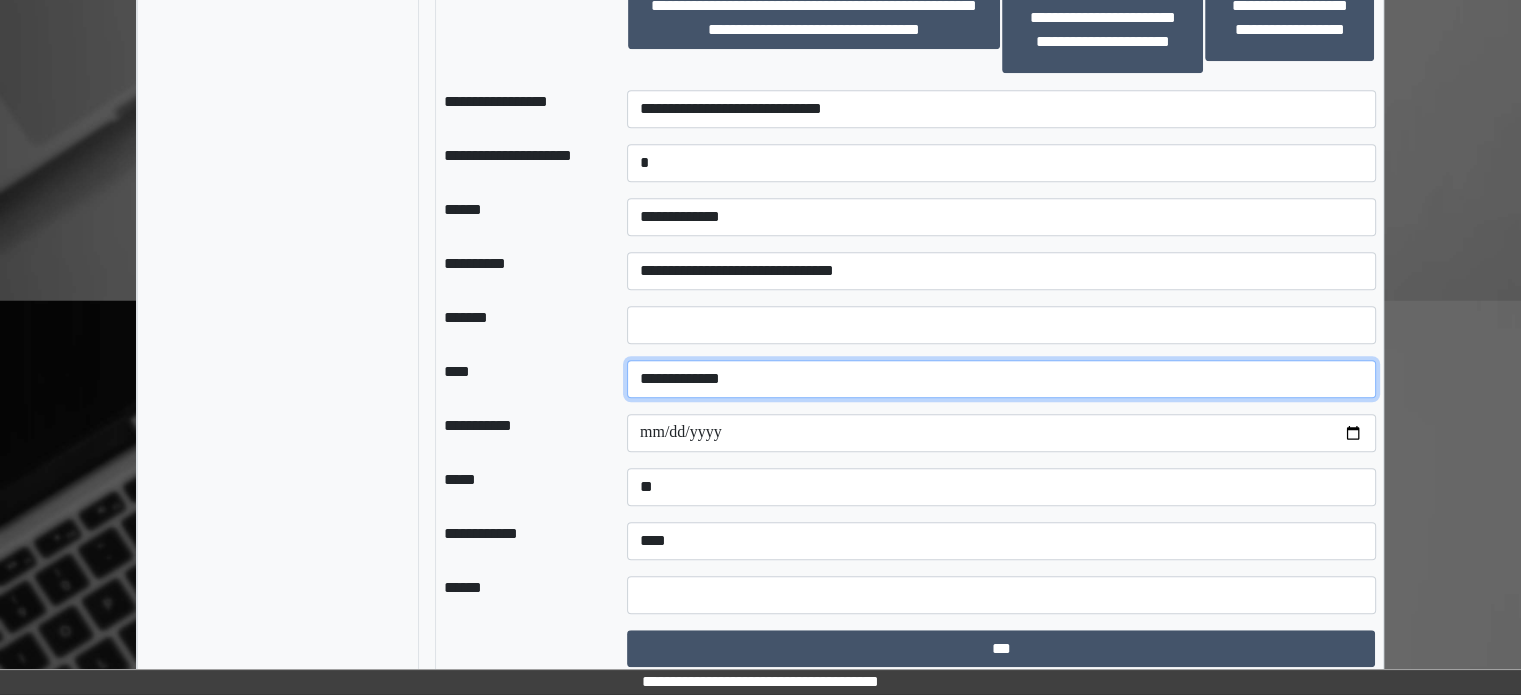 scroll, scrollTop: 1510, scrollLeft: 0, axis: vertical 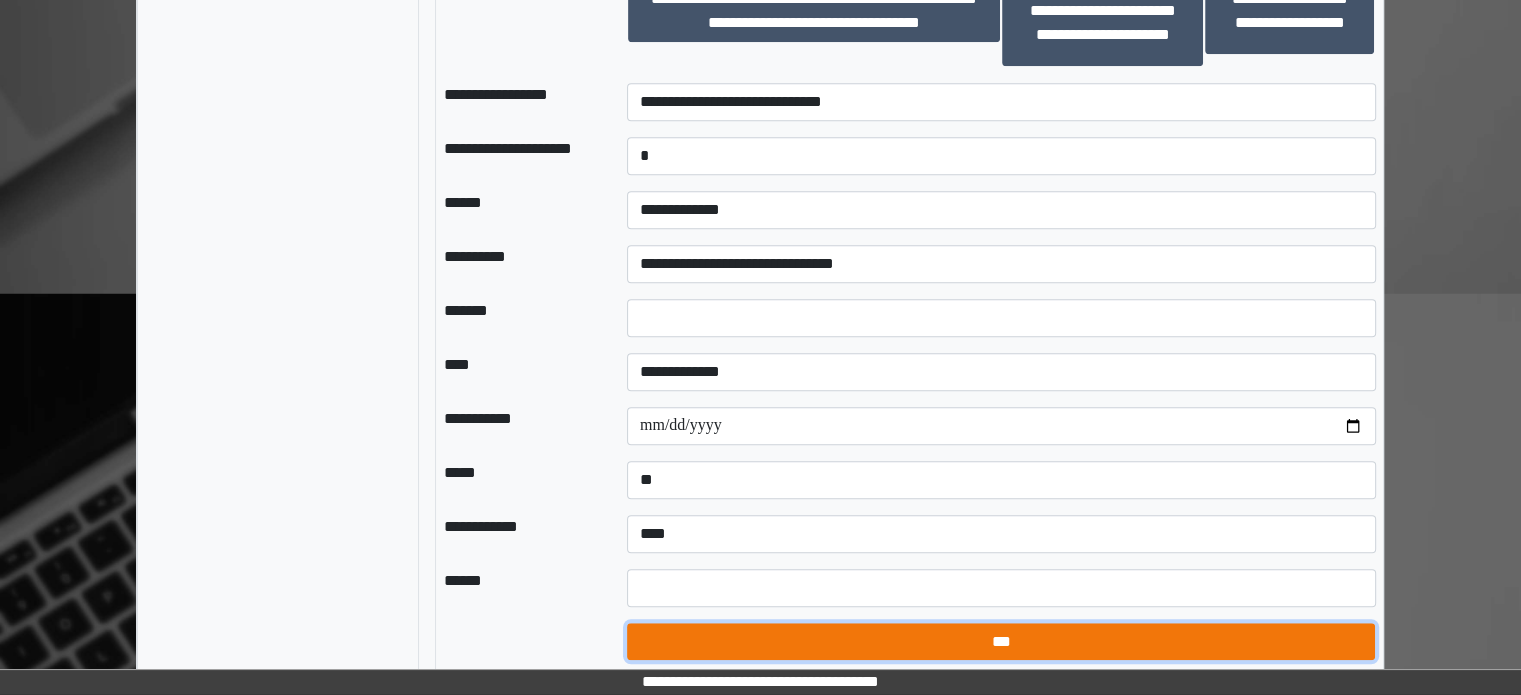 click on "***" at bounding box center [1001, 642] 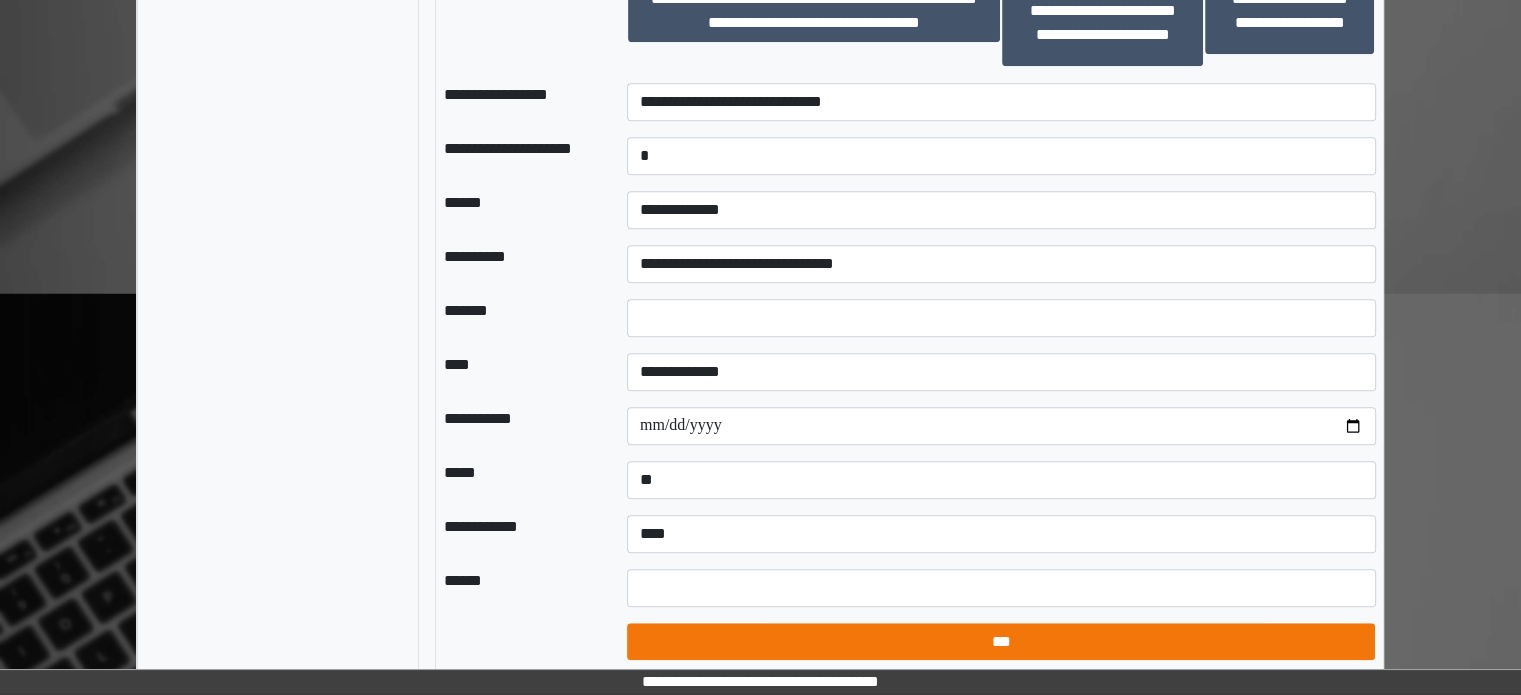 select on "*" 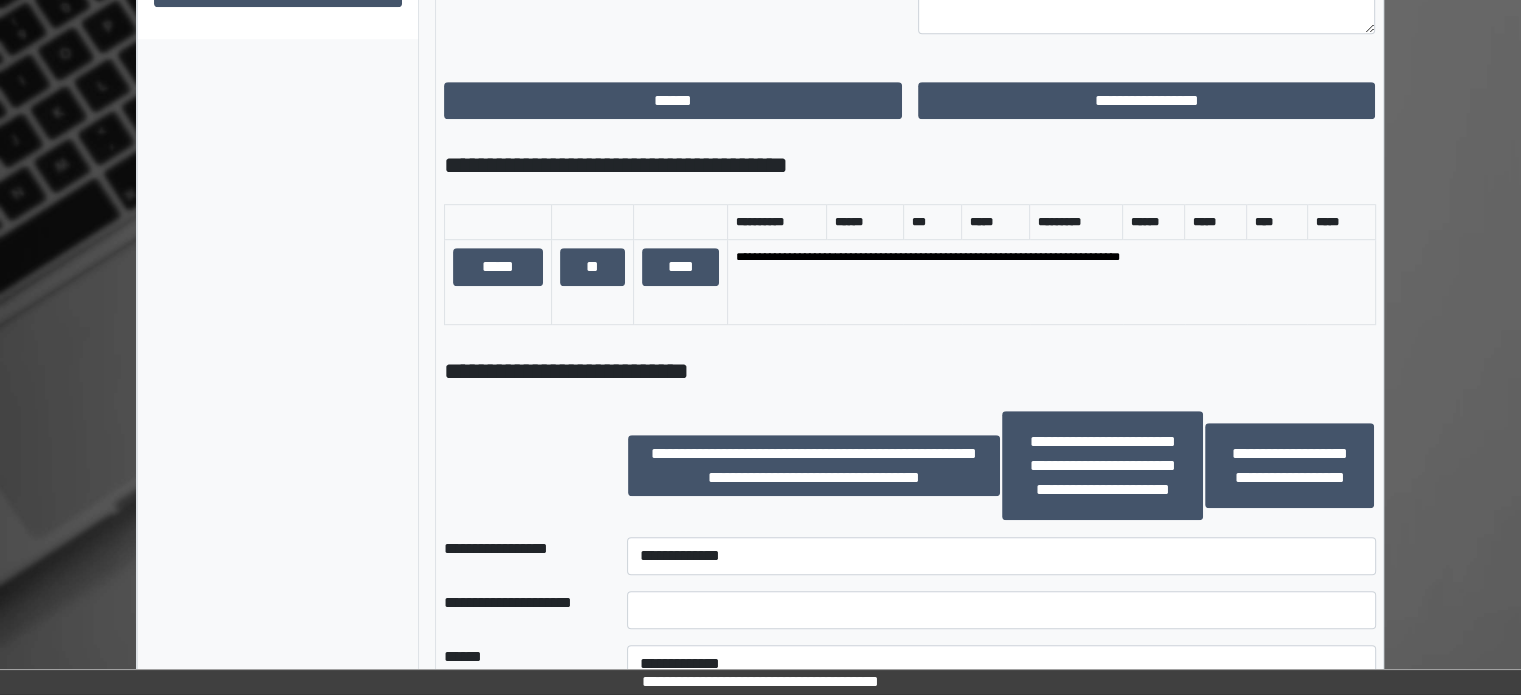 scroll, scrollTop: 710, scrollLeft: 0, axis: vertical 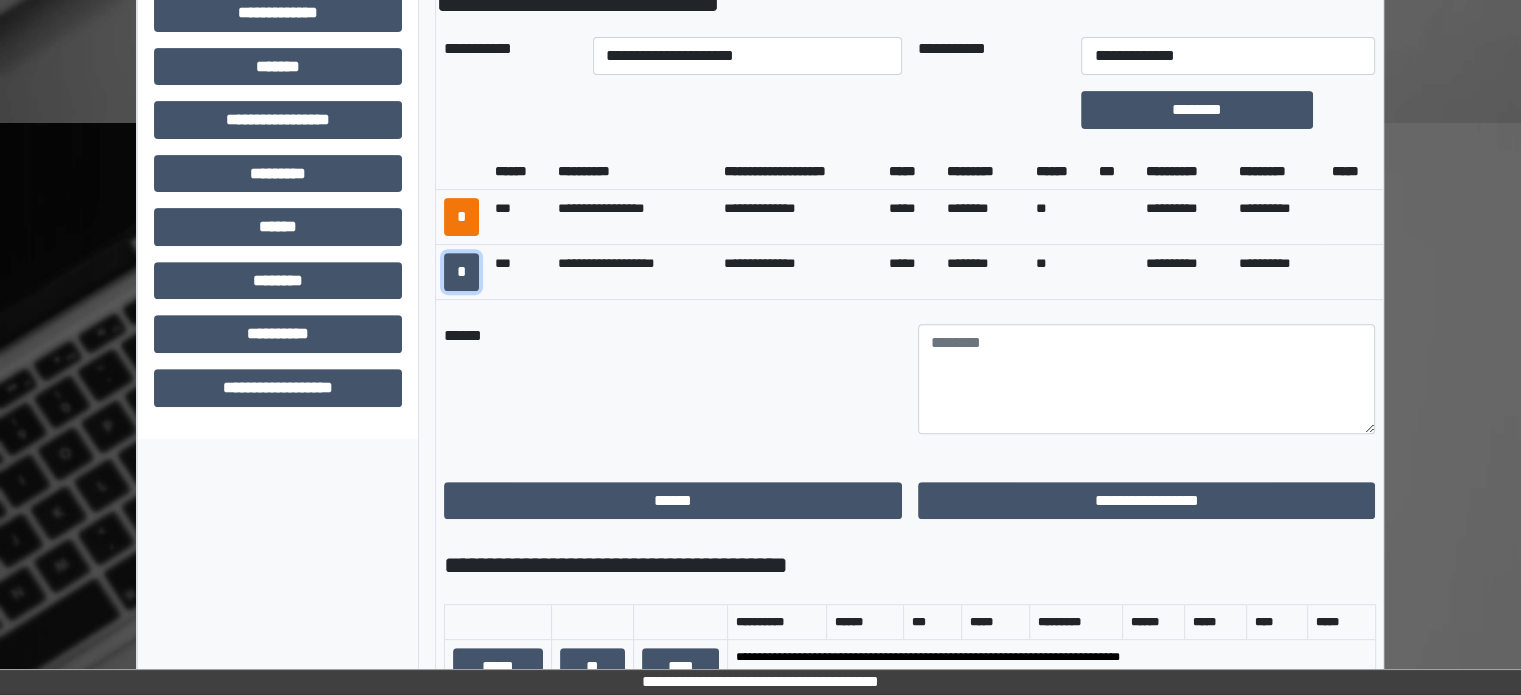 click on "*" at bounding box center [461, 272] 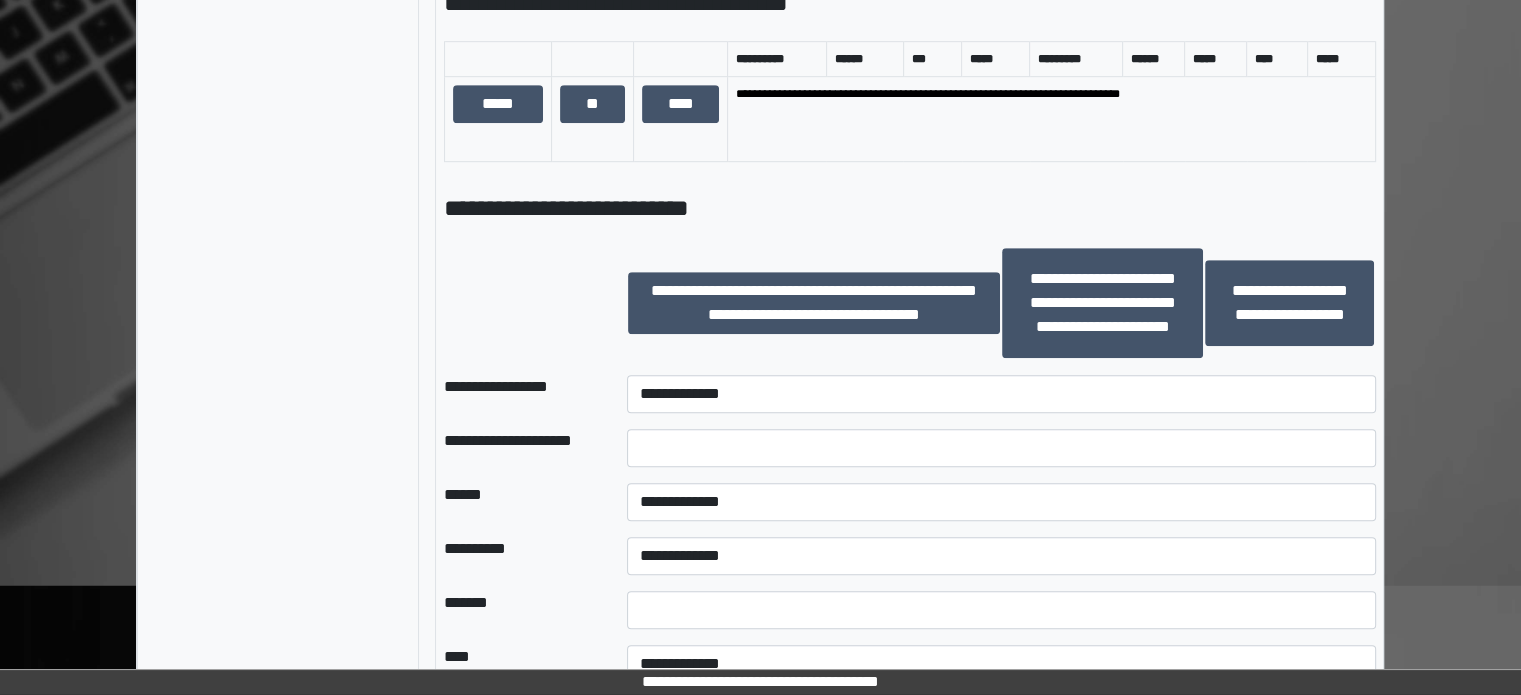 scroll, scrollTop: 1410, scrollLeft: 0, axis: vertical 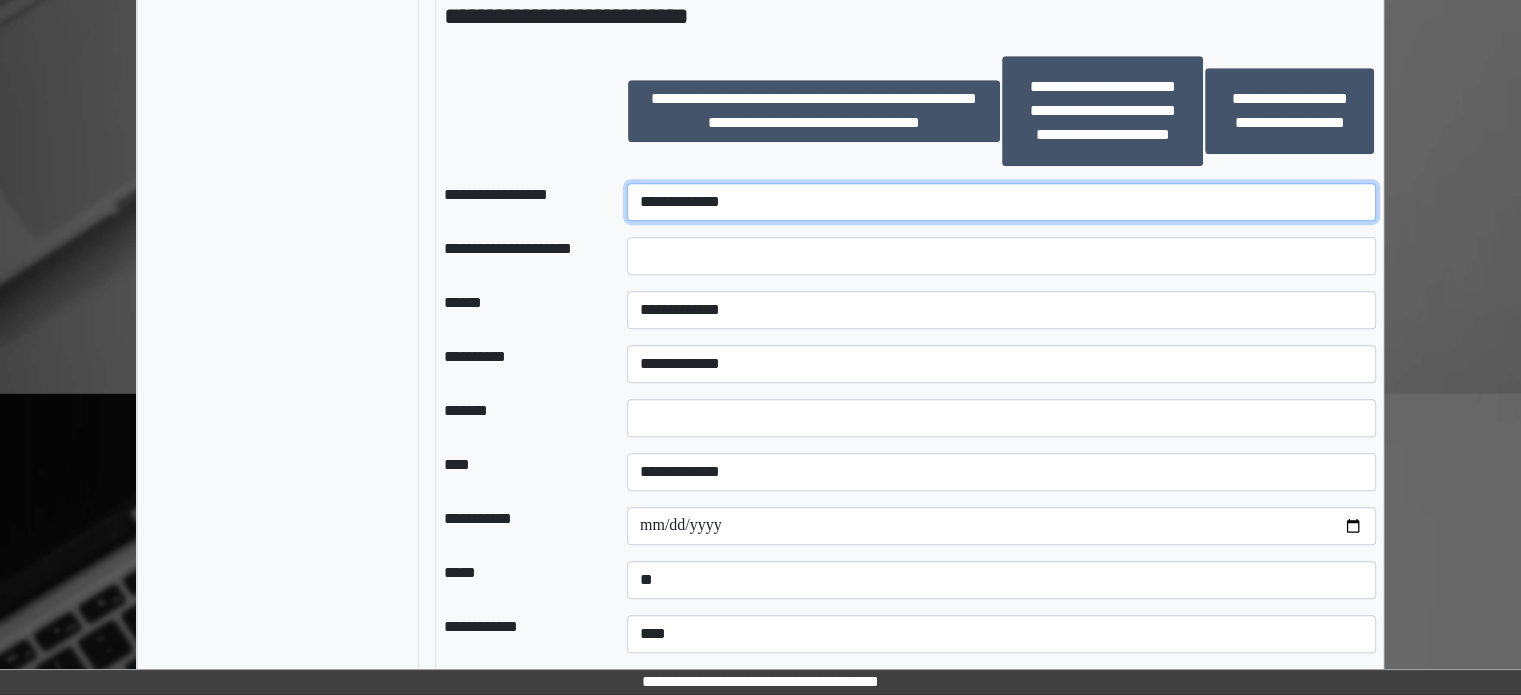 click on "**********" at bounding box center (1001, 202) 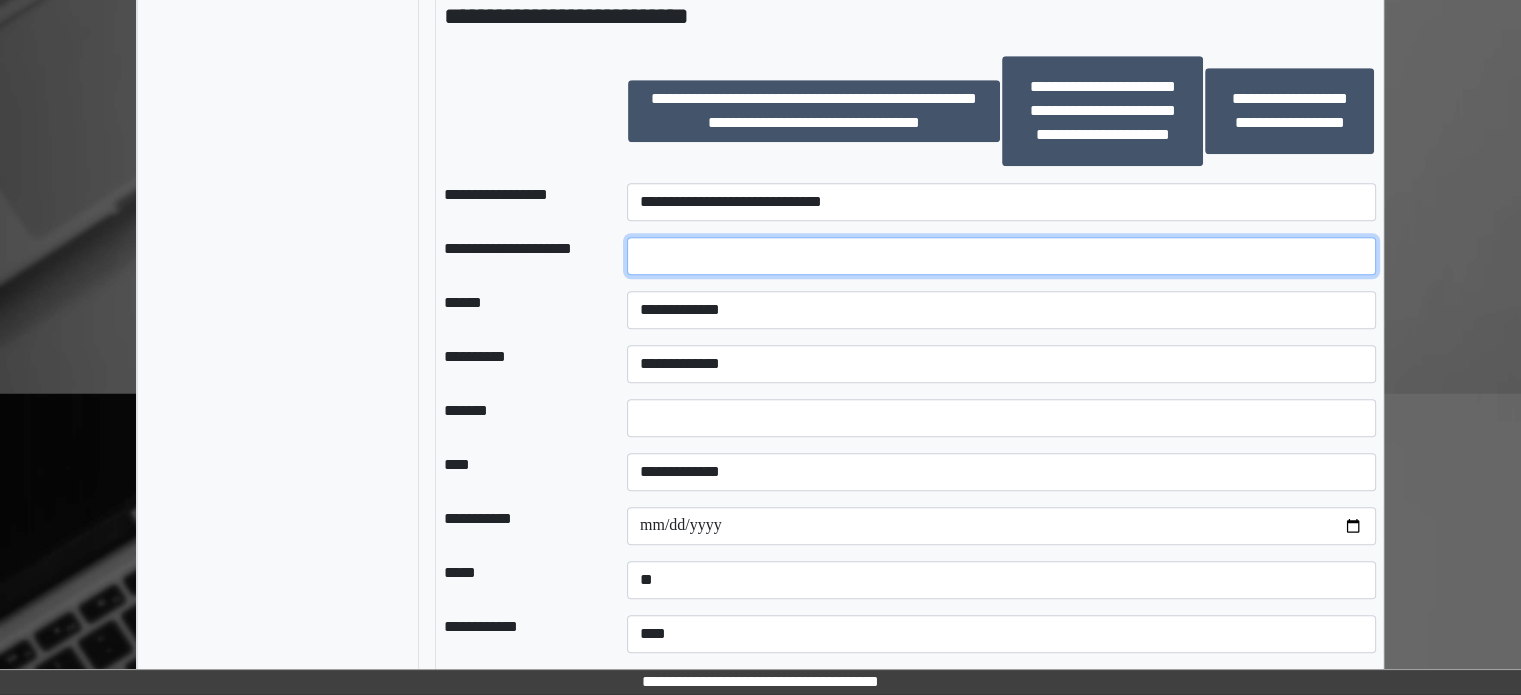 click at bounding box center [1001, 256] 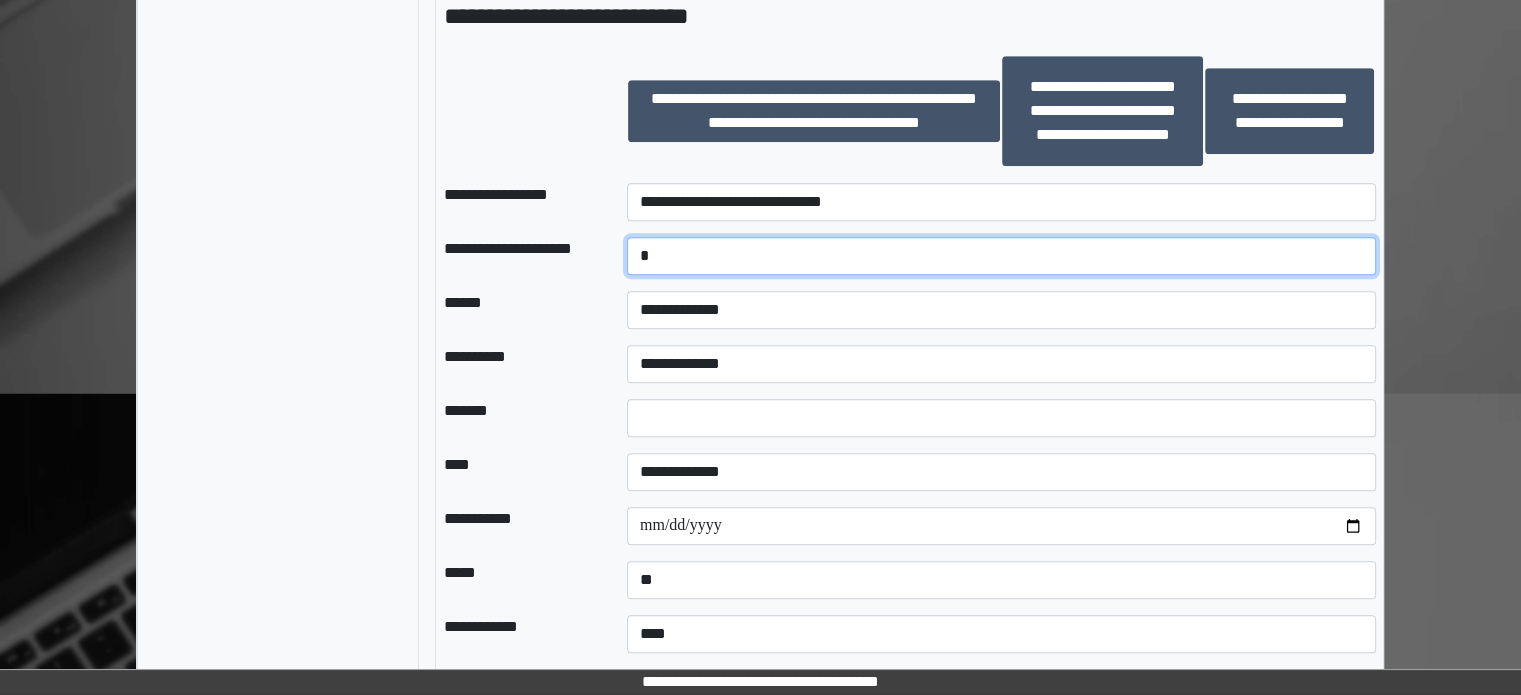 type on "*" 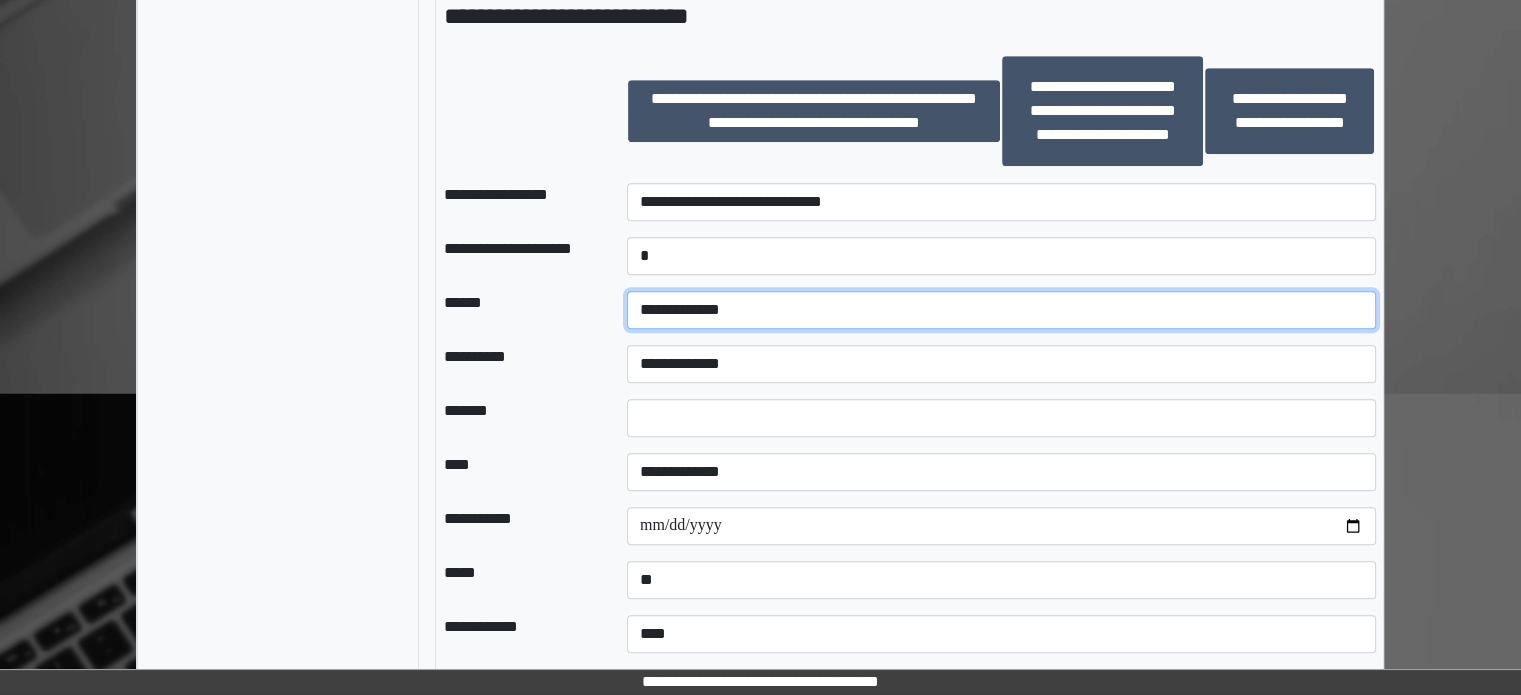 drag, startPoint x: 716, startPoint y: 303, endPoint x: 713, endPoint y: 313, distance: 10.440307 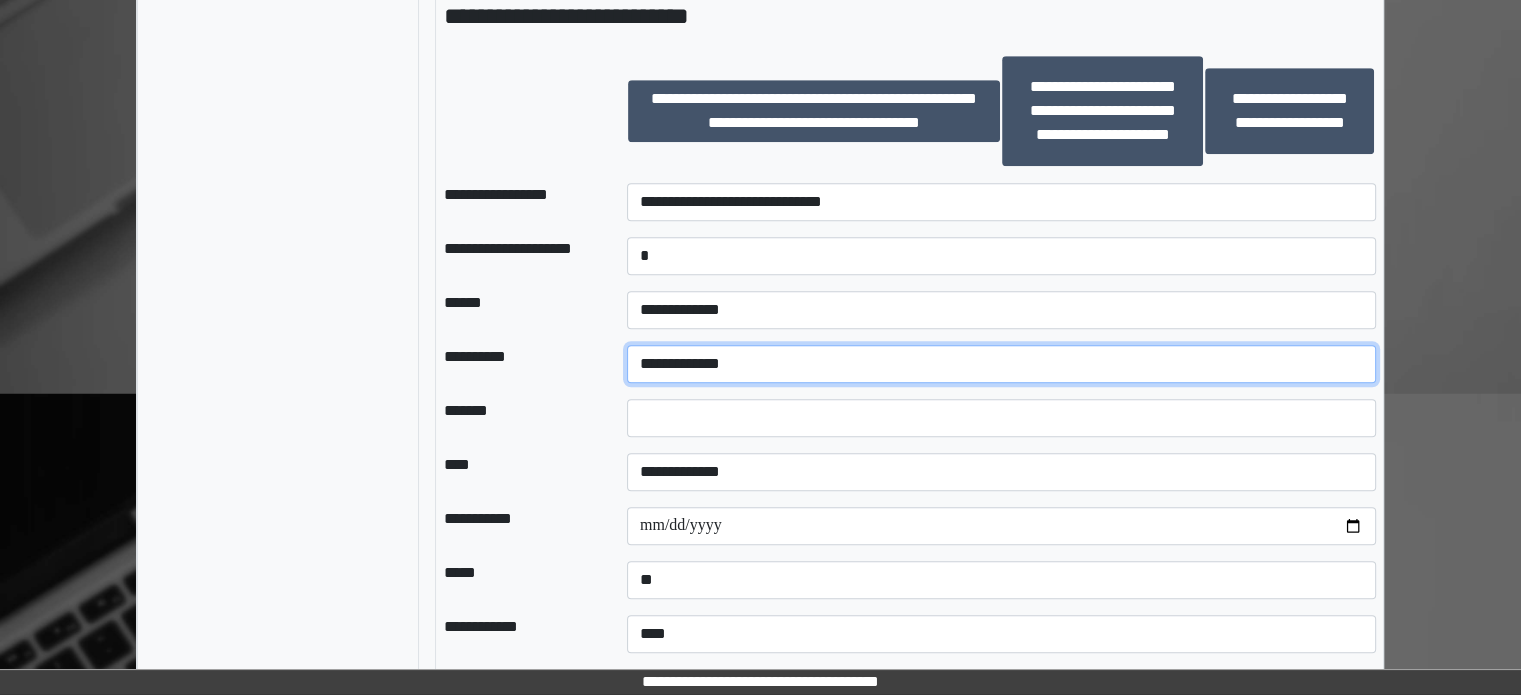 drag, startPoint x: 718, startPoint y: 356, endPoint x: 707, endPoint y: 355, distance: 11.045361 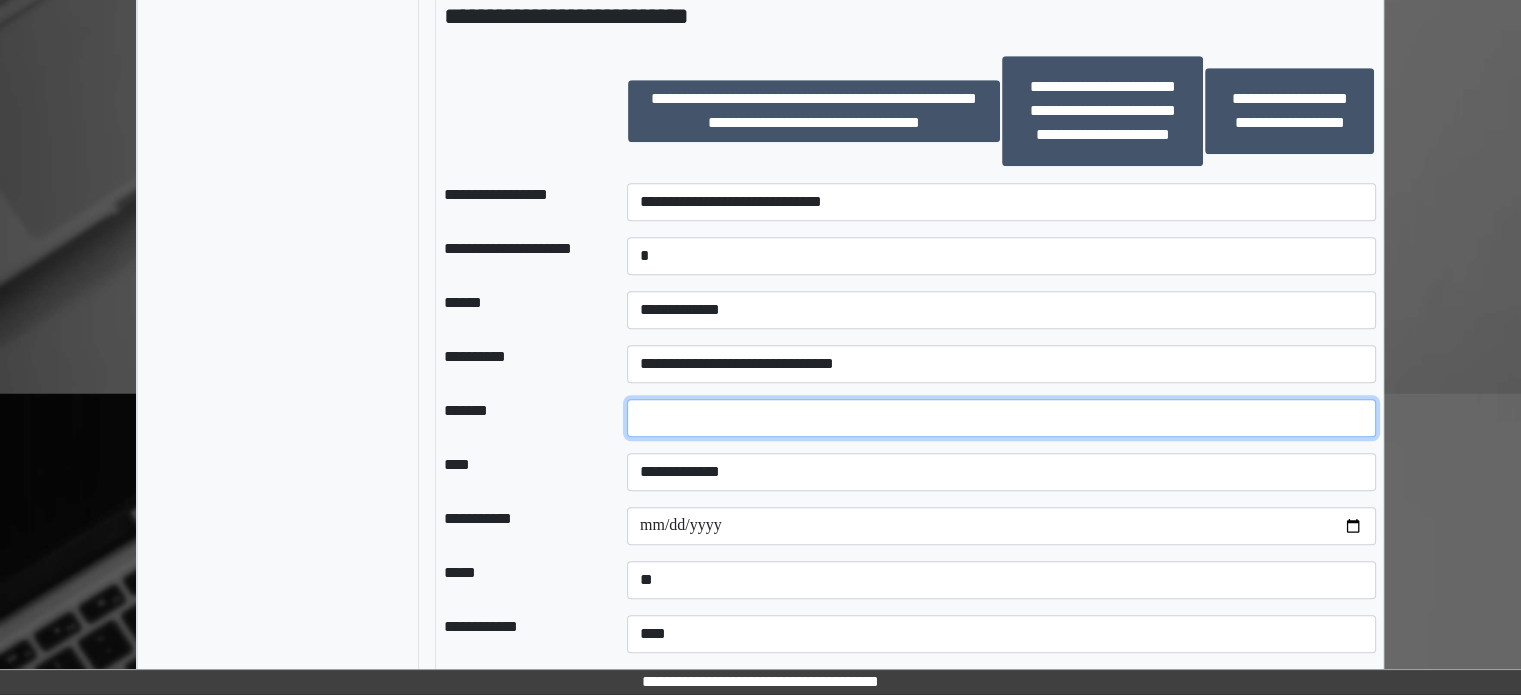 drag, startPoint x: 692, startPoint y: 416, endPoint x: 559, endPoint y: 422, distance: 133.13527 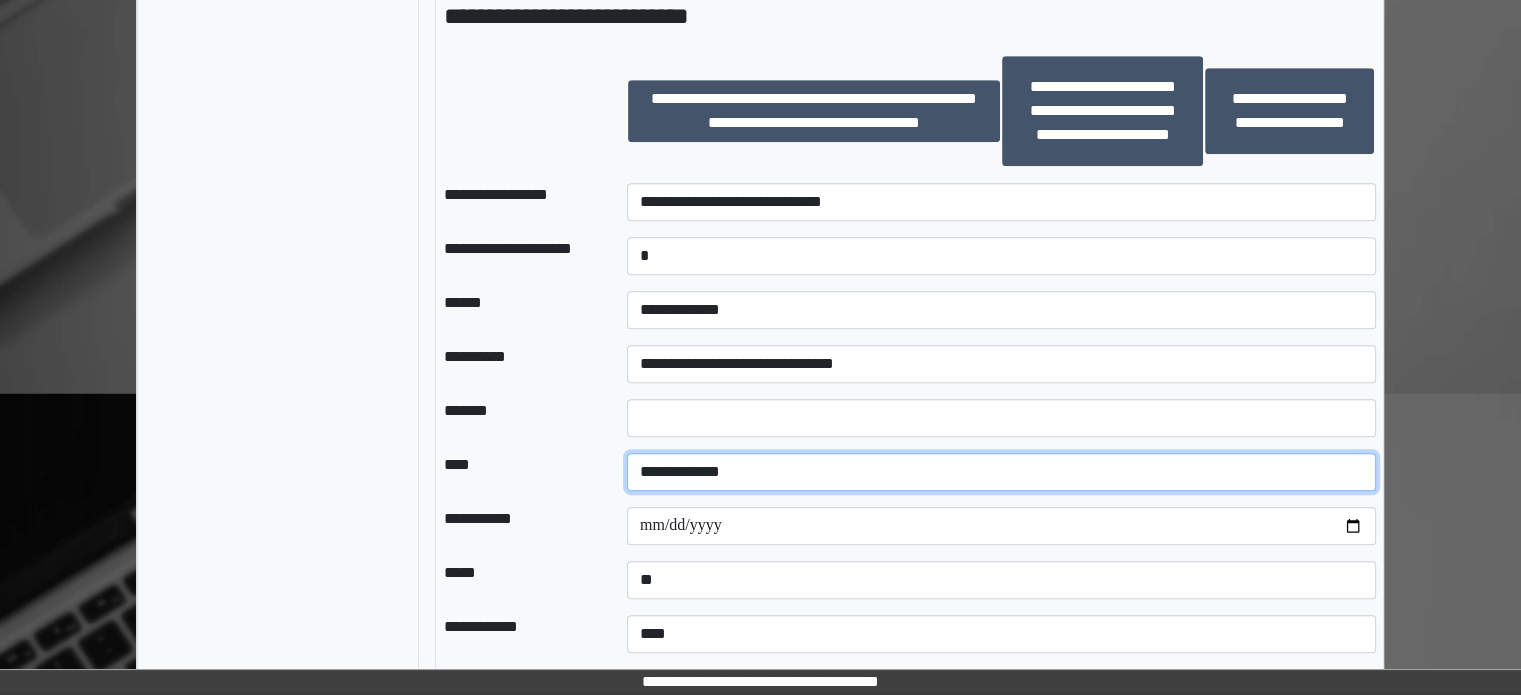 click on "**********" at bounding box center (1001, 472) 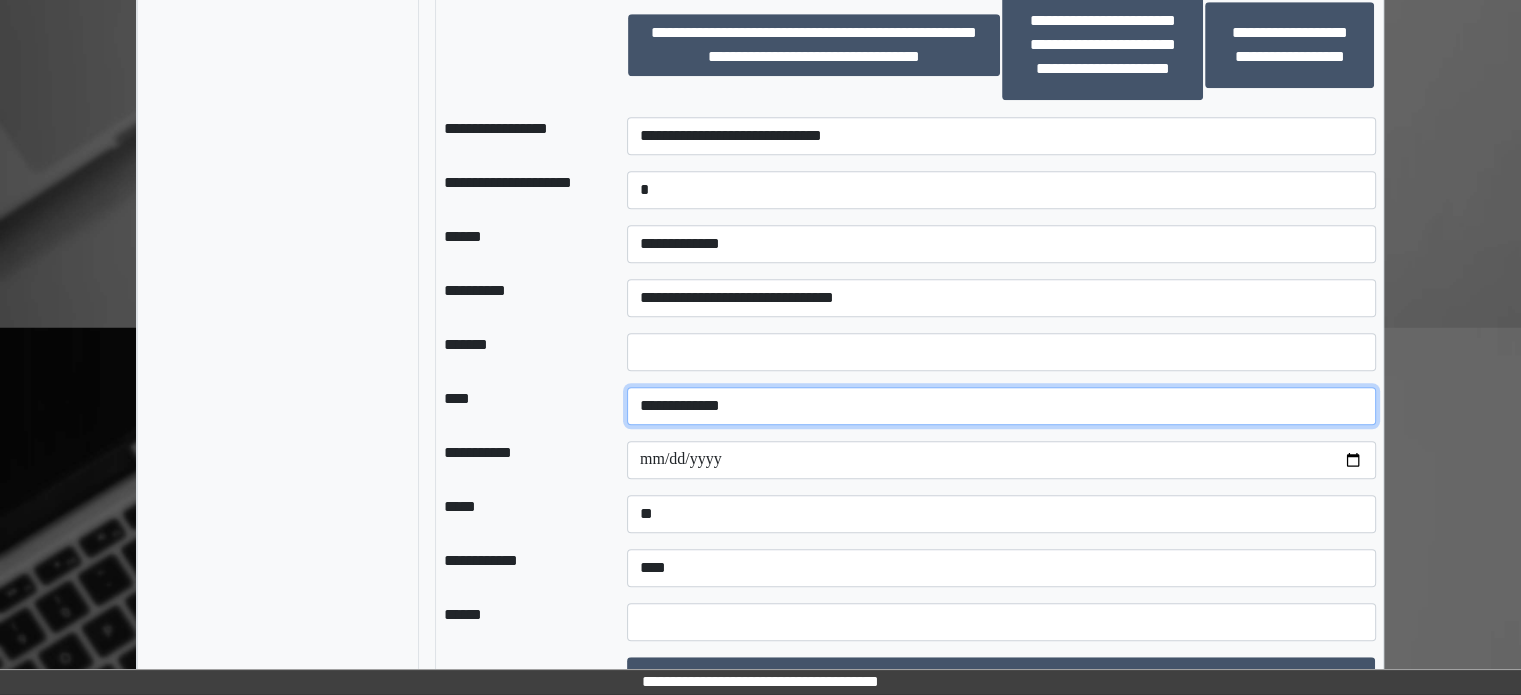 scroll, scrollTop: 1510, scrollLeft: 0, axis: vertical 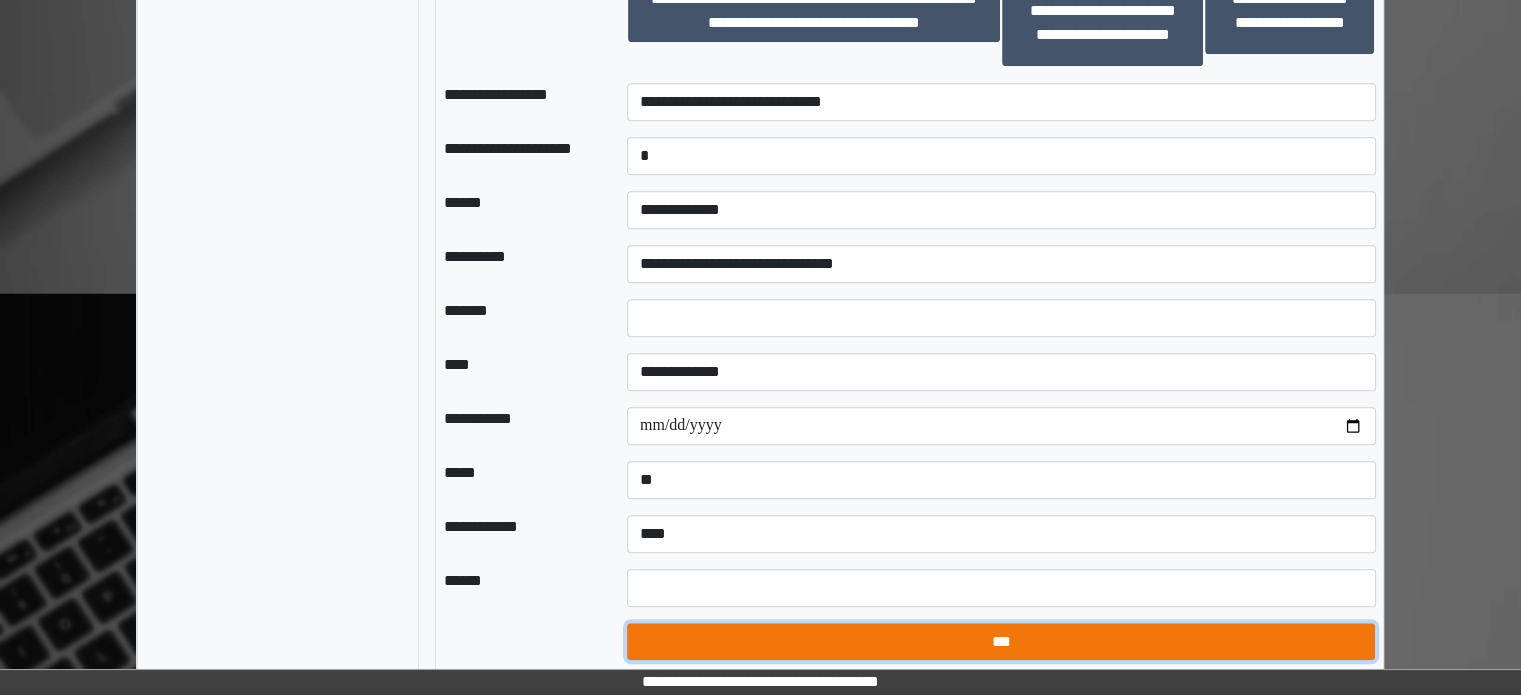 click on "***" at bounding box center [1001, 642] 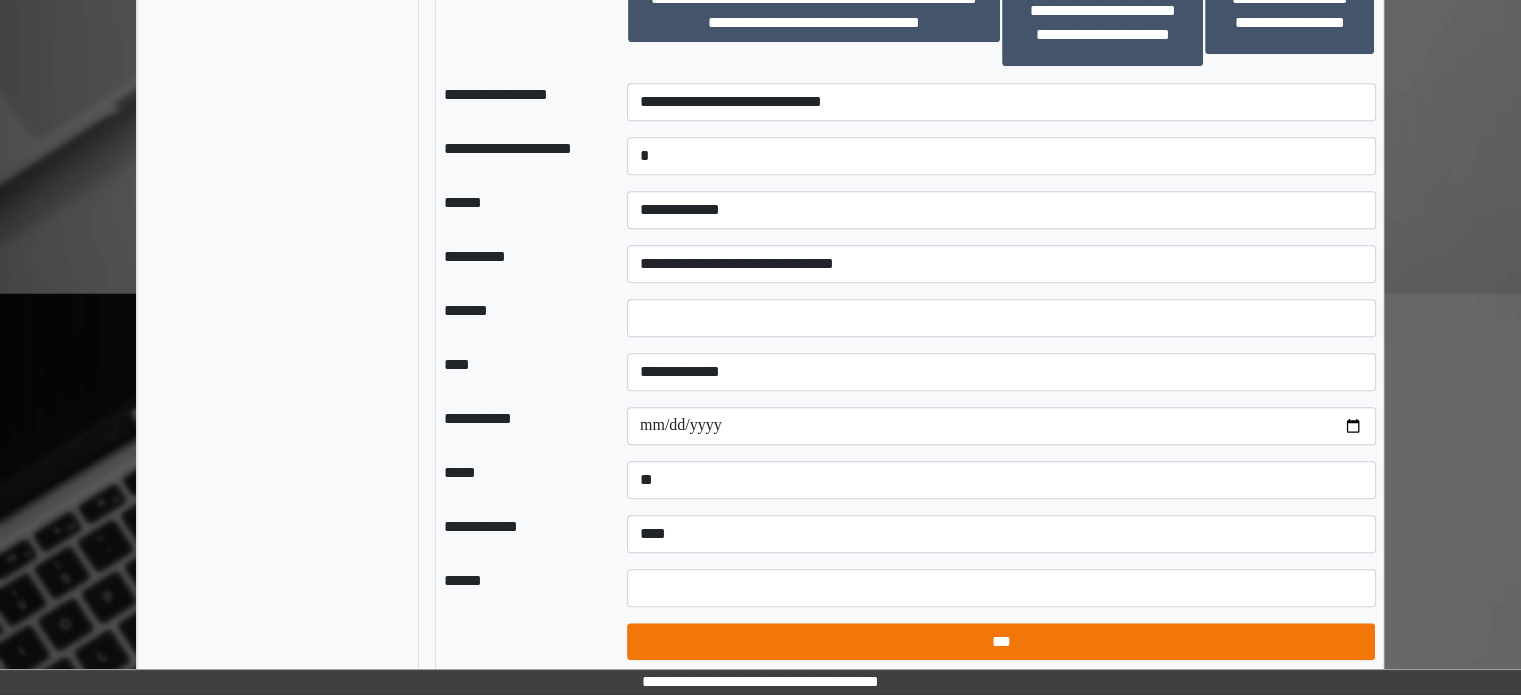 select on "*" 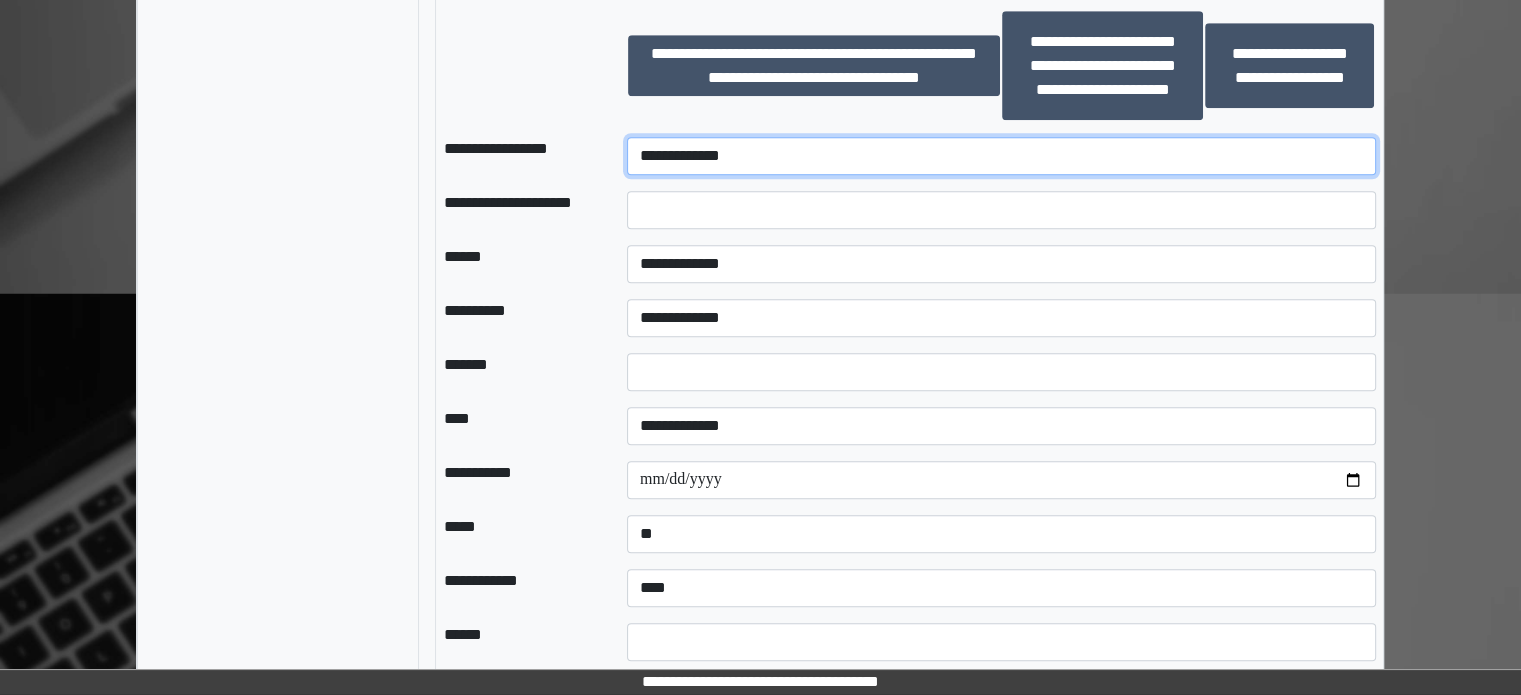 click on "**********" at bounding box center (1001, 156) 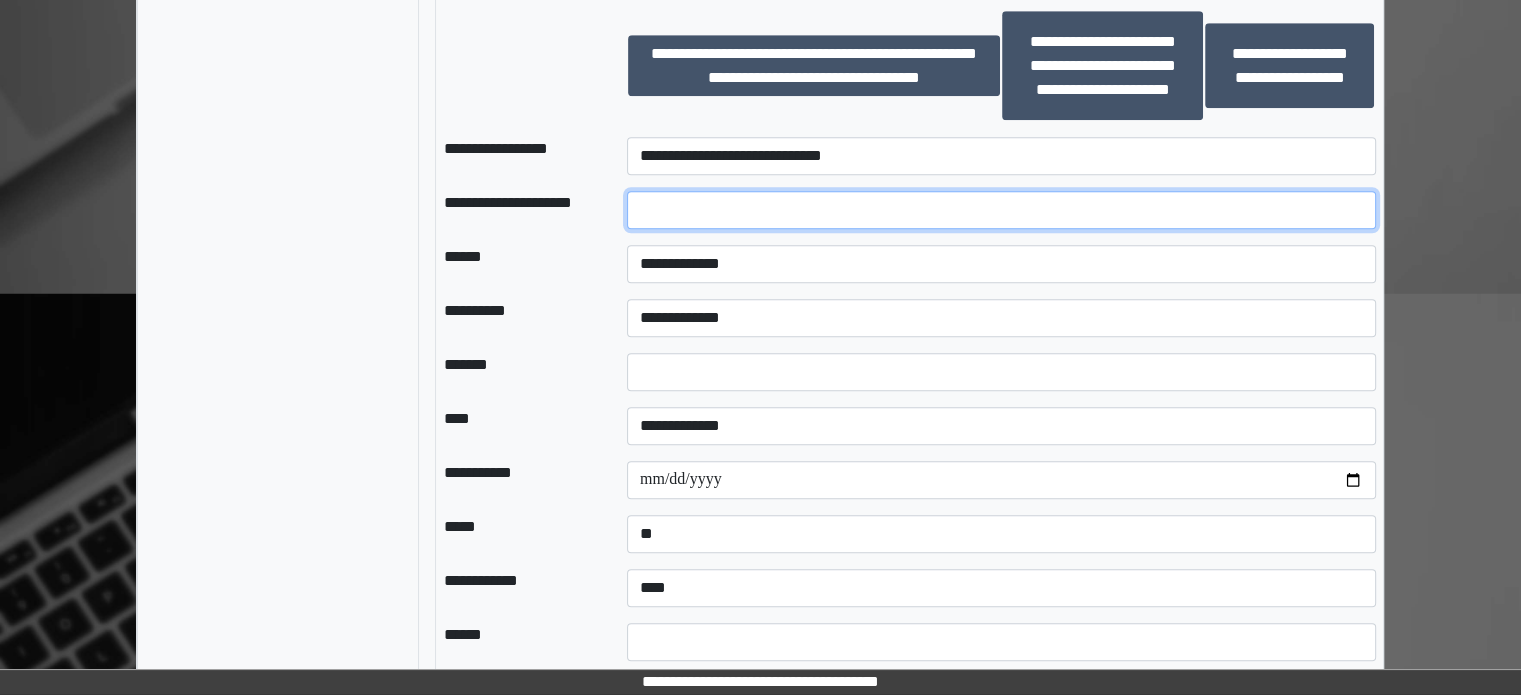 click at bounding box center [1001, 210] 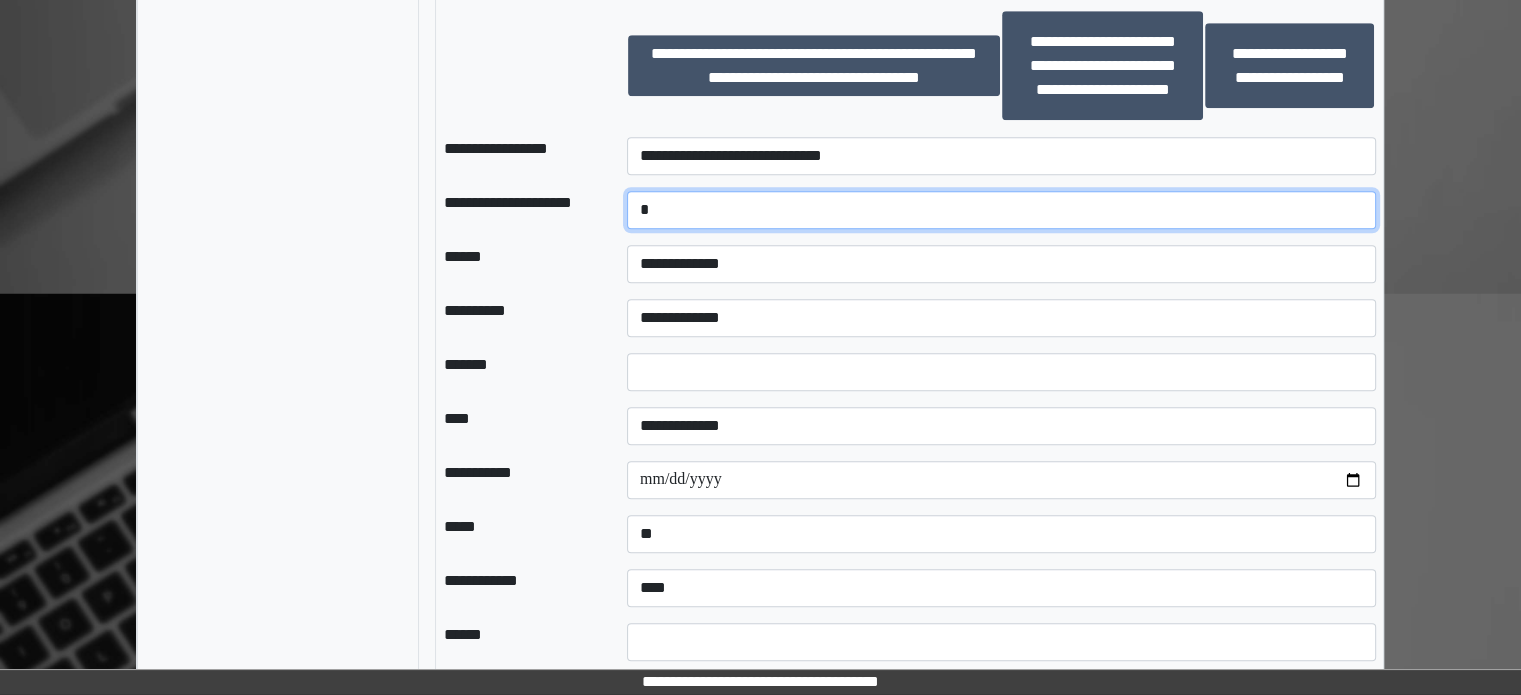 type on "*" 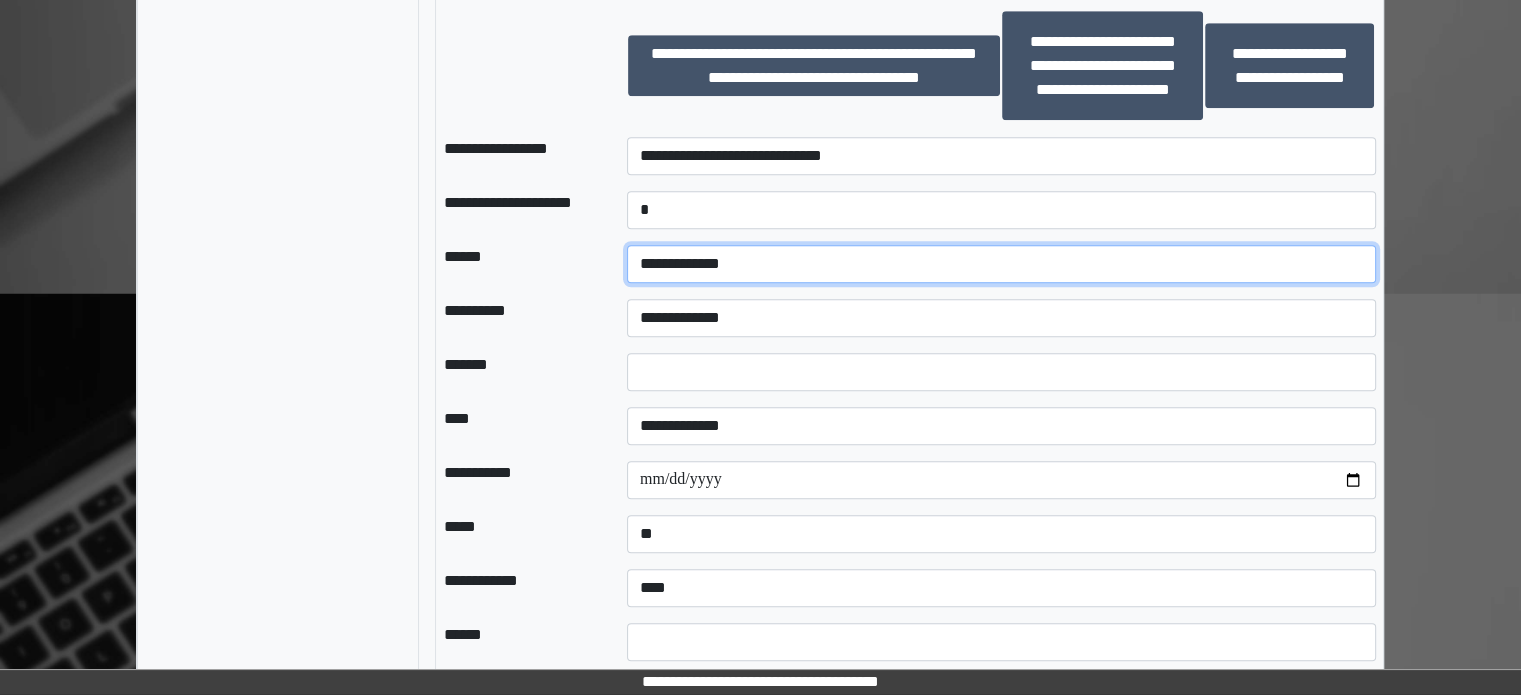click on "**********" at bounding box center [1001, 264] 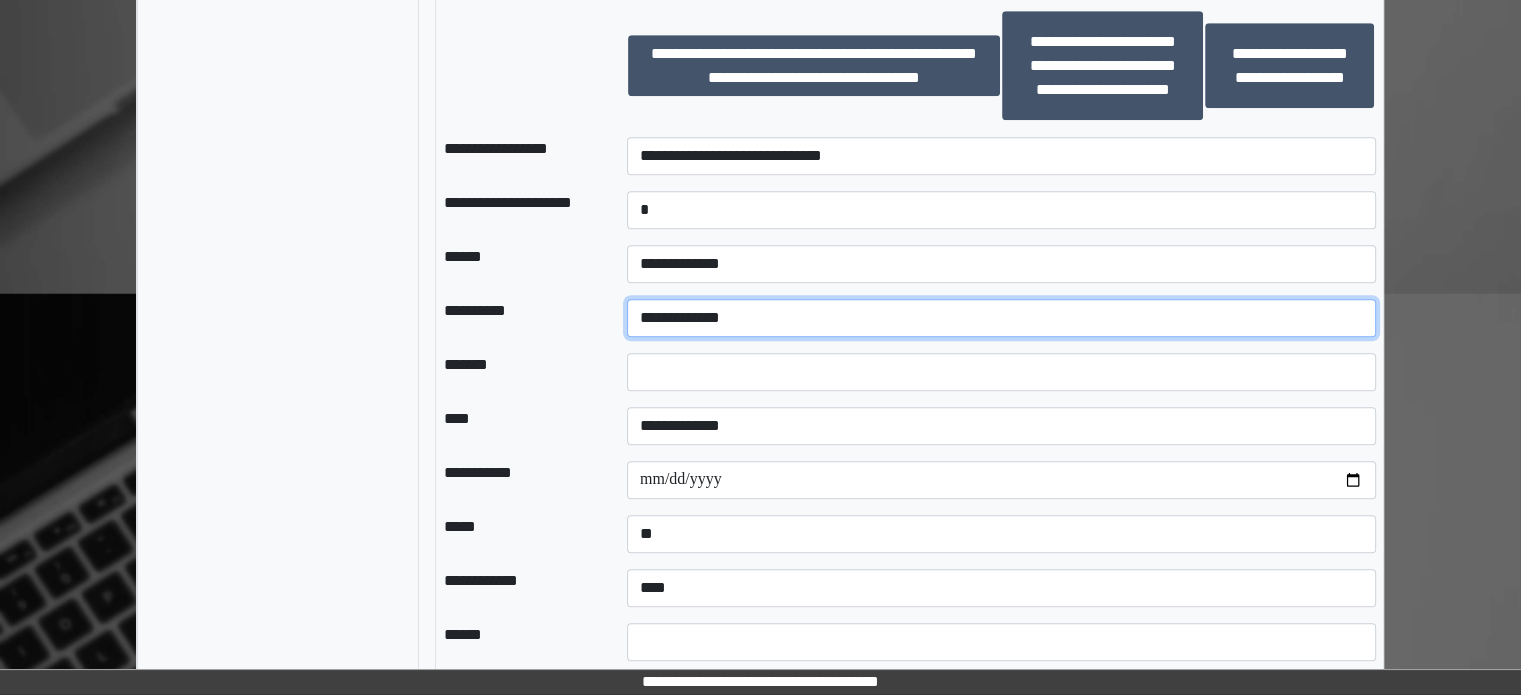 click on "**********" at bounding box center [1001, 318] 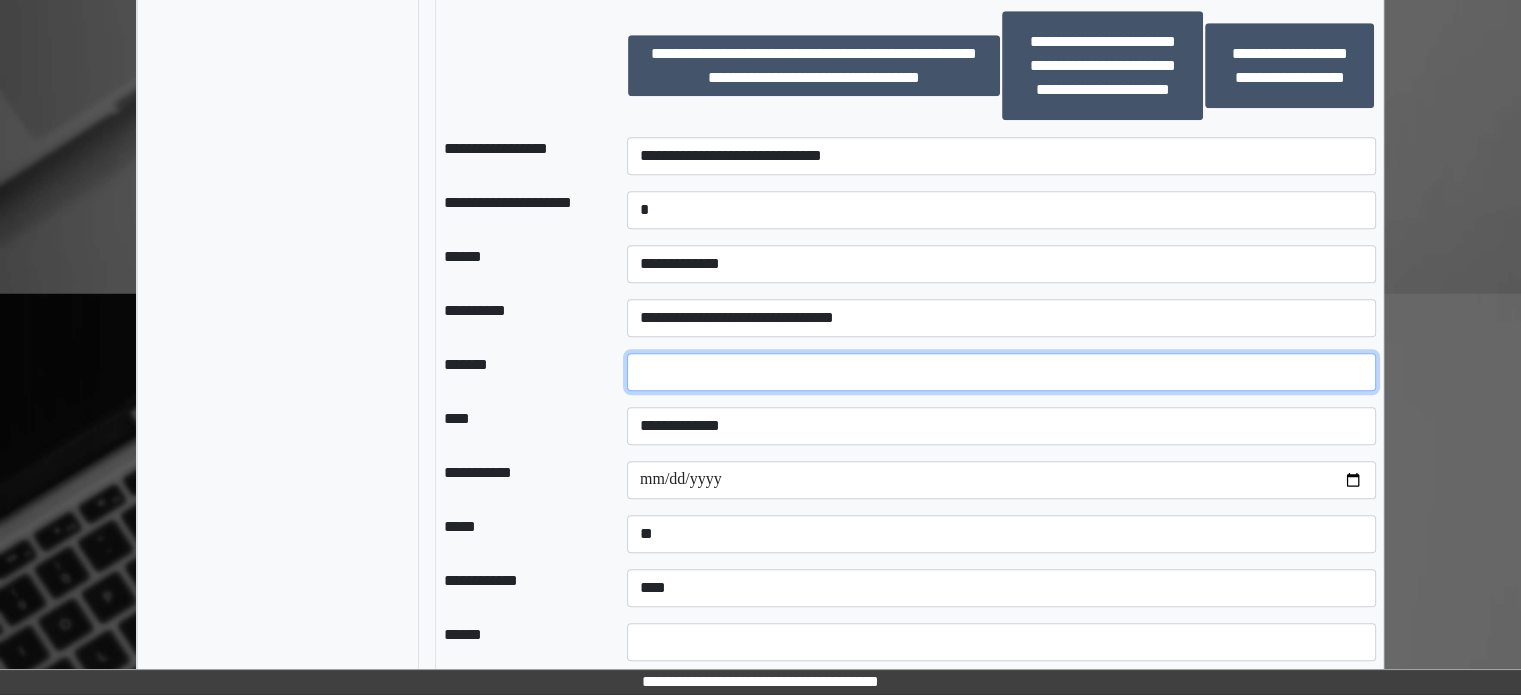 drag, startPoint x: 684, startPoint y: 373, endPoint x: 444, endPoint y: 371, distance: 240.00833 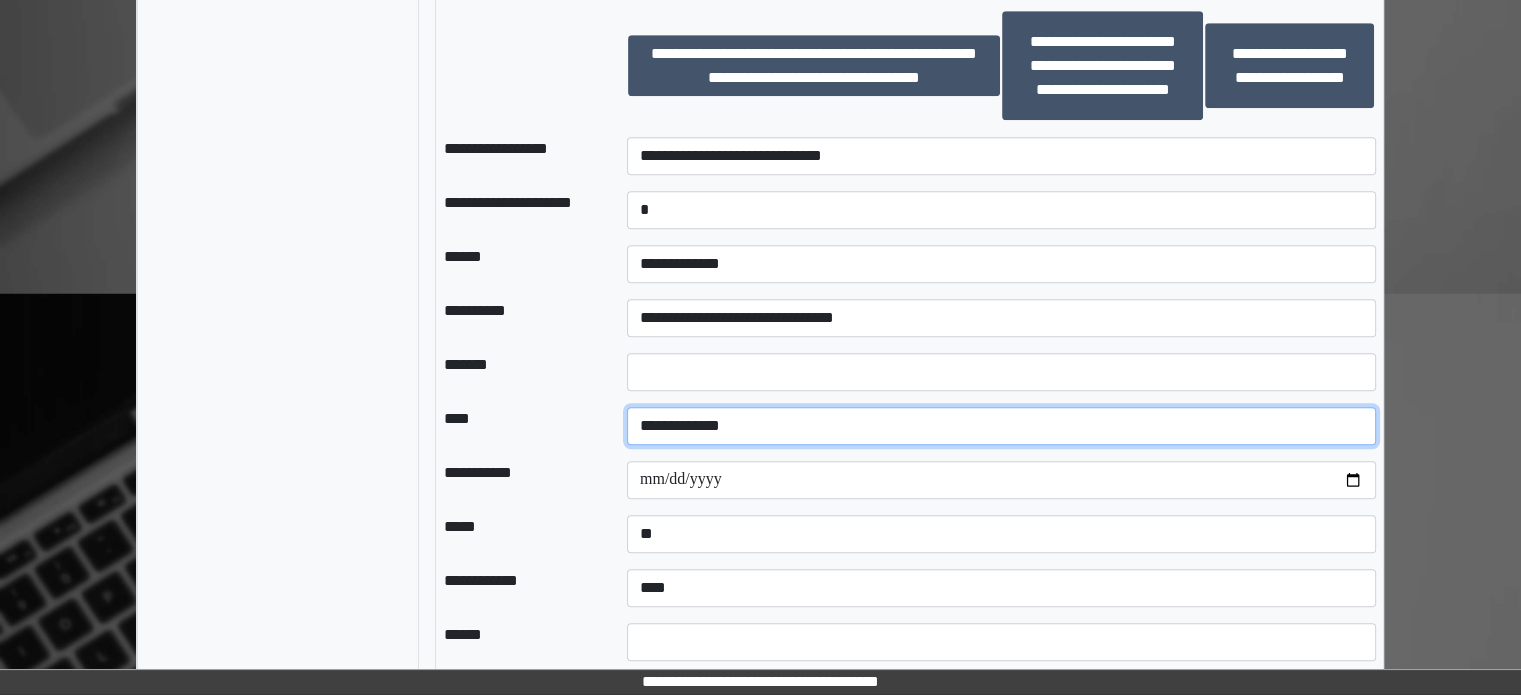click on "**********" at bounding box center (1001, 426) 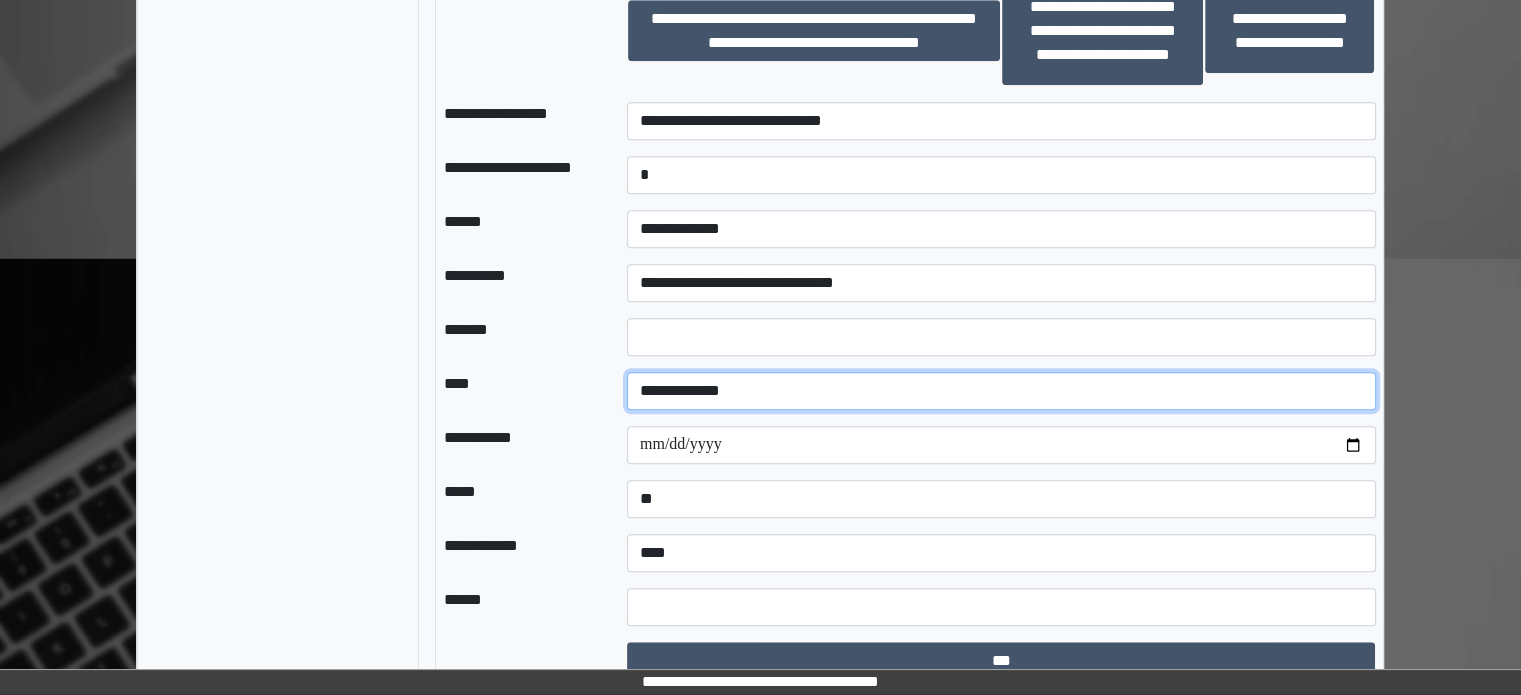scroll, scrollTop: 1564, scrollLeft: 0, axis: vertical 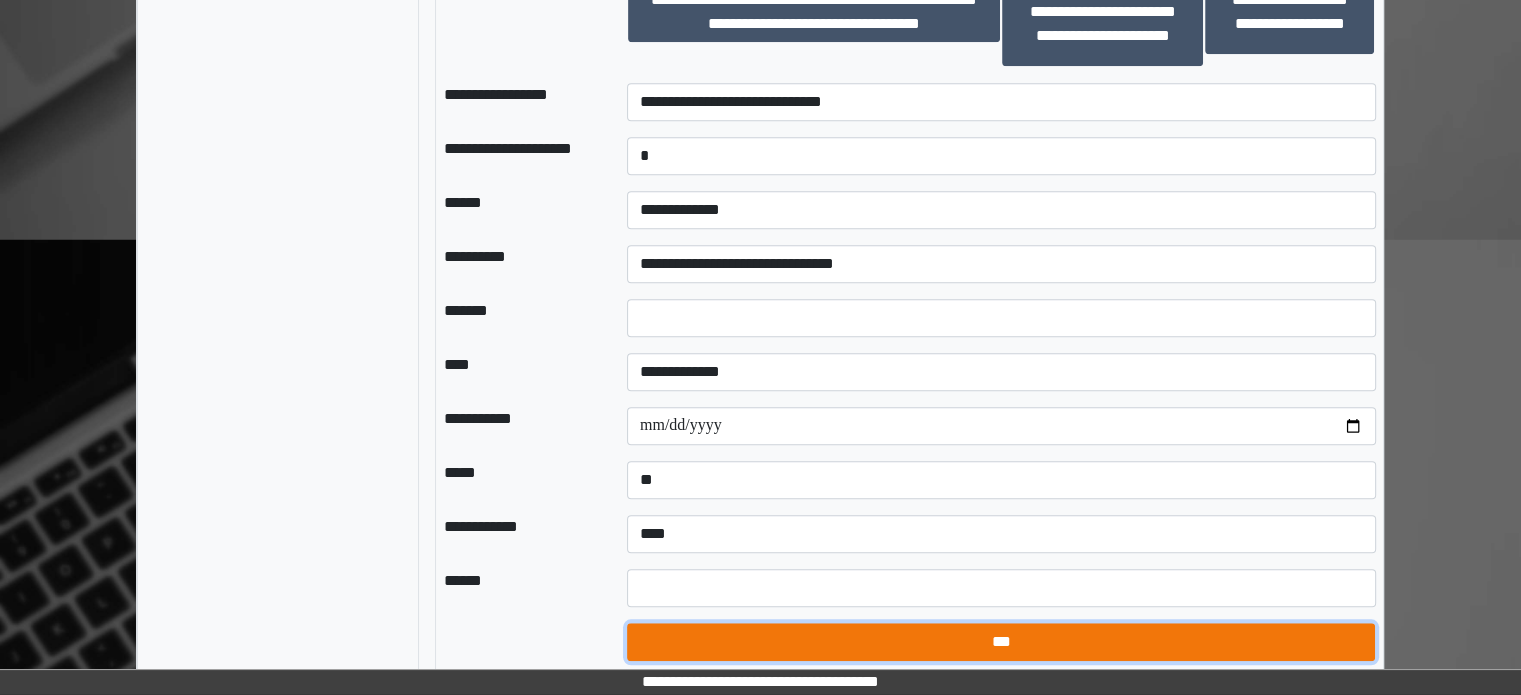 click on "***" at bounding box center [1001, 642] 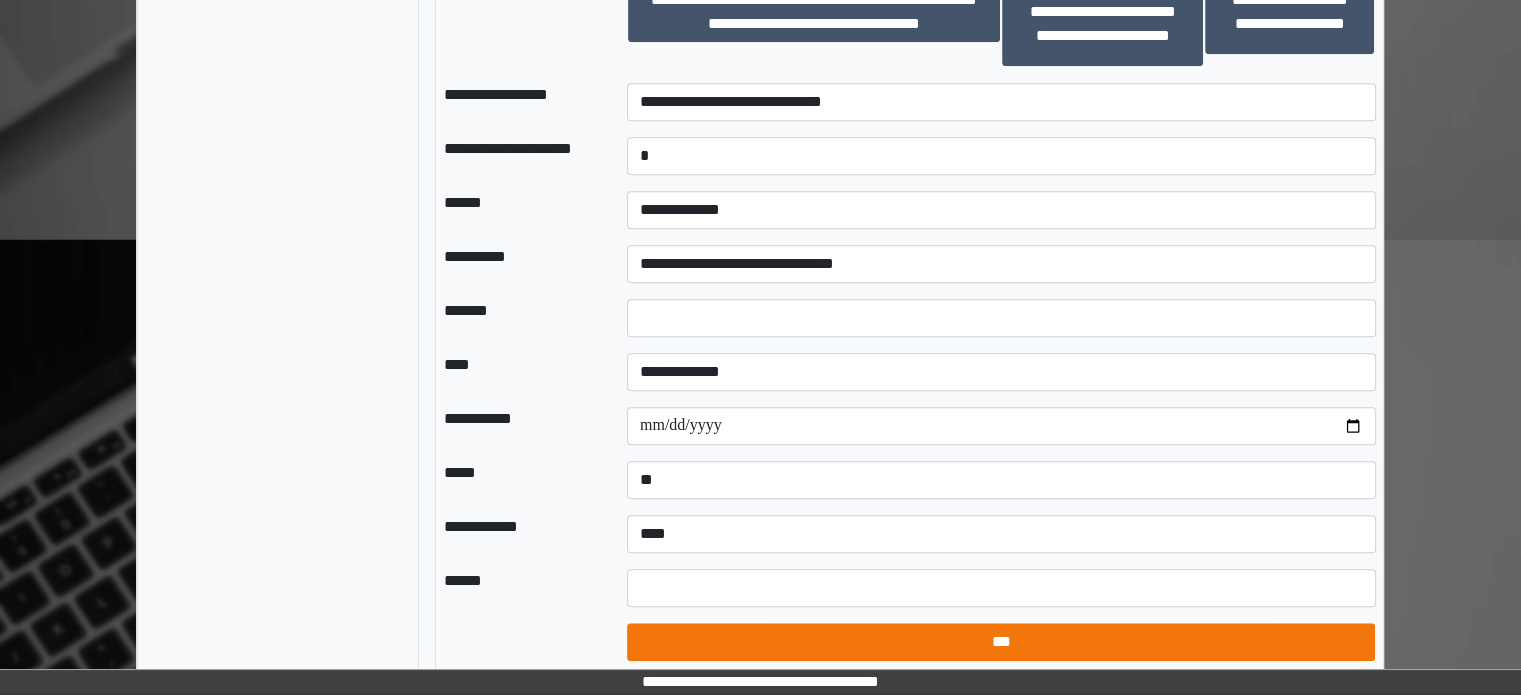 select on "*" 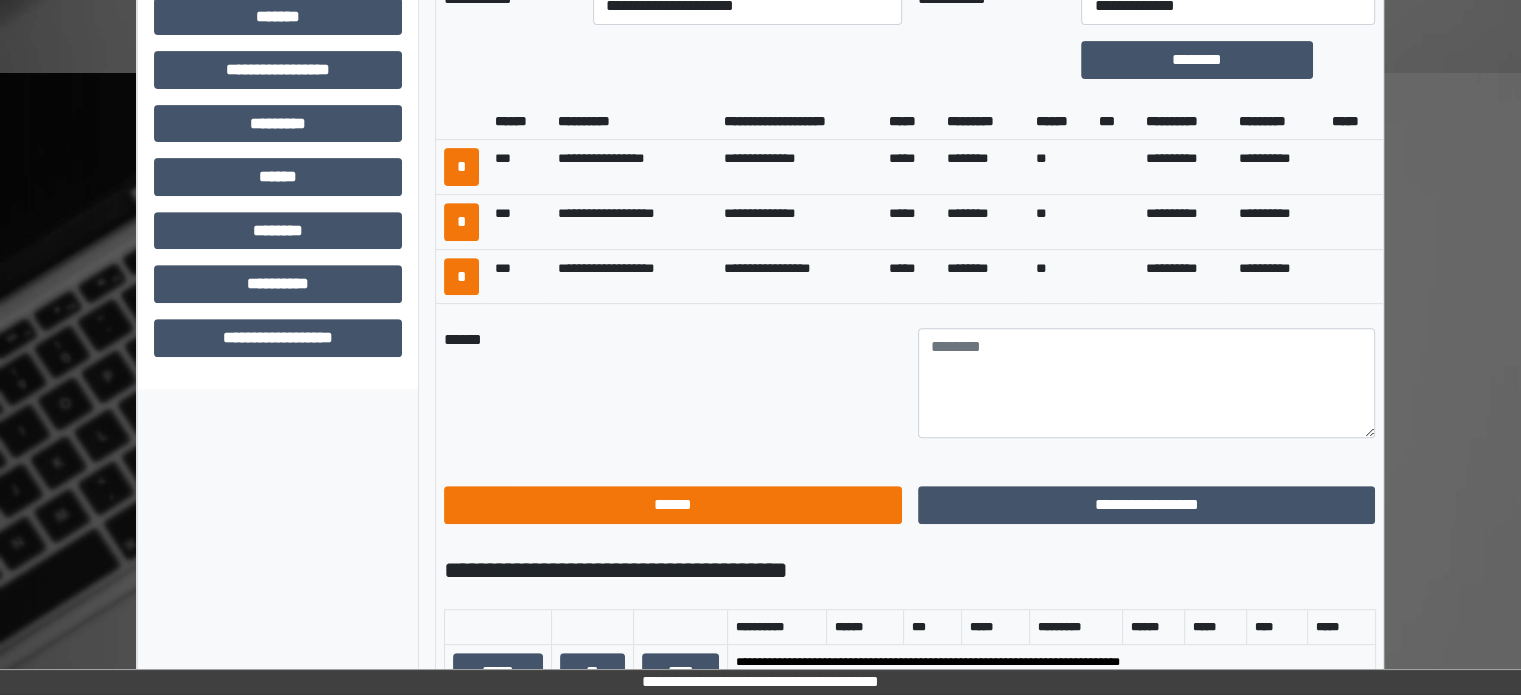 scroll, scrollTop: 764, scrollLeft: 0, axis: vertical 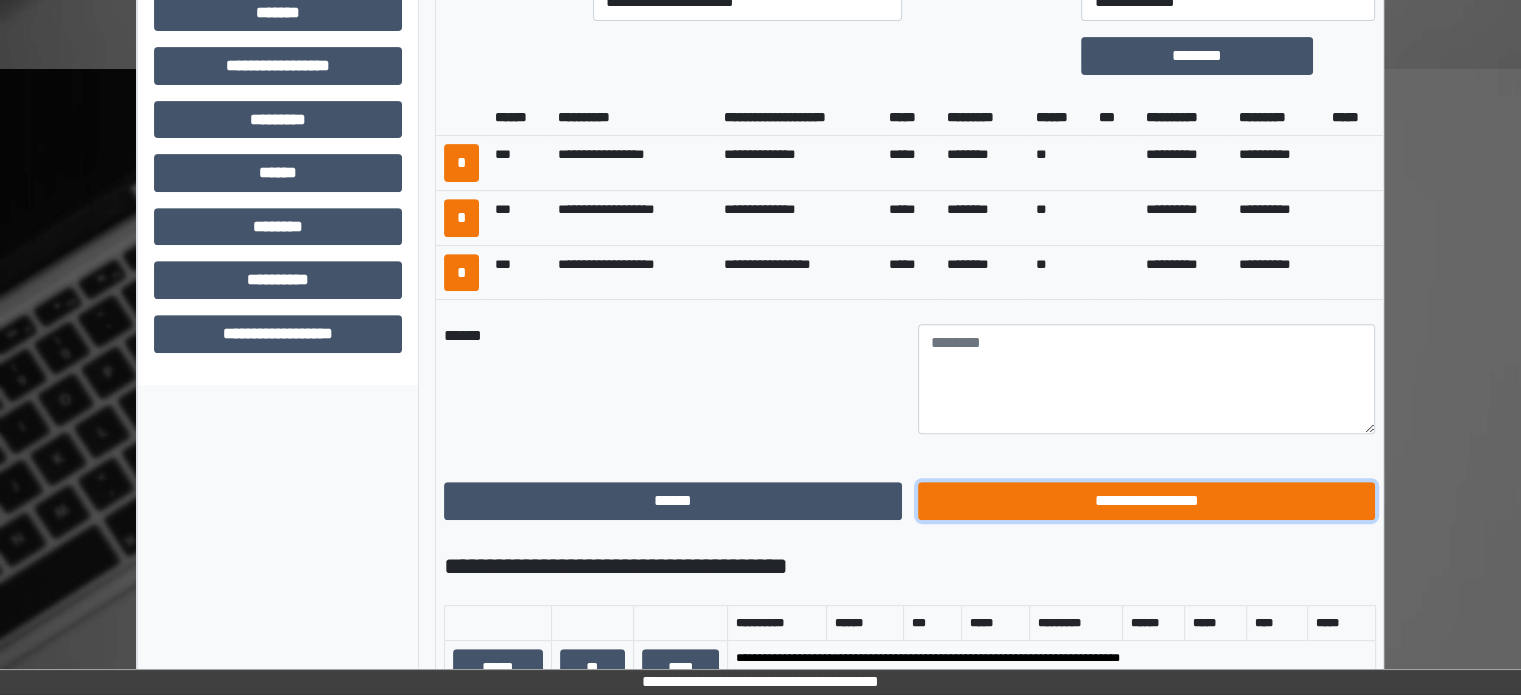 click on "**********" at bounding box center (1147, 501) 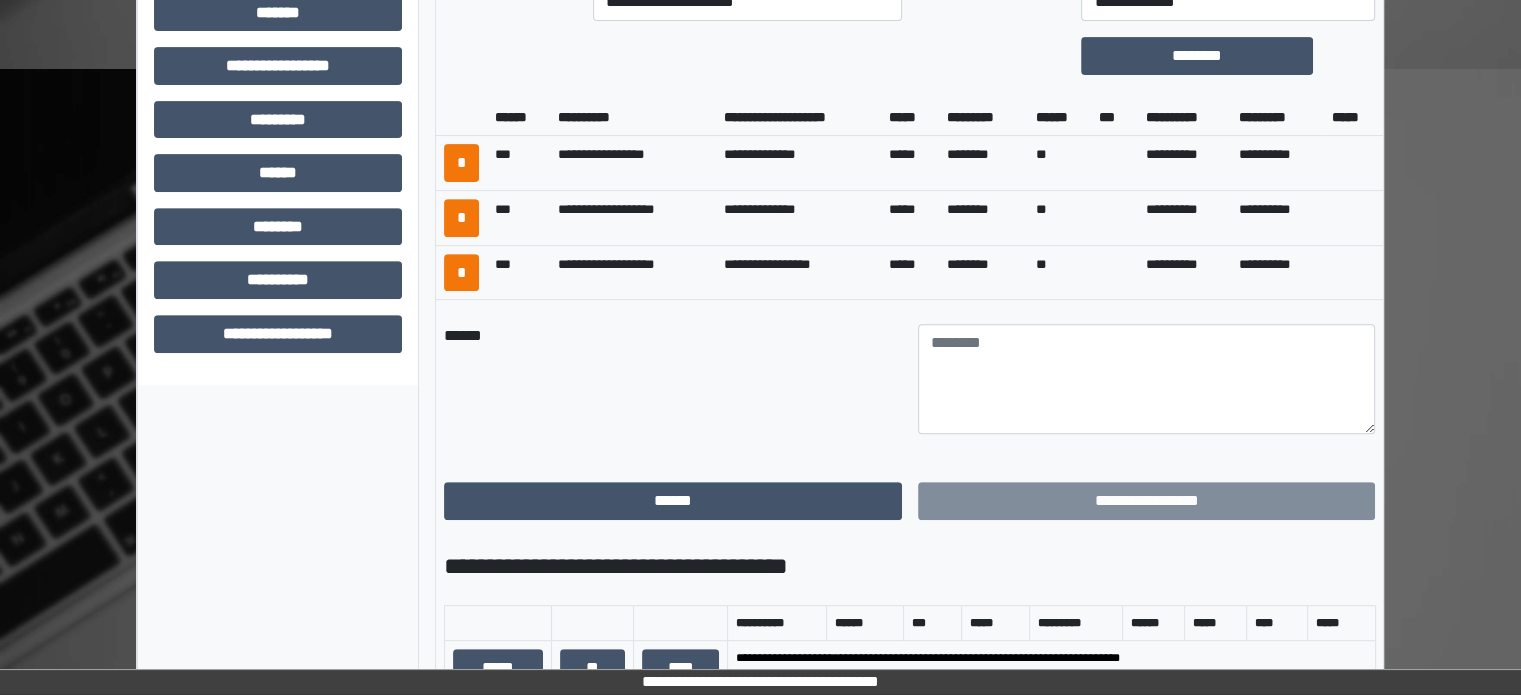 scroll, scrollTop: 471, scrollLeft: 0, axis: vertical 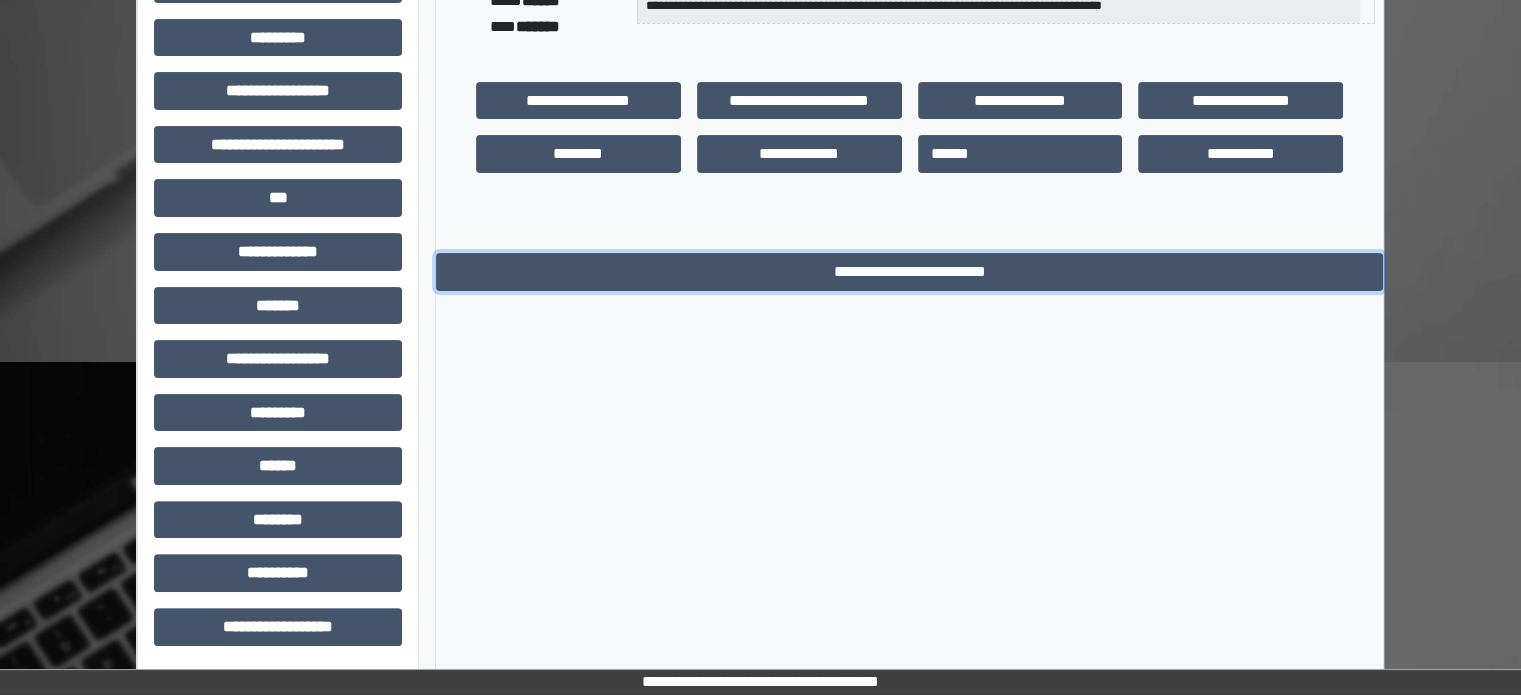 click on "**********" at bounding box center [909, 272] 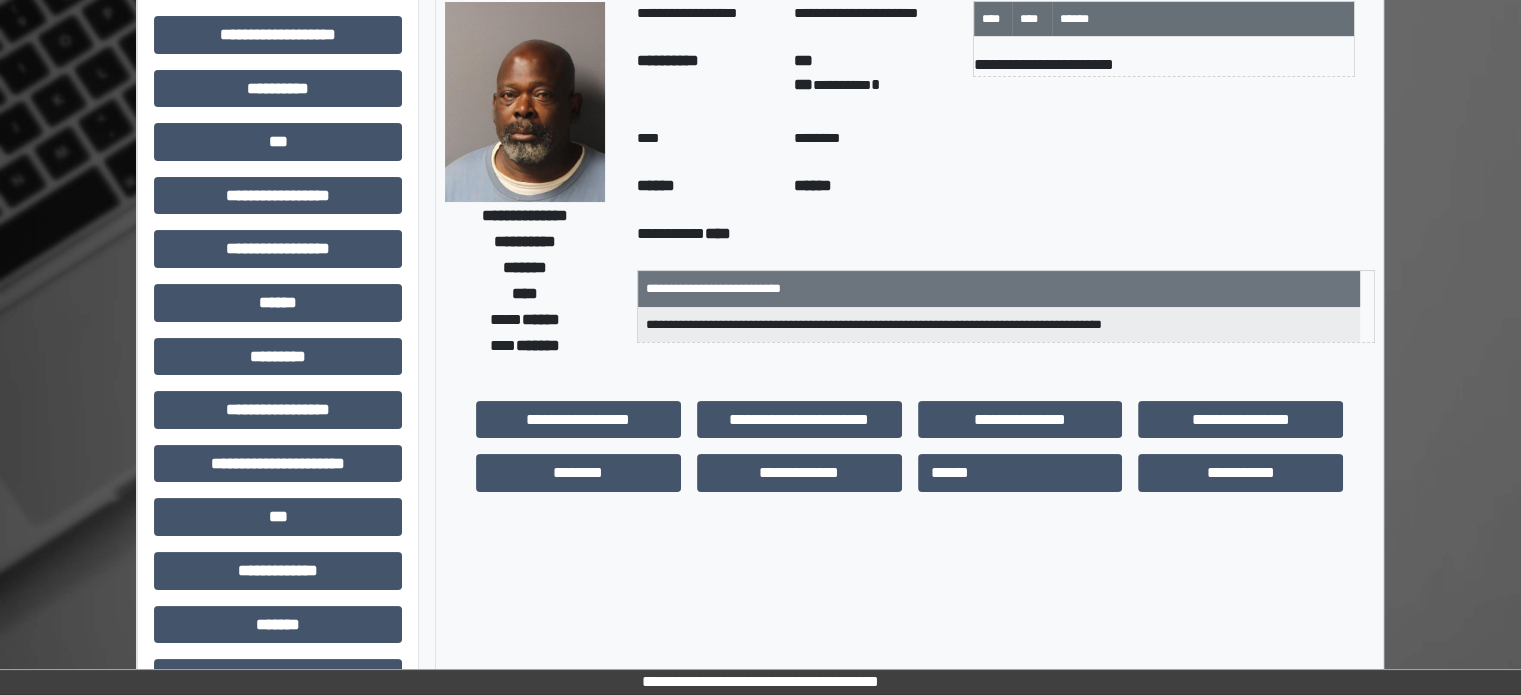 scroll, scrollTop: 0, scrollLeft: 0, axis: both 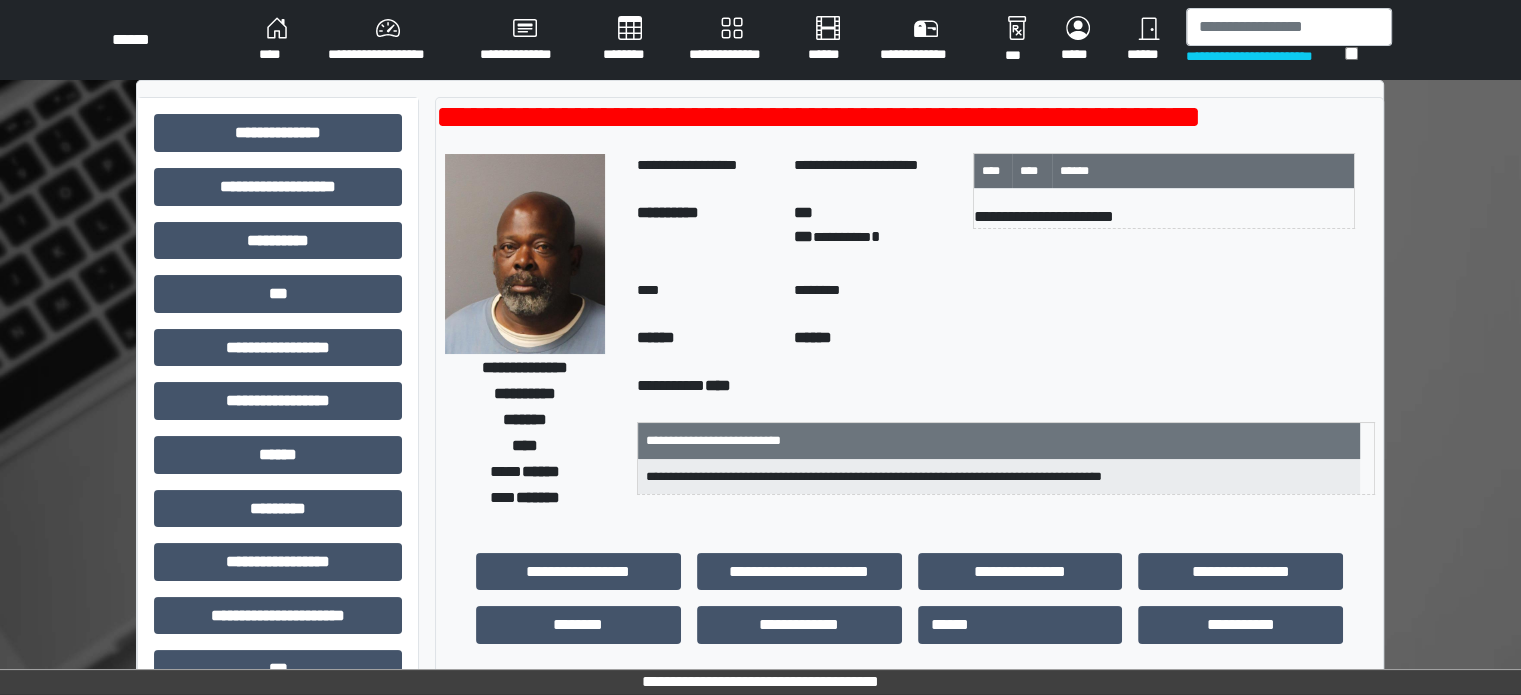 click on "****" at bounding box center (277, 40) 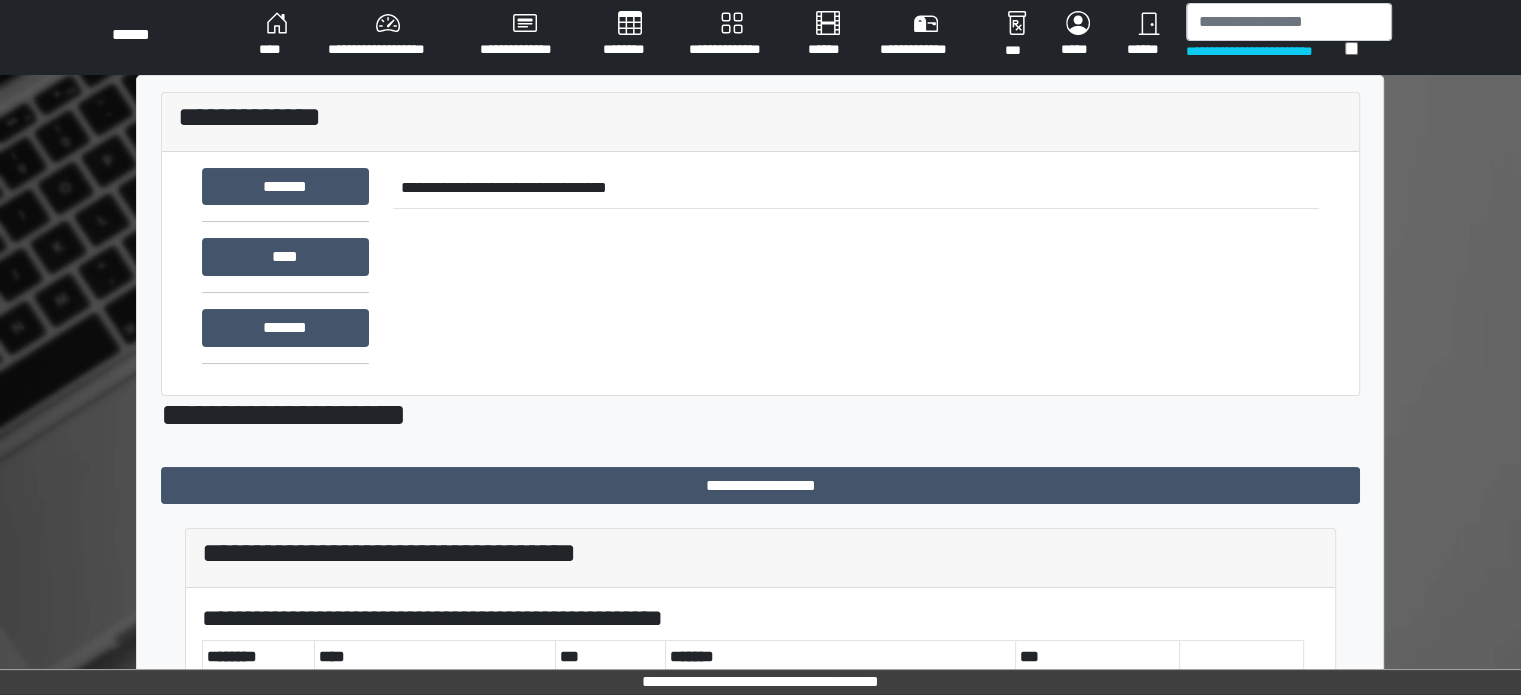 scroll, scrollTop: 616, scrollLeft: 0, axis: vertical 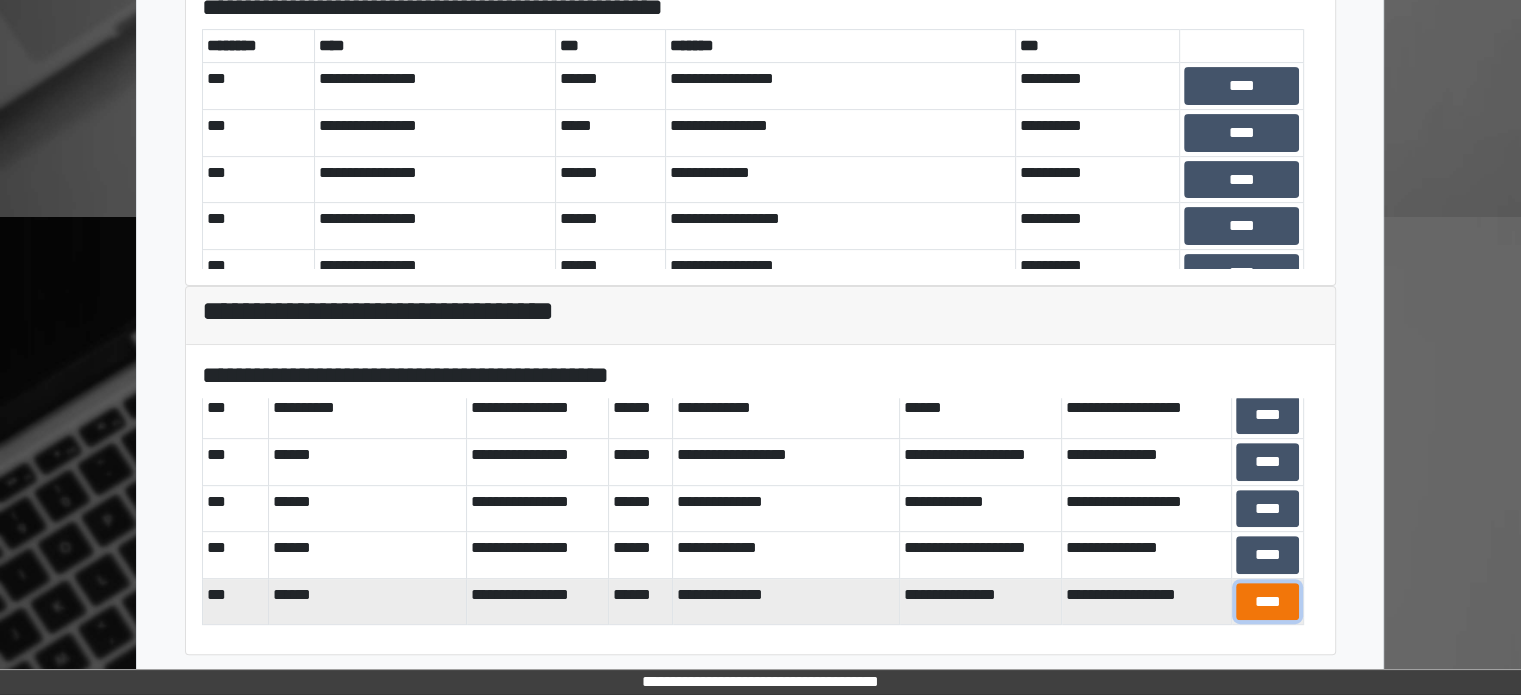 click on "****" at bounding box center [1268, 602] 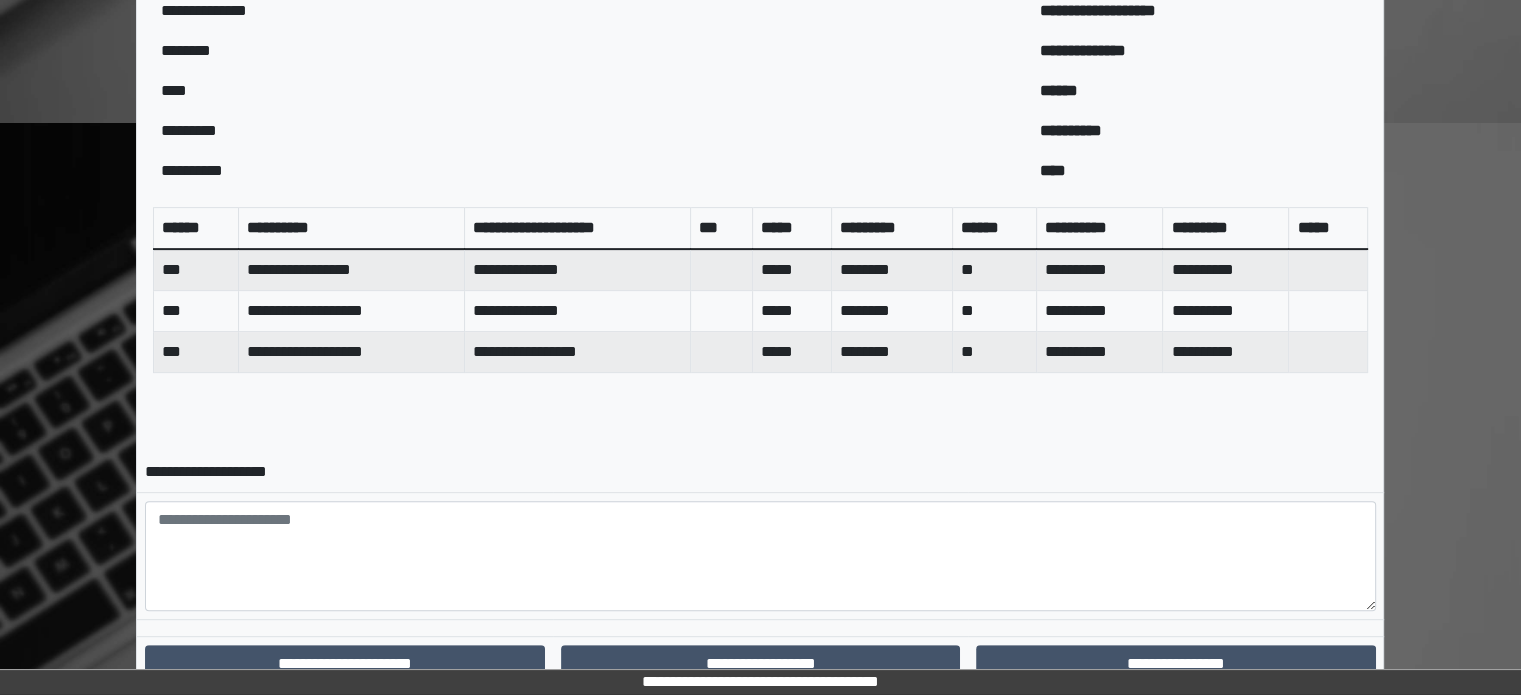 scroll, scrollTop: 786, scrollLeft: 0, axis: vertical 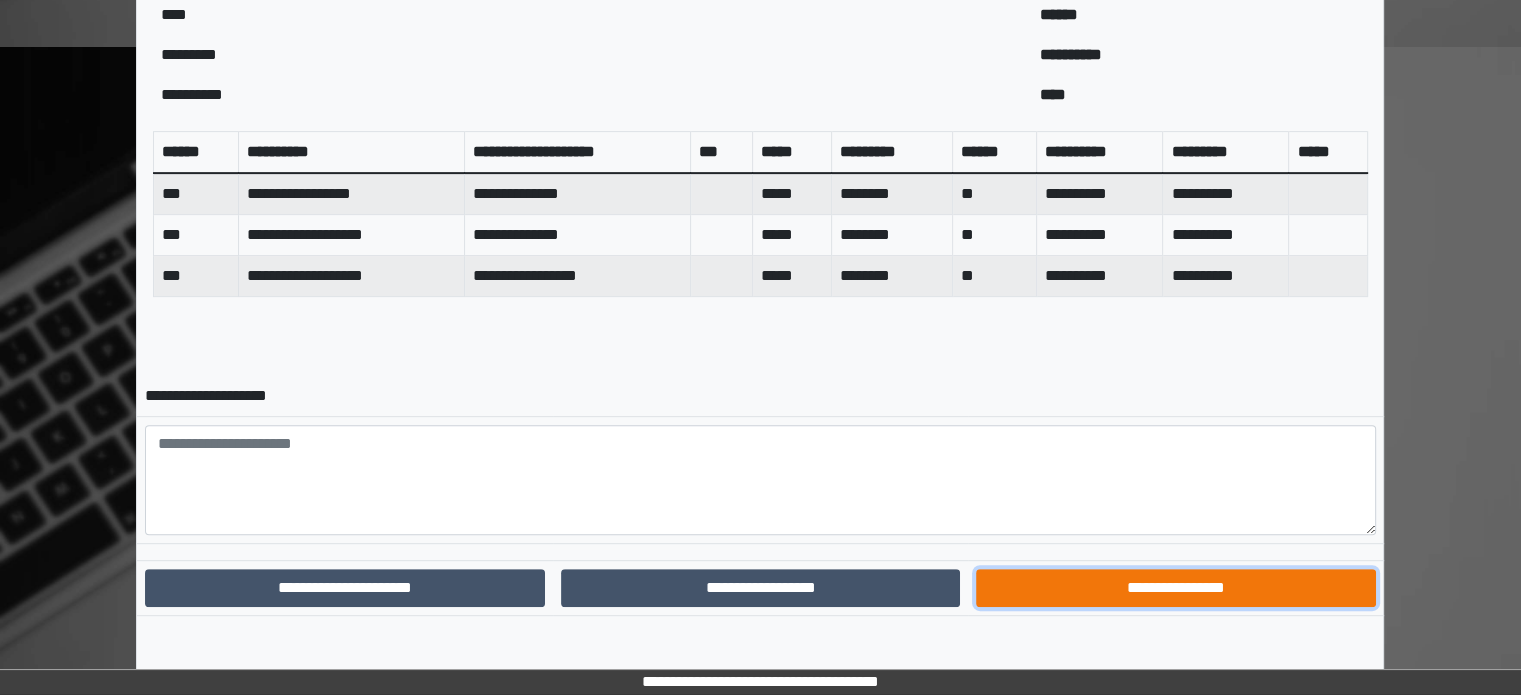 click on "**********" at bounding box center (1175, 588) 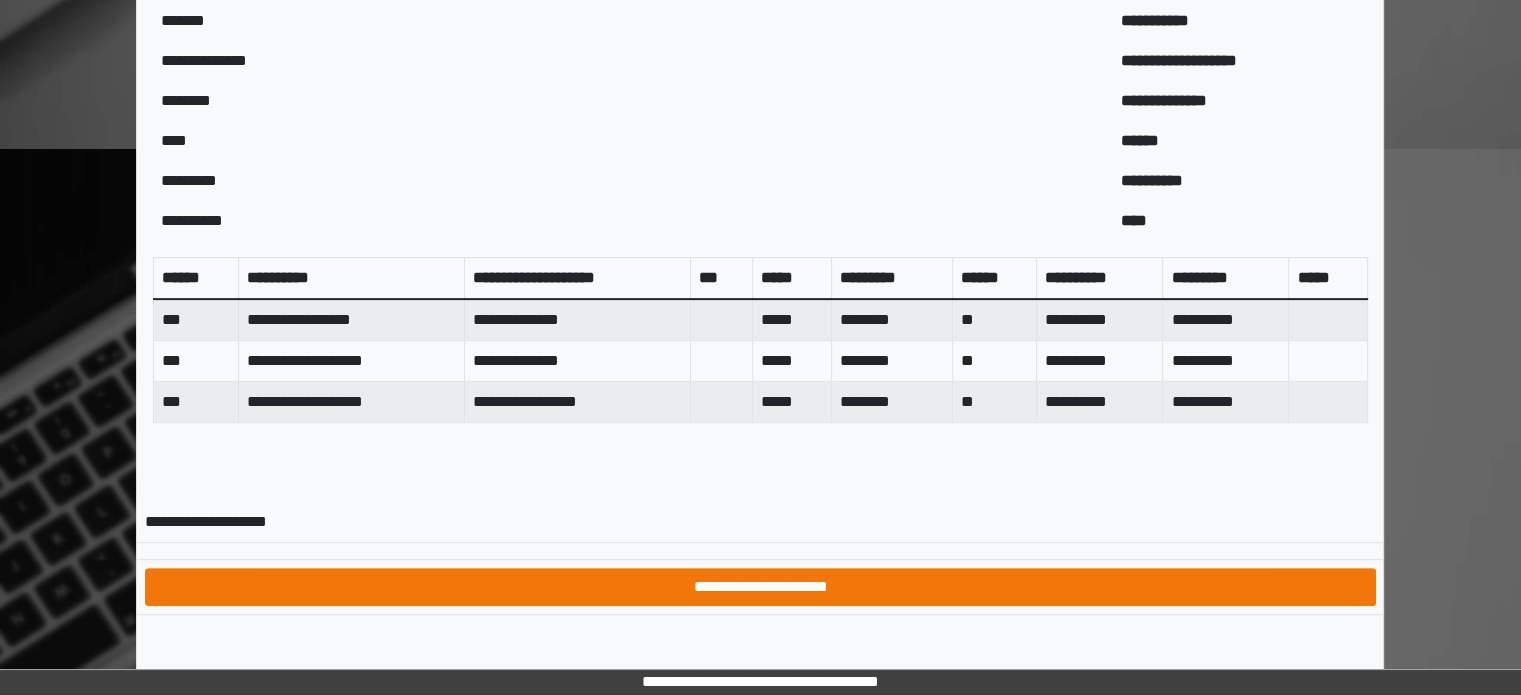 scroll, scrollTop: 684, scrollLeft: 0, axis: vertical 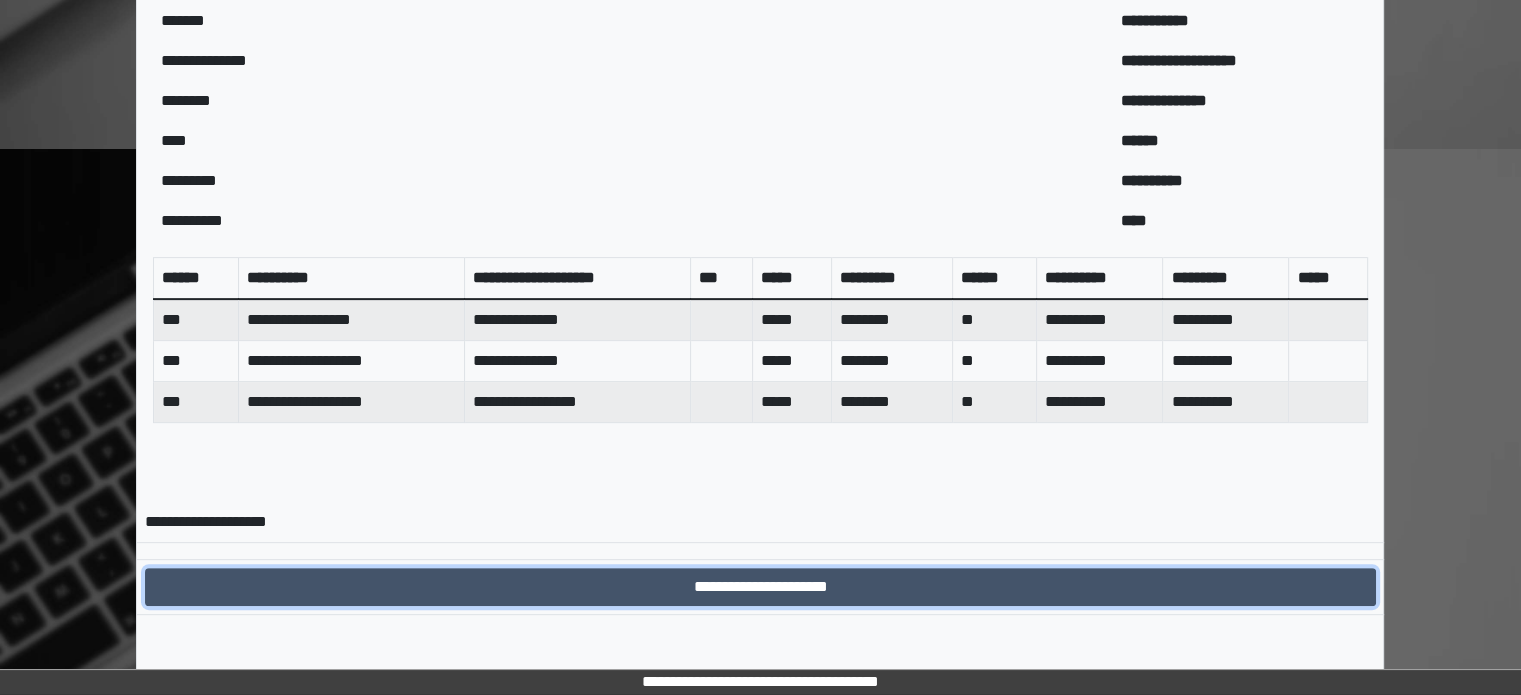 click on "**********" at bounding box center [760, 587] 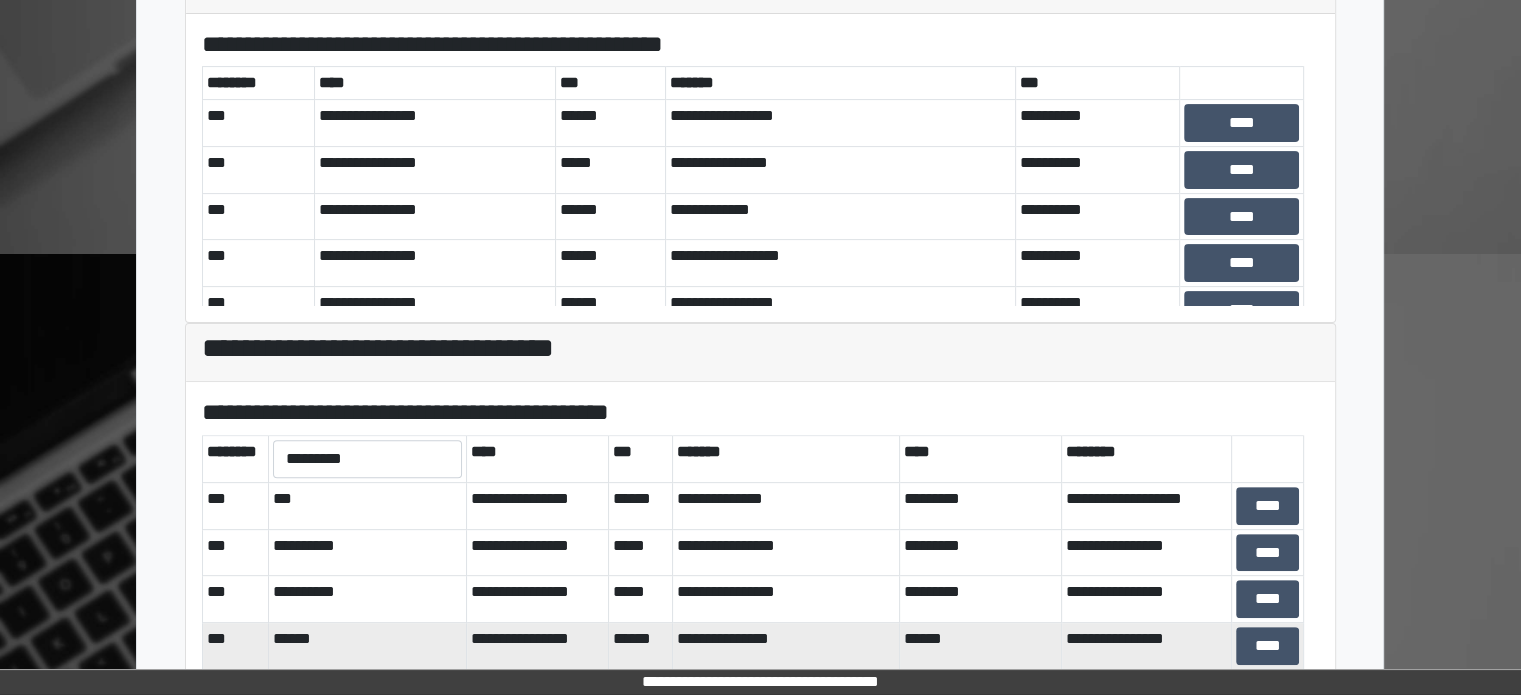 scroll, scrollTop: 616, scrollLeft: 0, axis: vertical 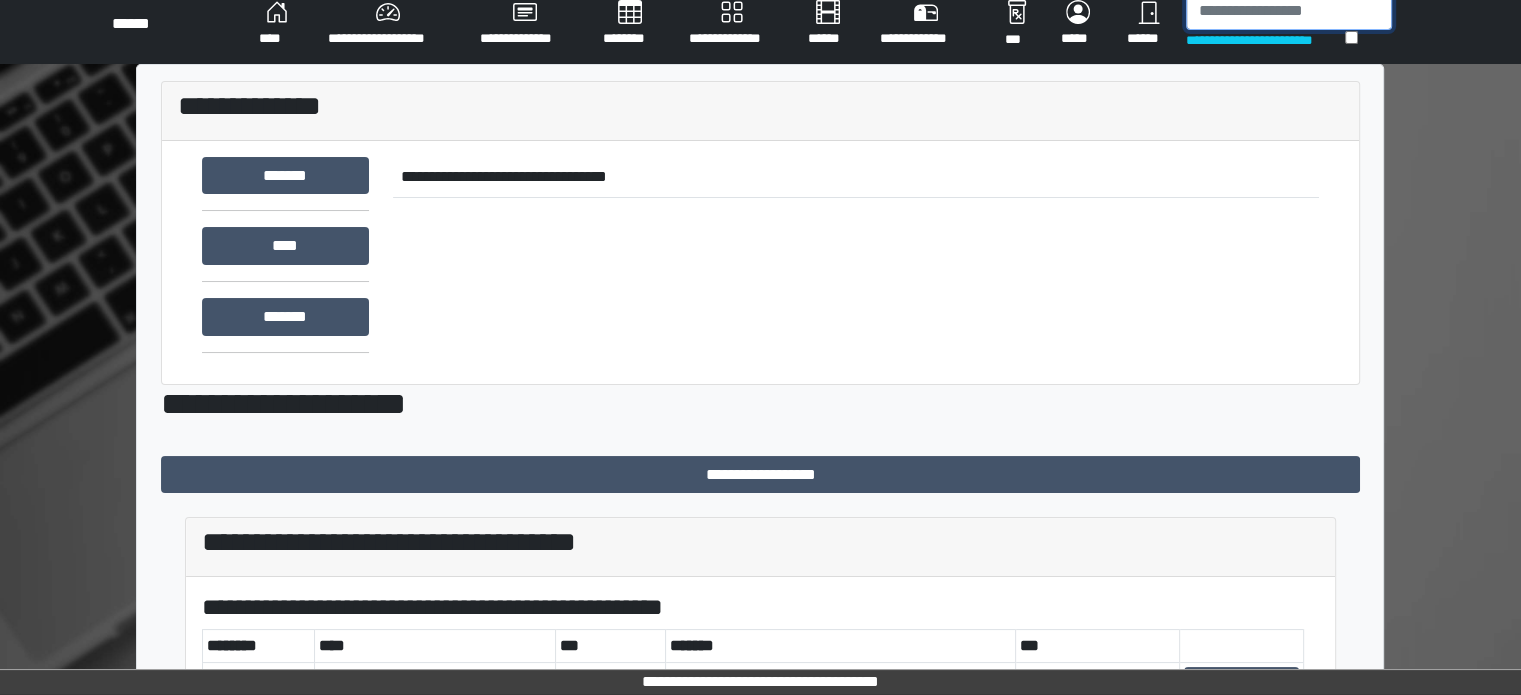 click at bounding box center [1289, 11] 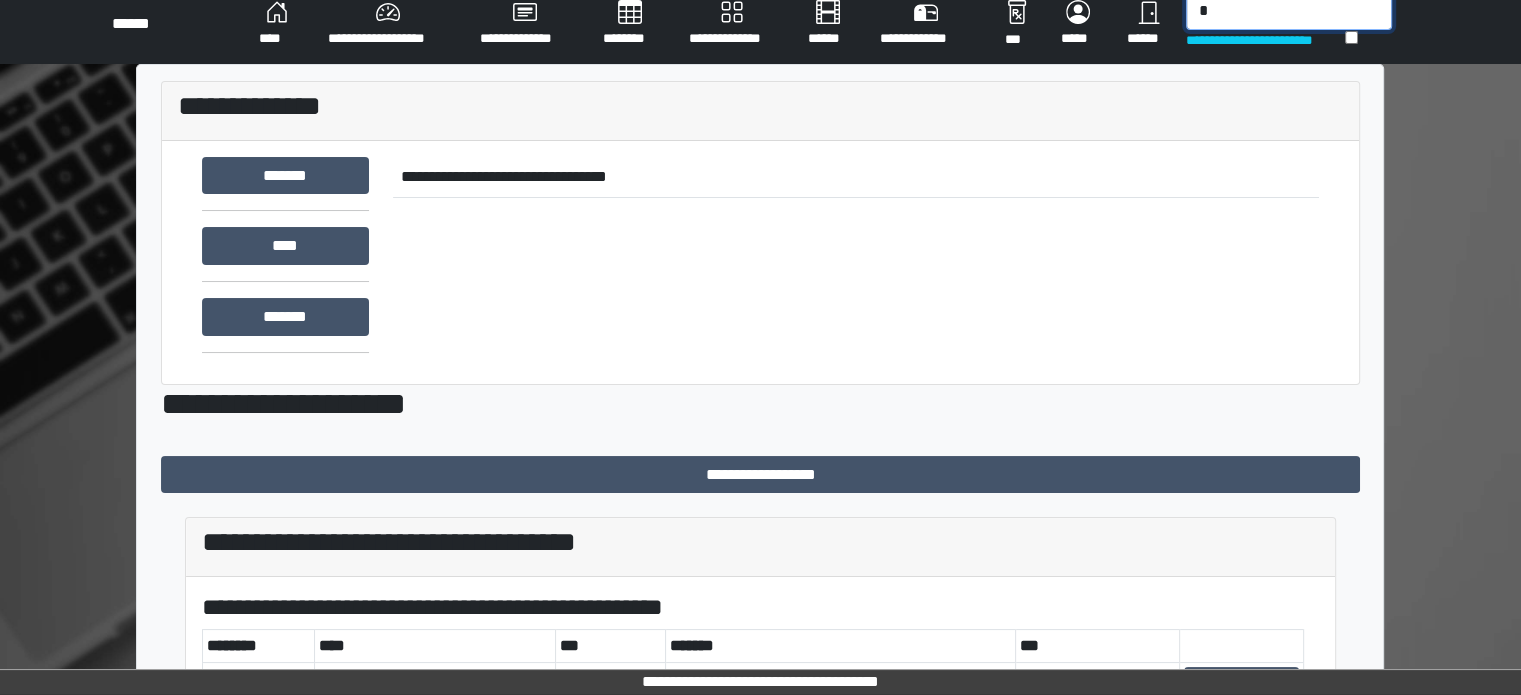 scroll, scrollTop: 15, scrollLeft: 0, axis: vertical 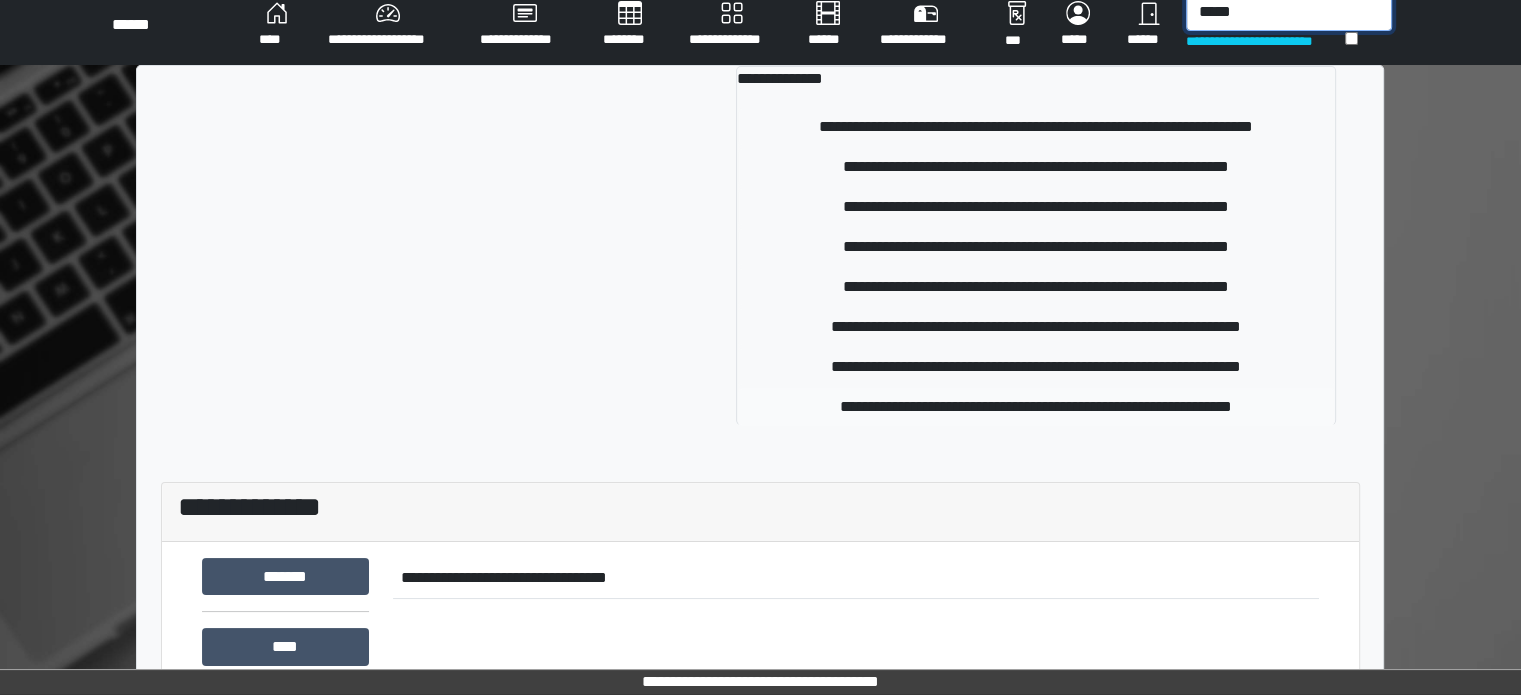 type on "*****" 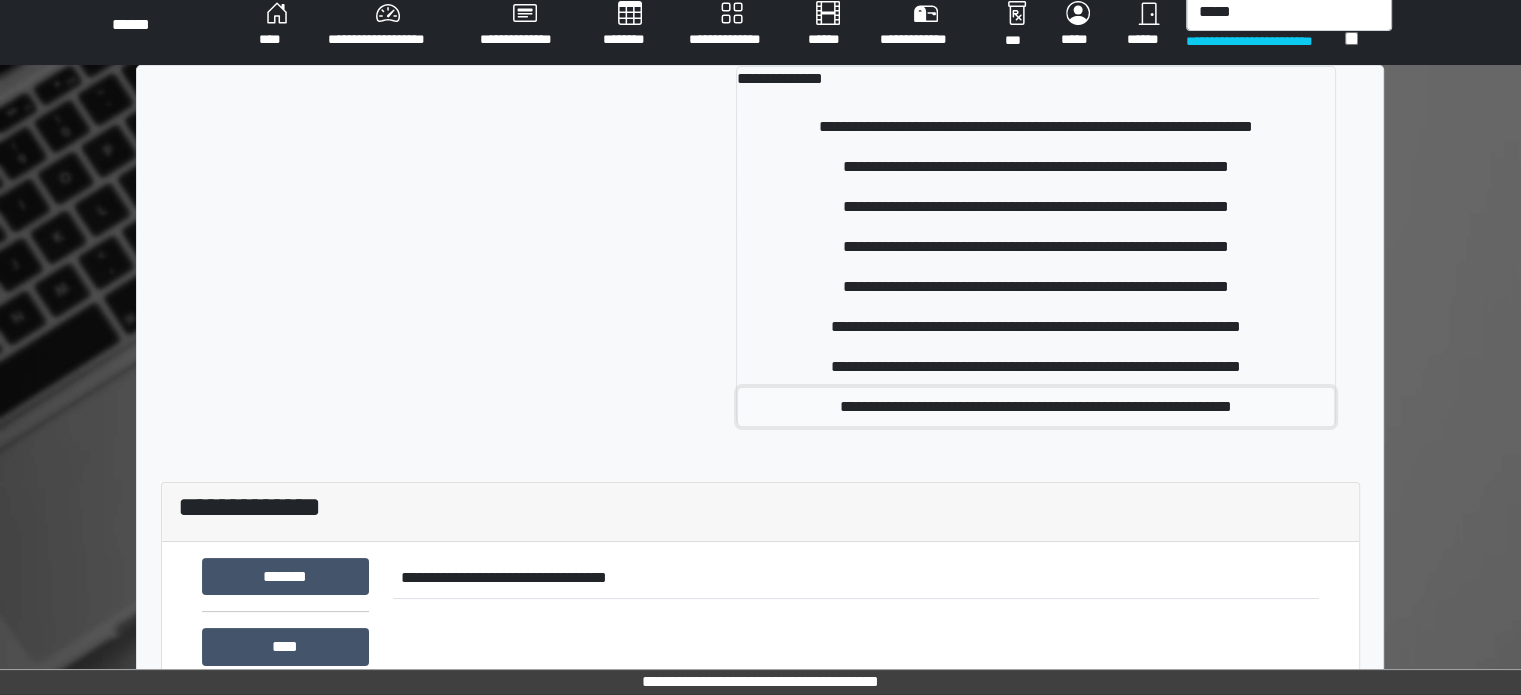 click on "**********" at bounding box center [1036, 407] 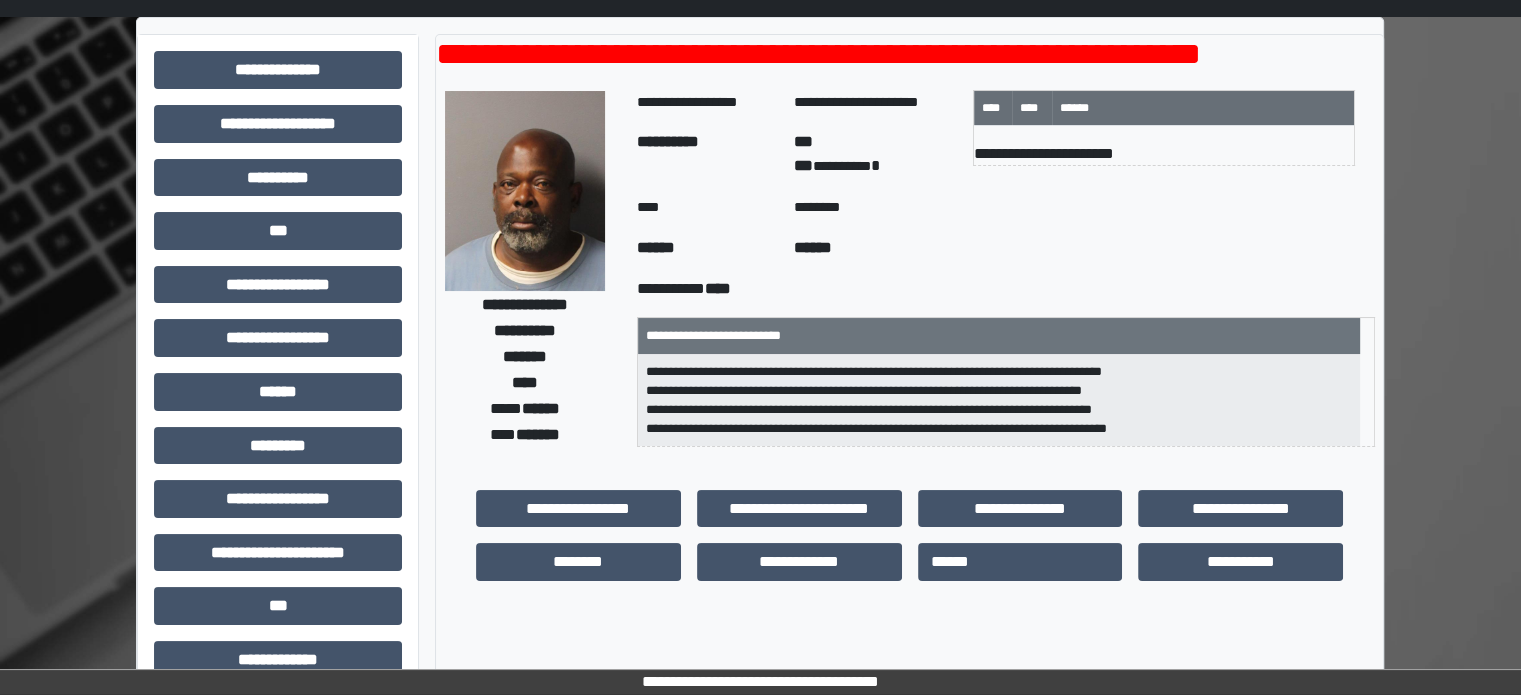 scroll, scrollTop: 15, scrollLeft: 0, axis: vertical 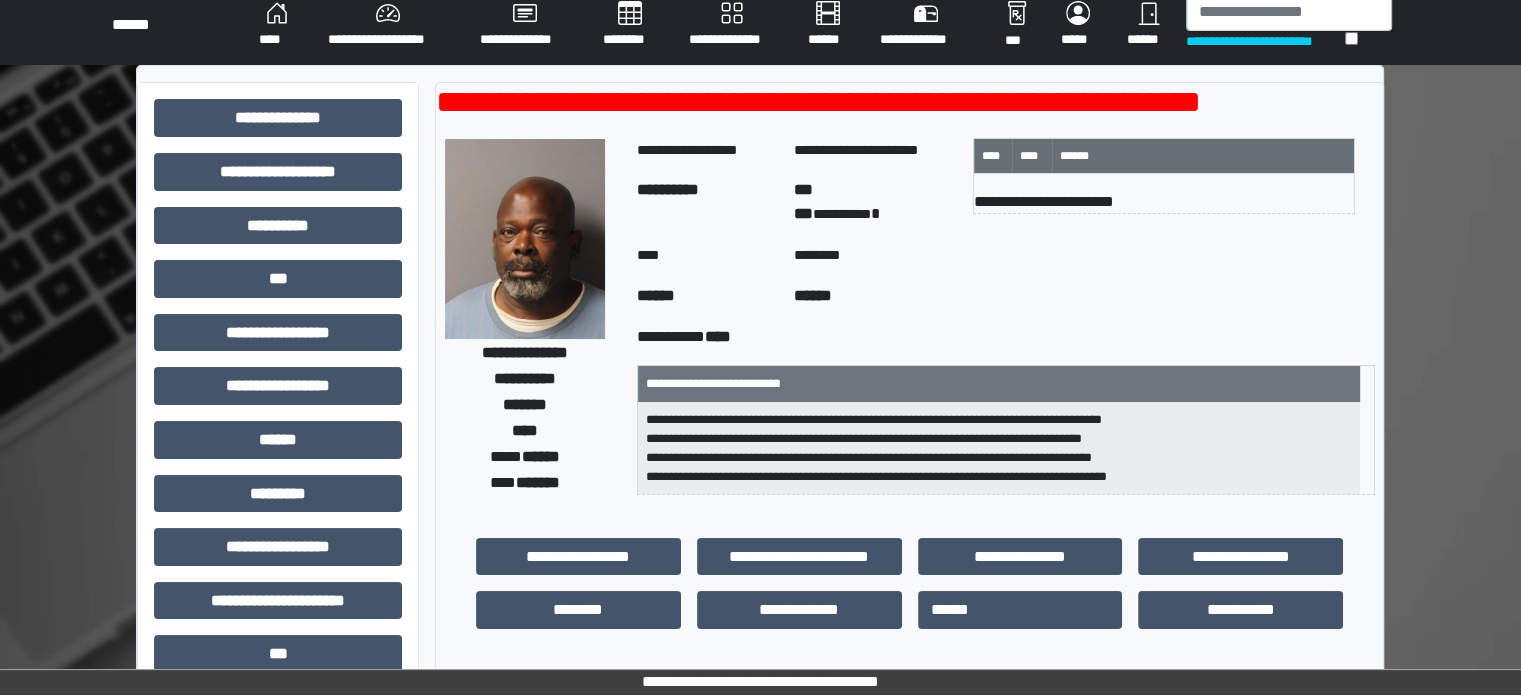 click on "****" at bounding box center [277, 25] 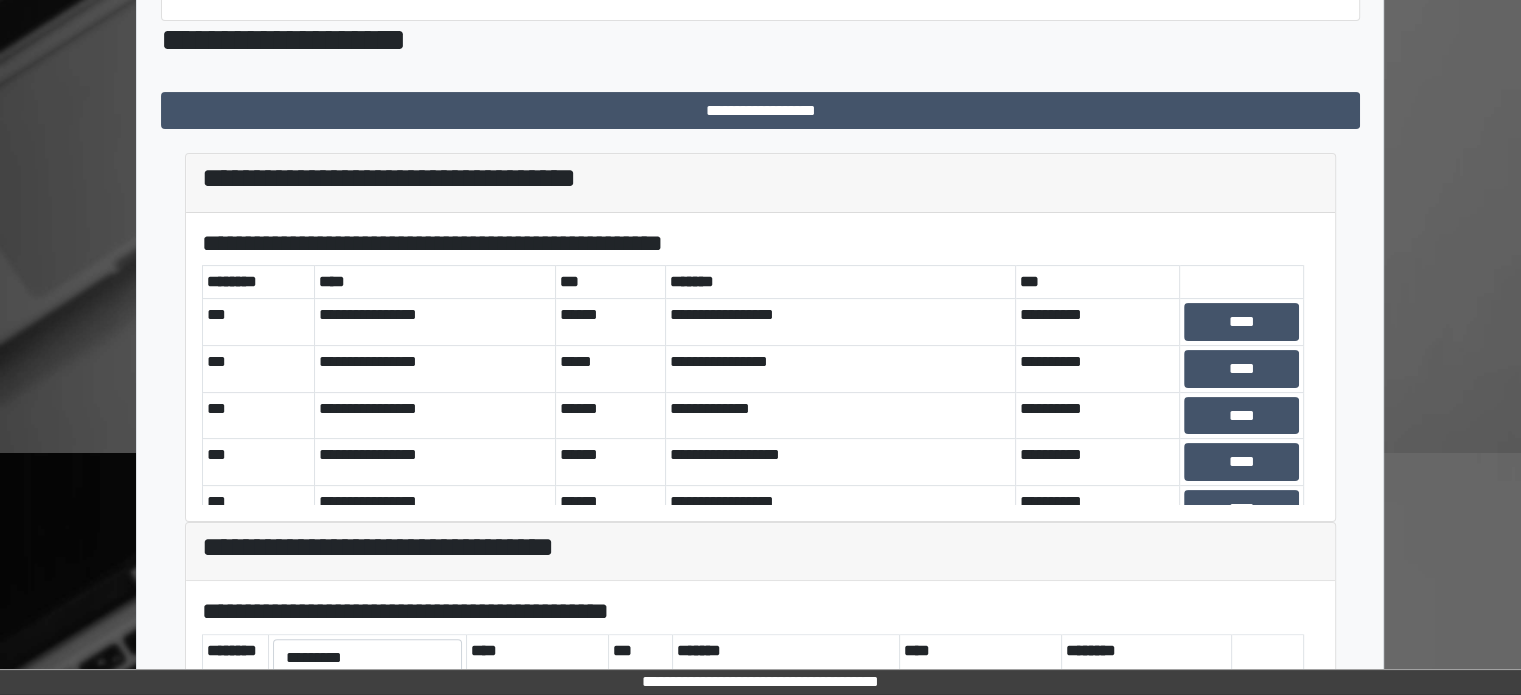 scroll, scrollTop: 616, scrollLeft: 0, axis: vertical 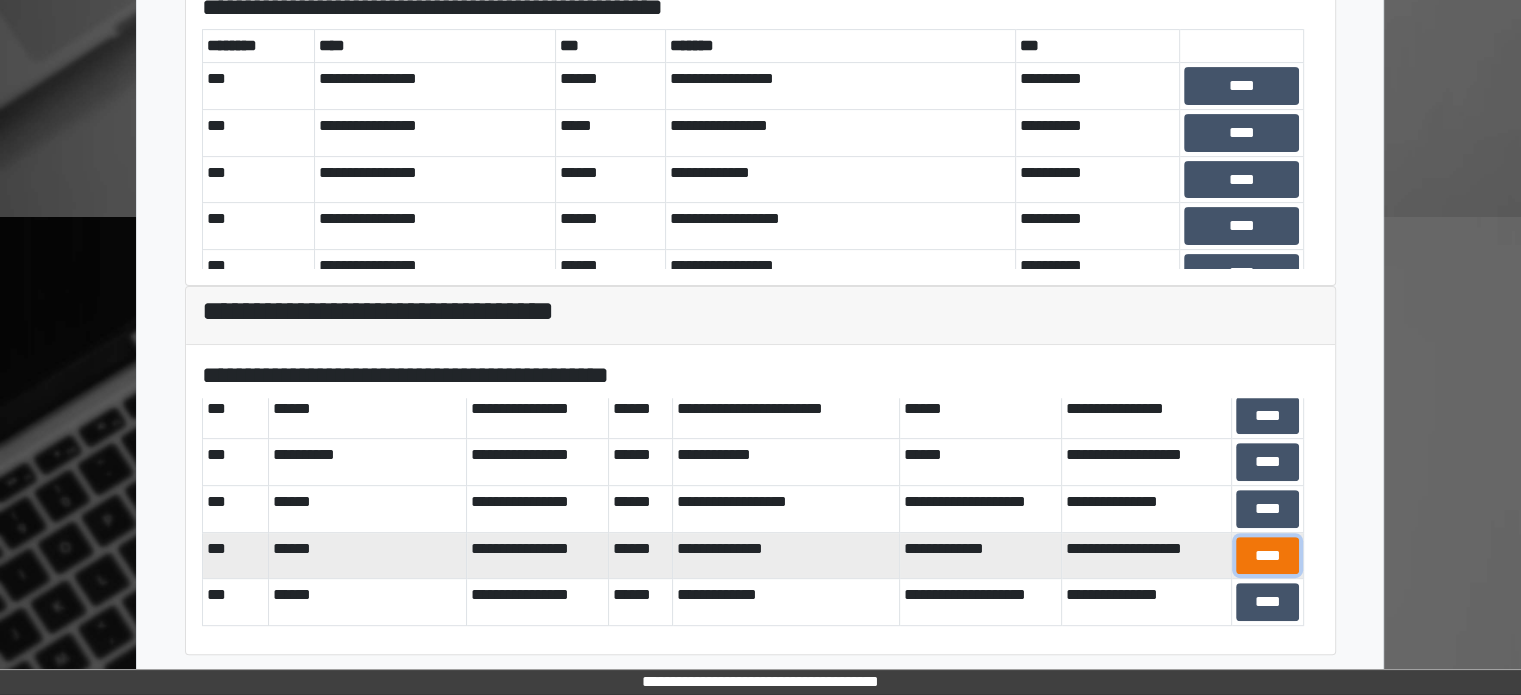 click on "****" at bounding box center [1268, 556] 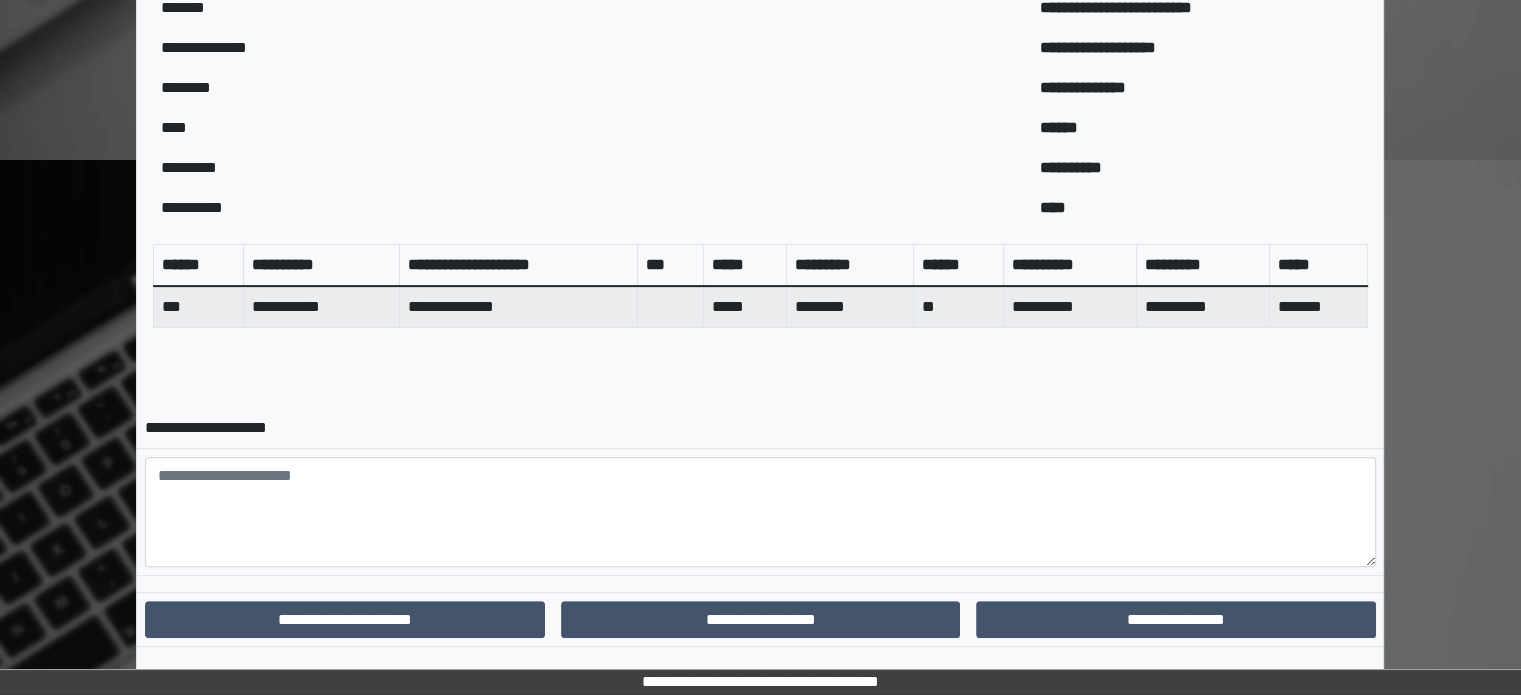 scroll, scrollTop: 704, scrollLeft: 0, axis: vertical 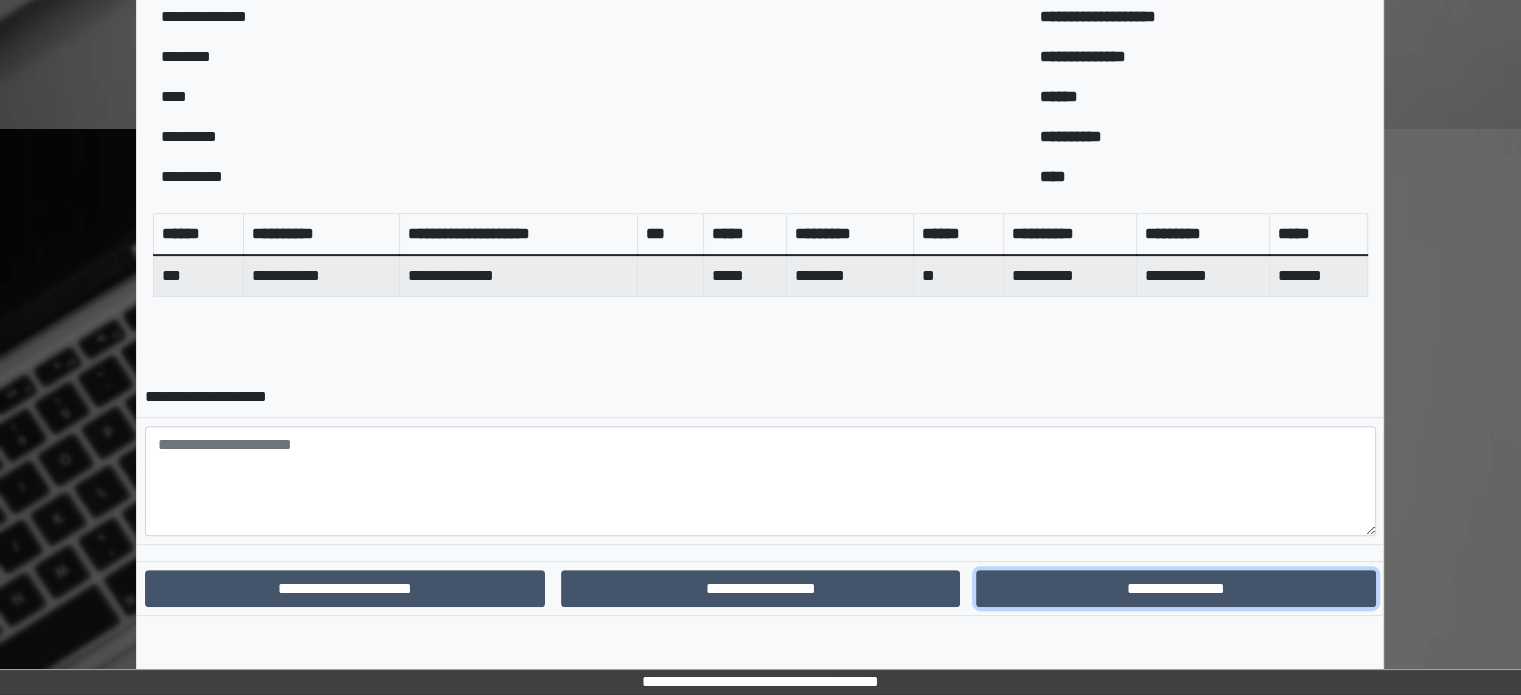 click on "**********" at bounding box center [1175, 589] 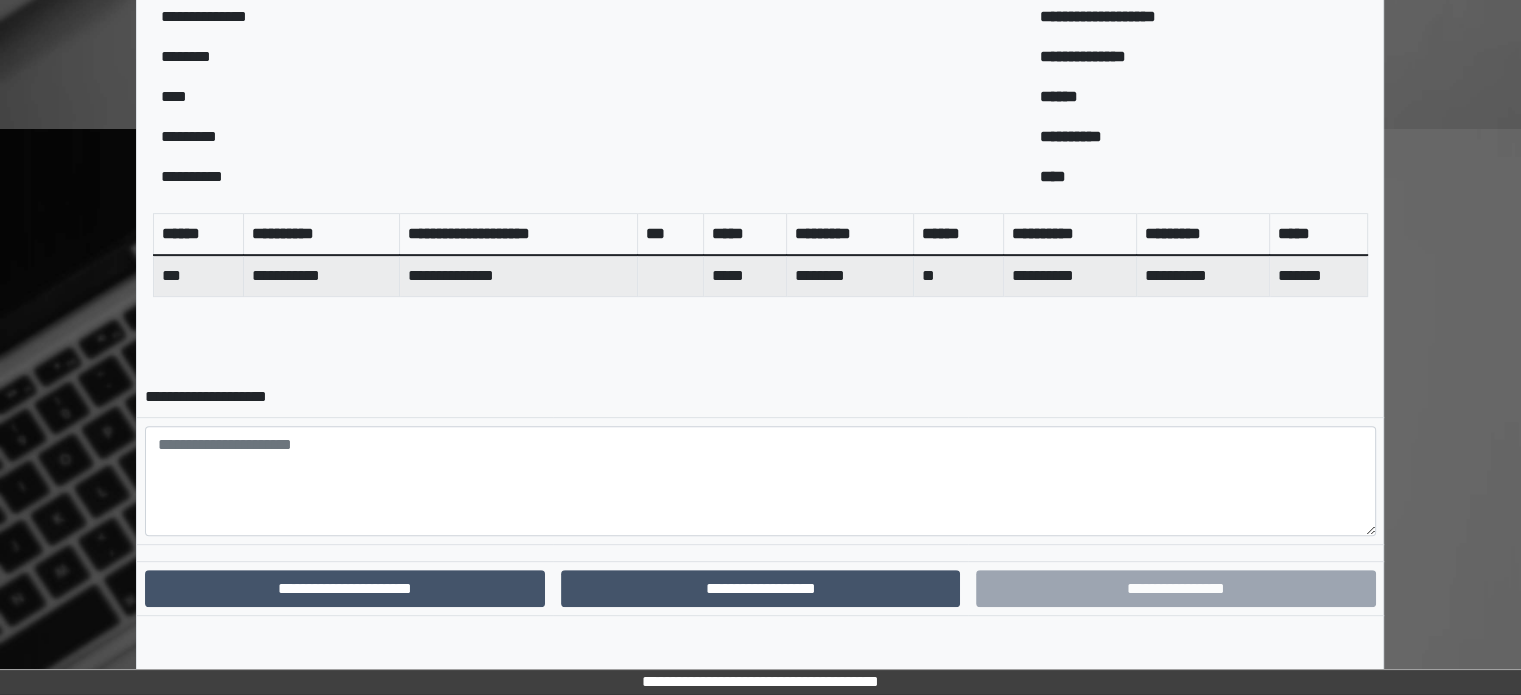 scroll, scrollTop: 602, scrollLeft: 0, axis: vertical 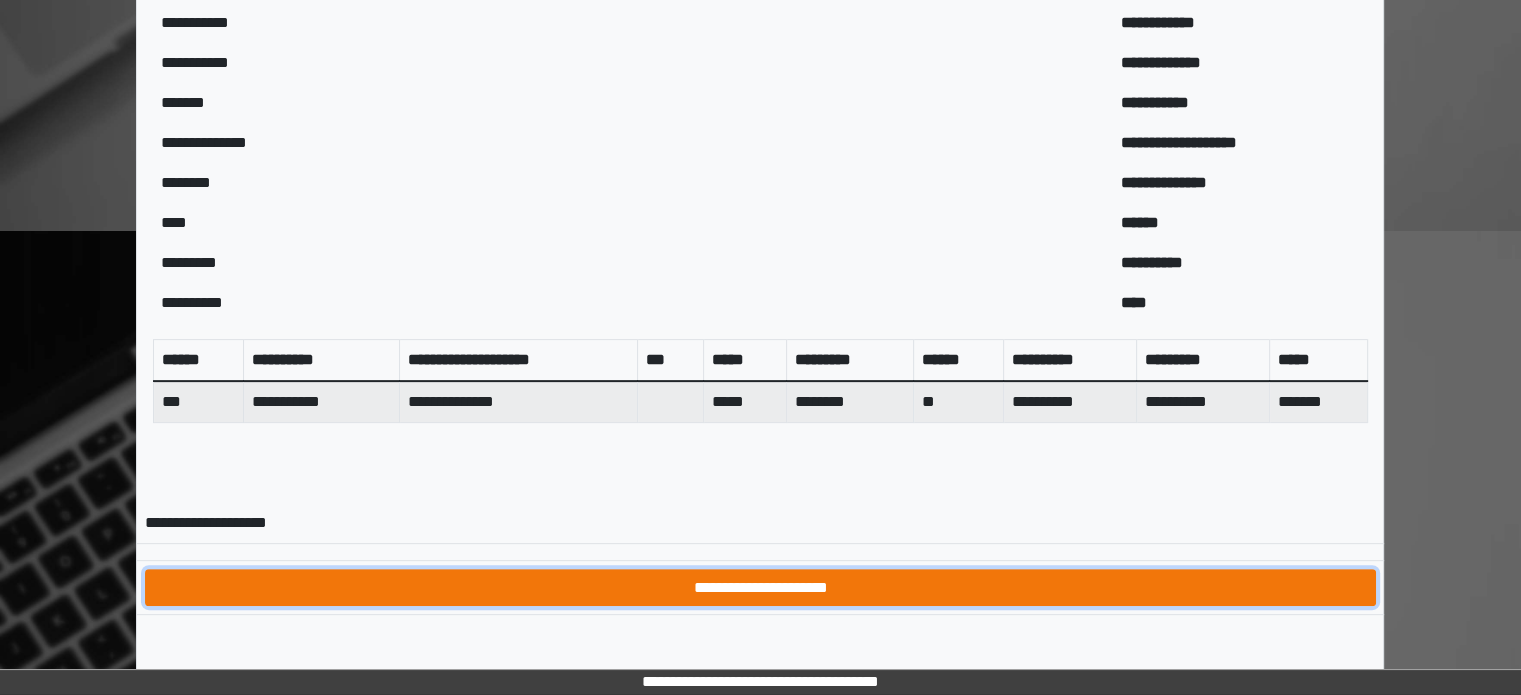 click on "**********" at bounding box center [760, 588] 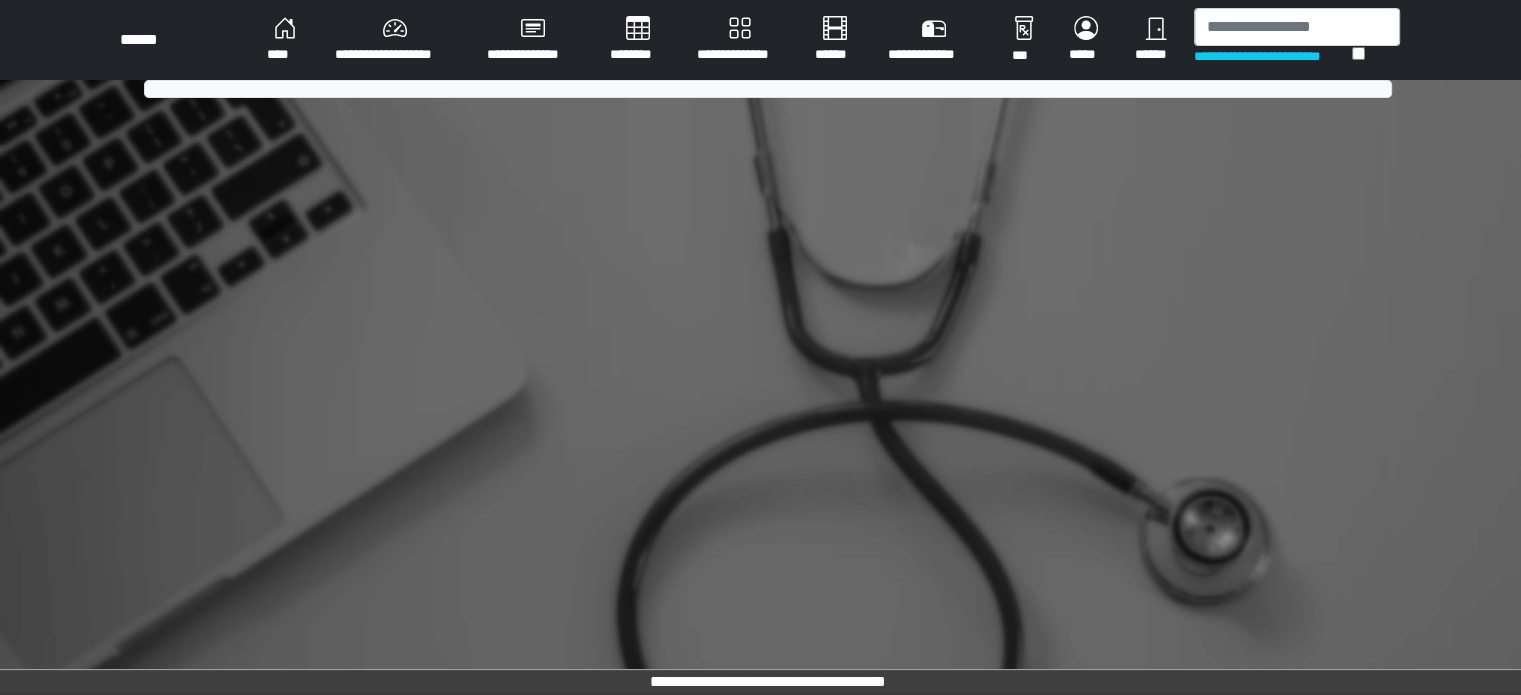 scroll, scrollTop: 0, scrollLeft: 0, axis: both 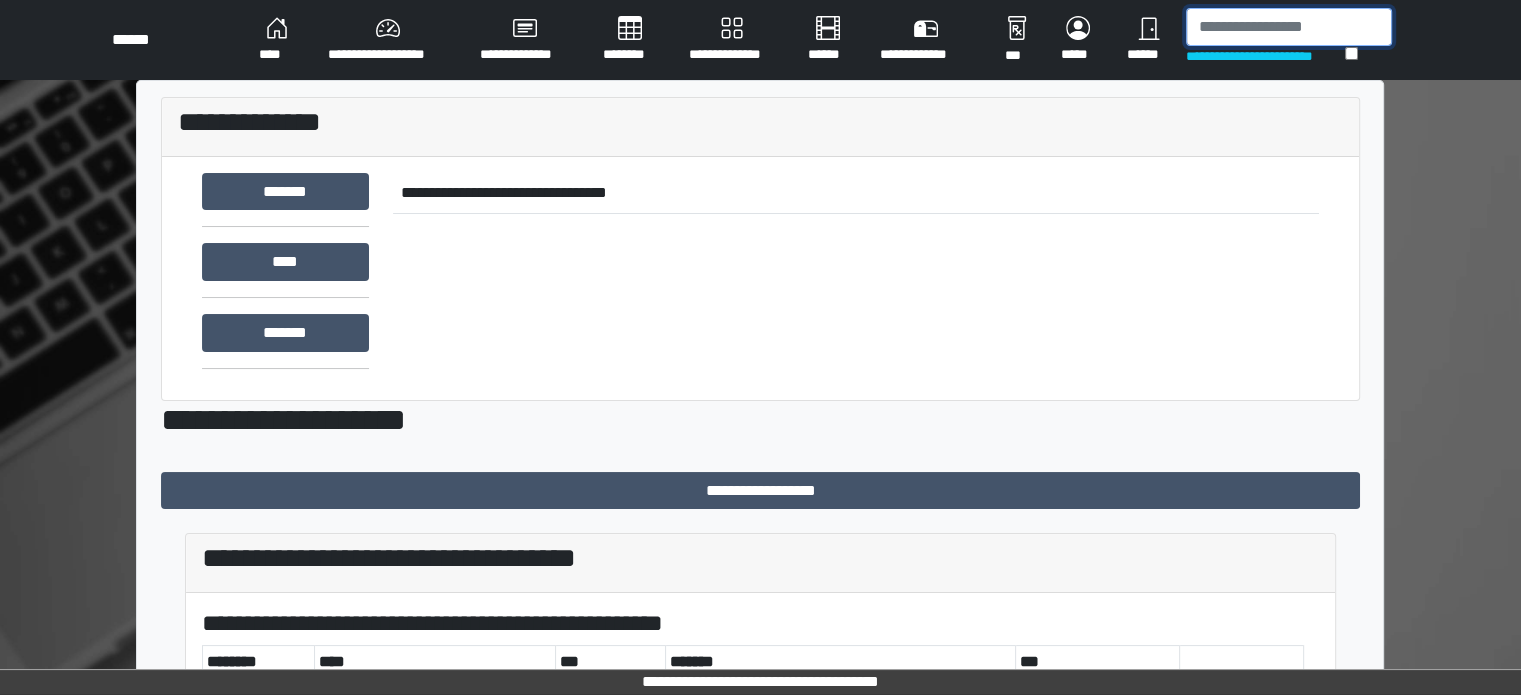 click at bounding box center (1289, 27) 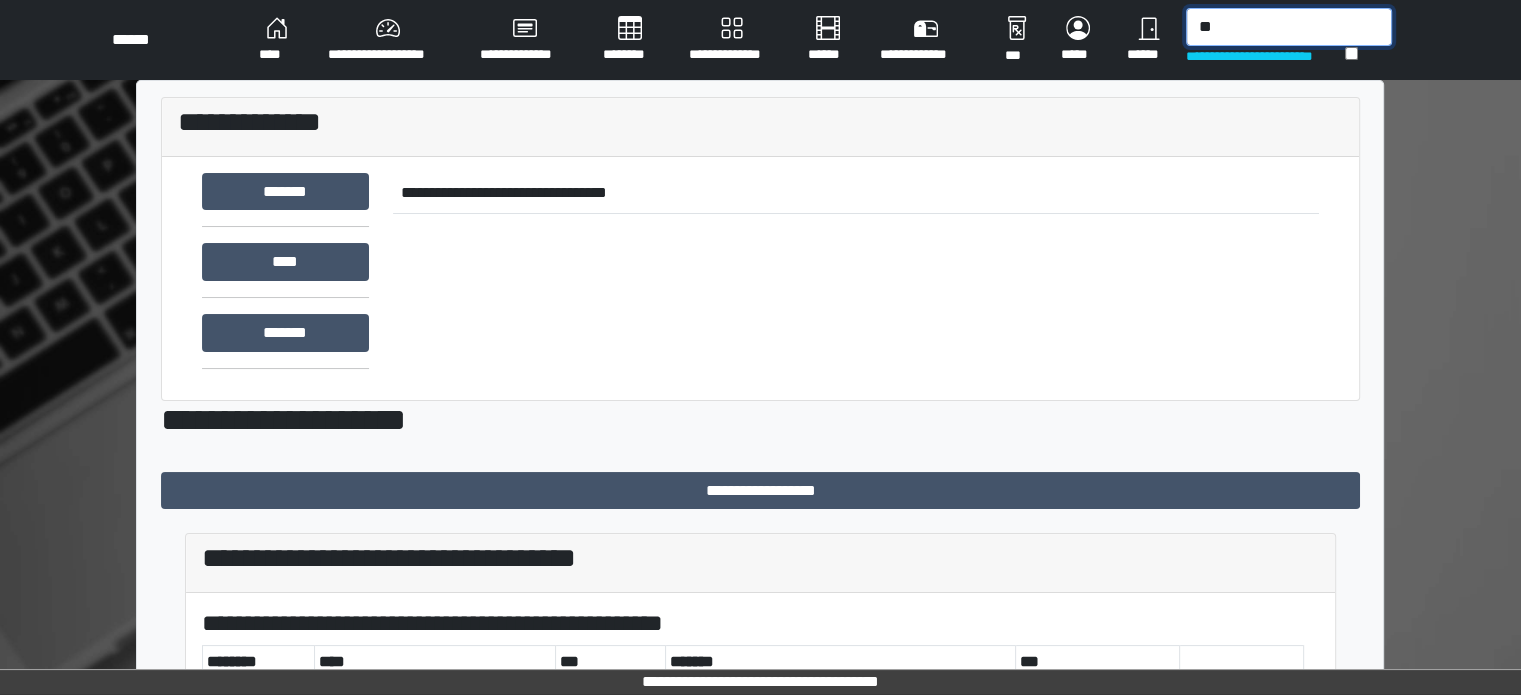 type on "*" 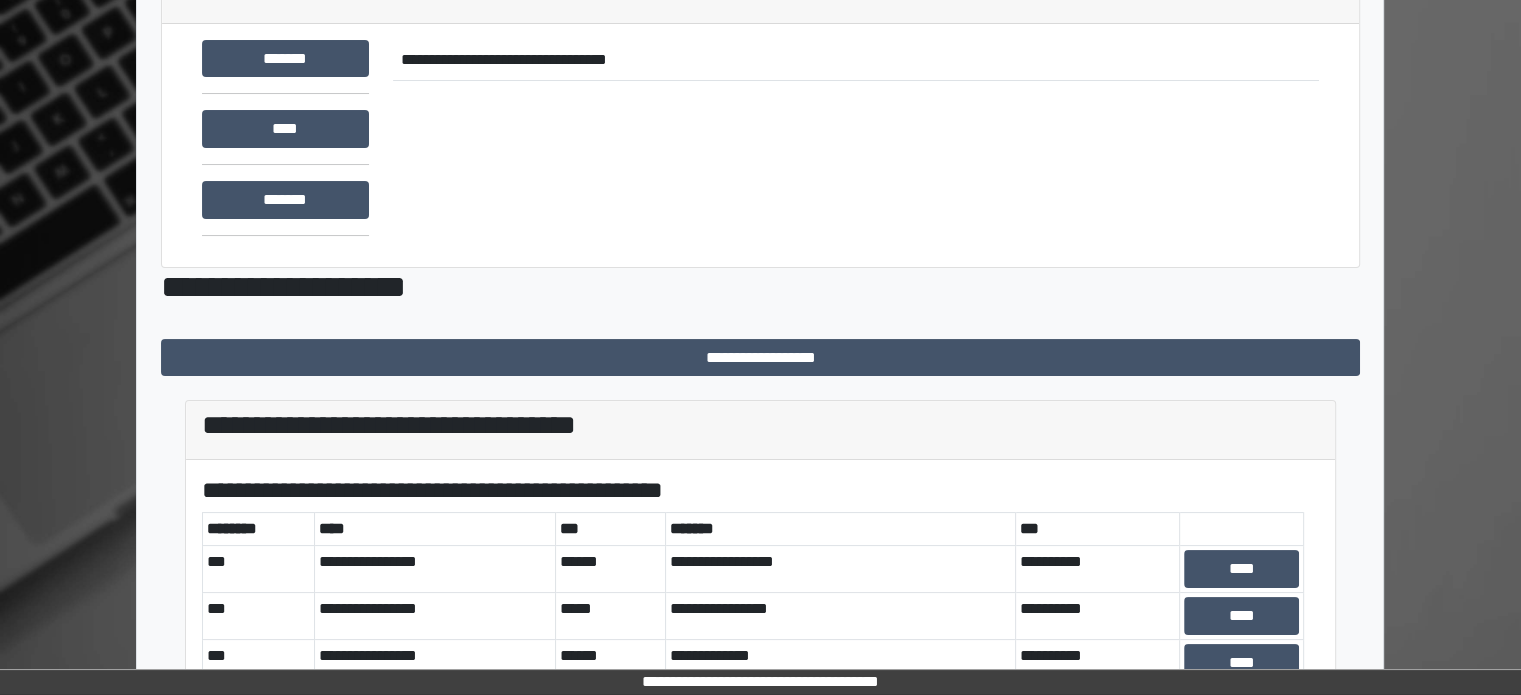scroll, scrollTop: 400, scrollLeft: 0, axis: vertical 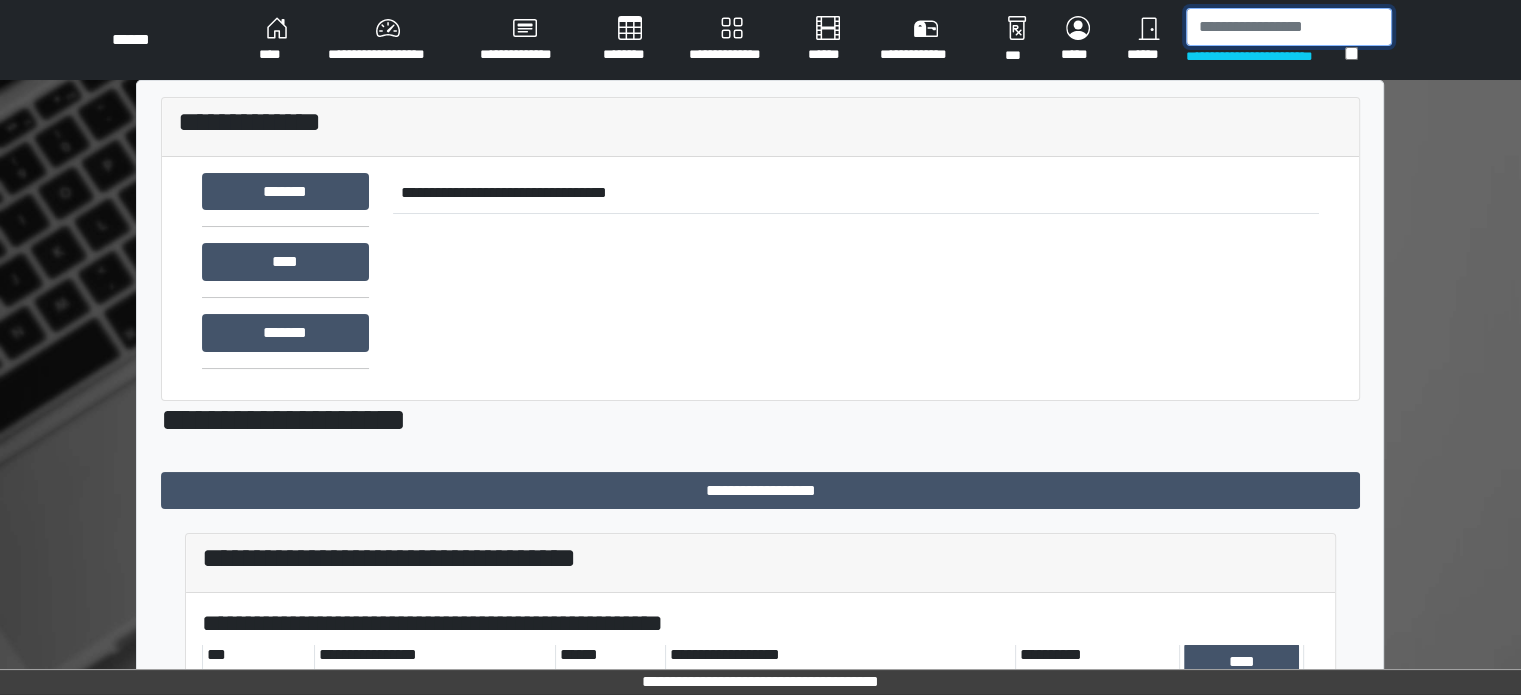 click at bounding box center (1289, 27) 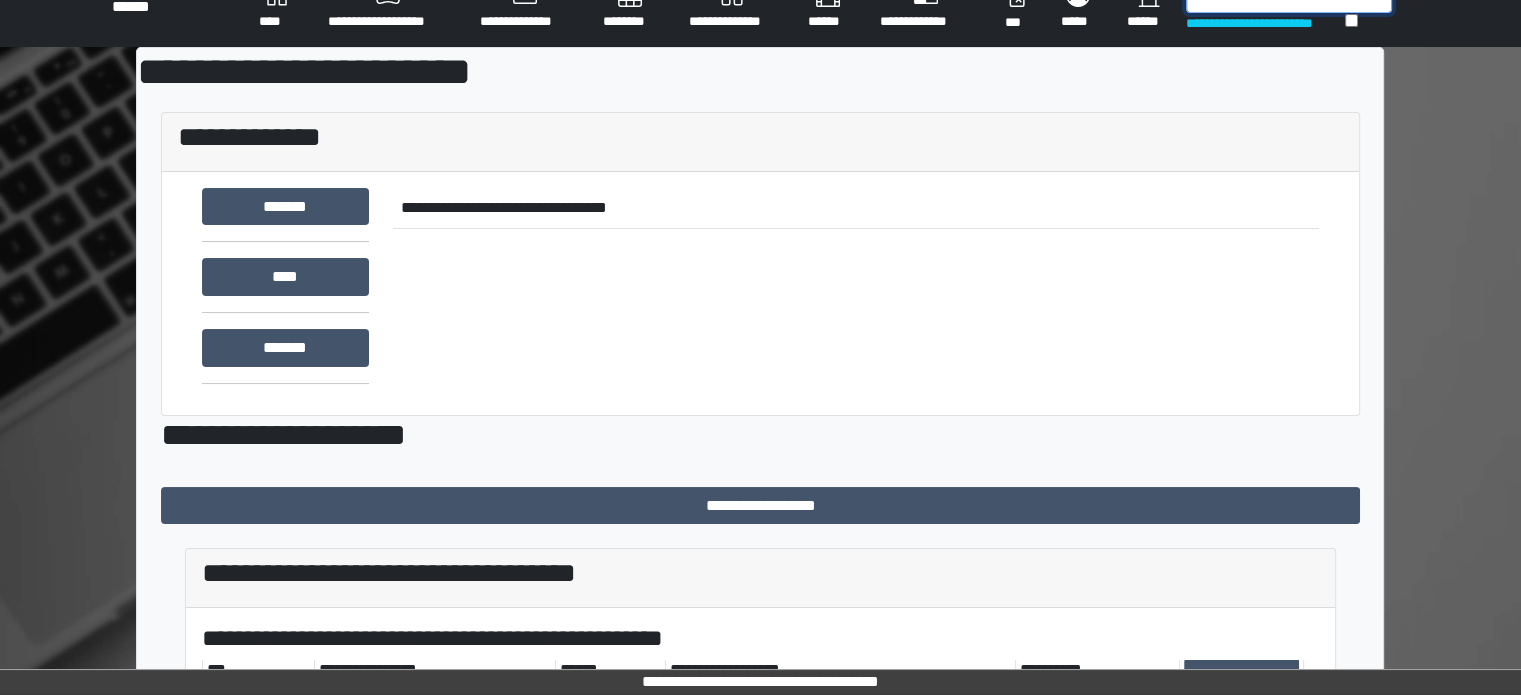 scroll, scrollTop: 0, scrollLeft: 0, axis: both 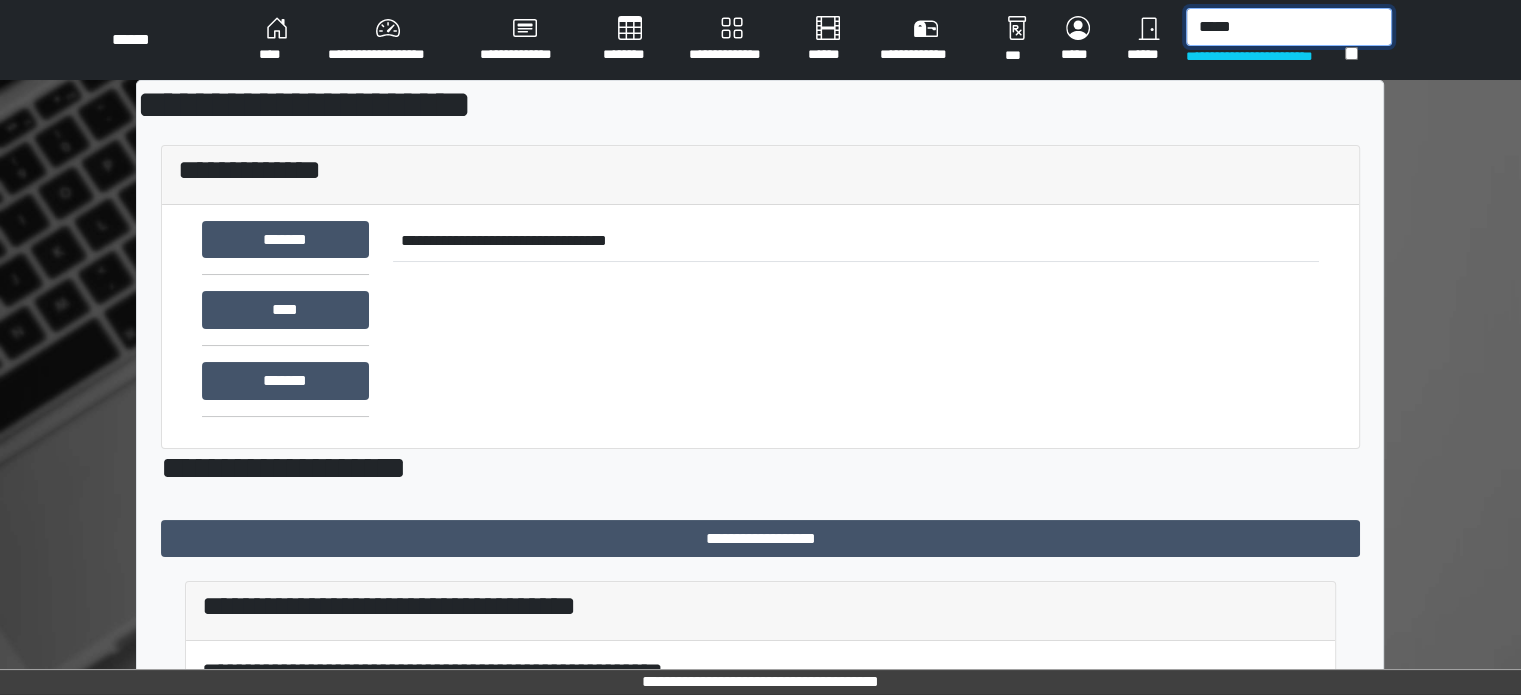 drag, startPoint x: 1258, startPoint y: 28, endPoint x: 1116, endPoint y: 33, distance: 142.088 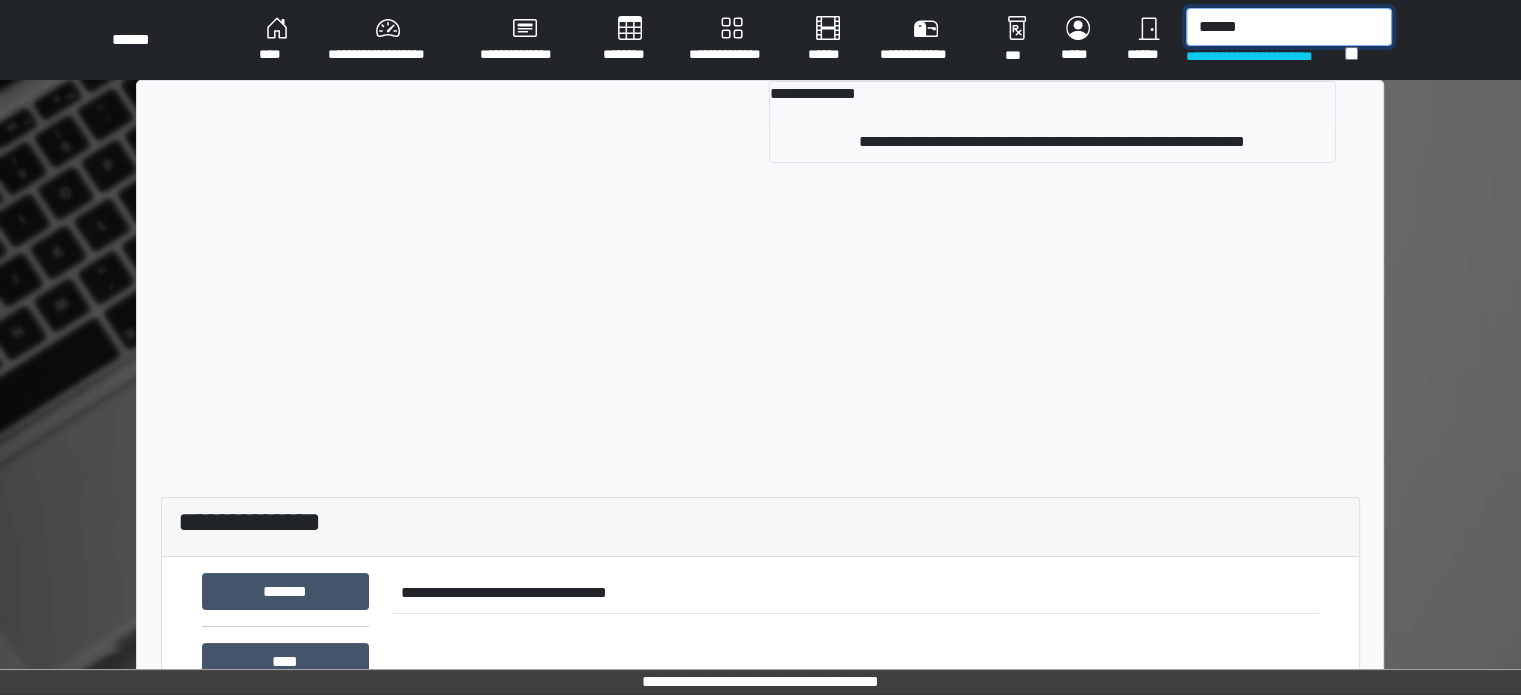 type on "******" 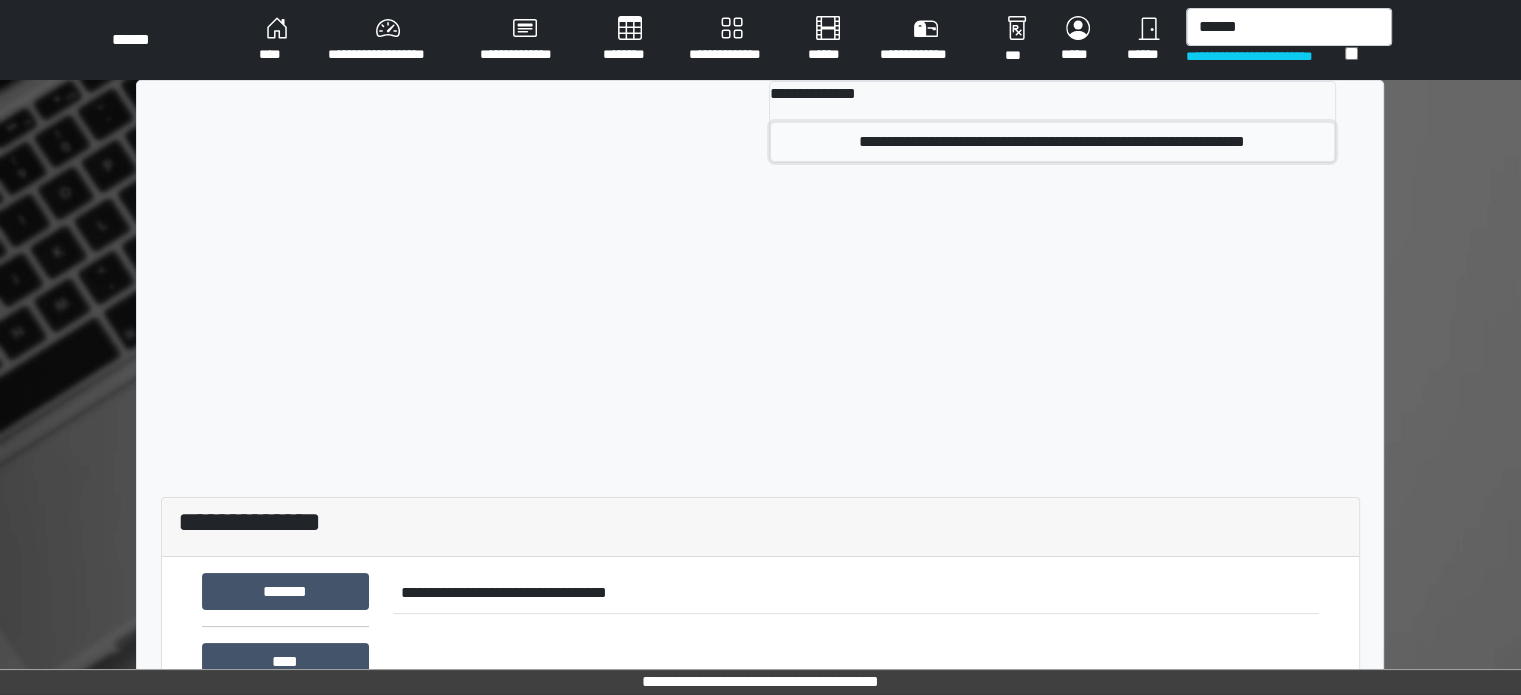 click on "**********" at bounding box center [1052, 142] 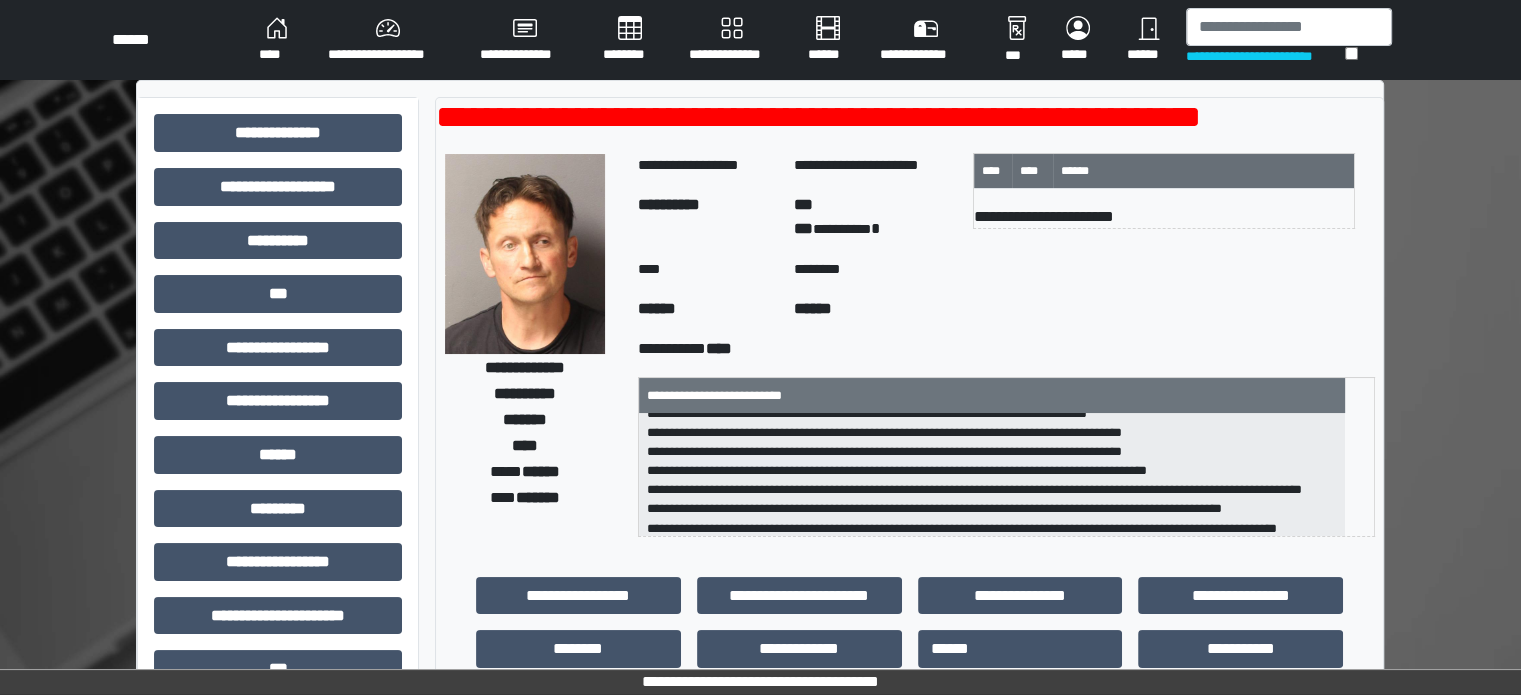 scroll, scrollTop: 236, scrollLeft: 0, axis: vertical 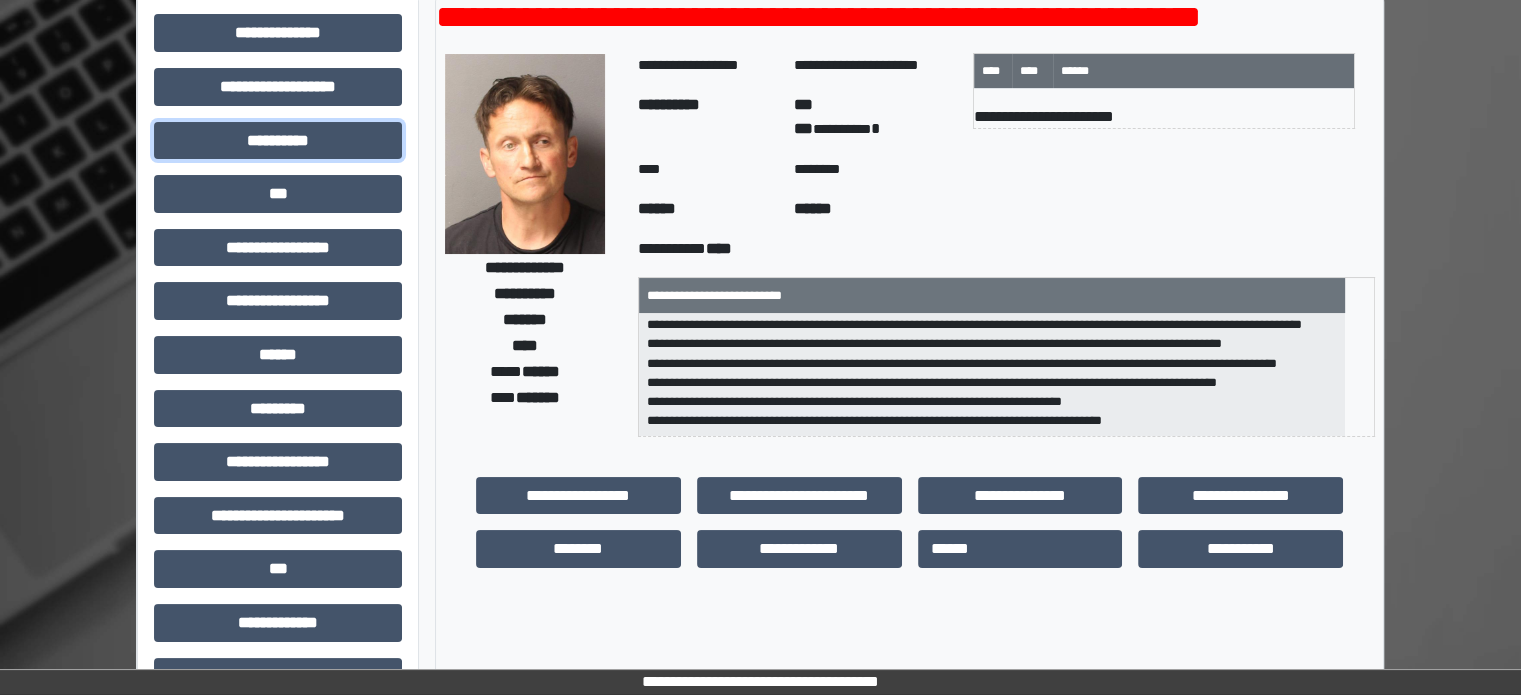 drag, startPoint x: 326, startPoint y: 139, endPoint x: 316, endPoint y: 205, distance: 66.75328 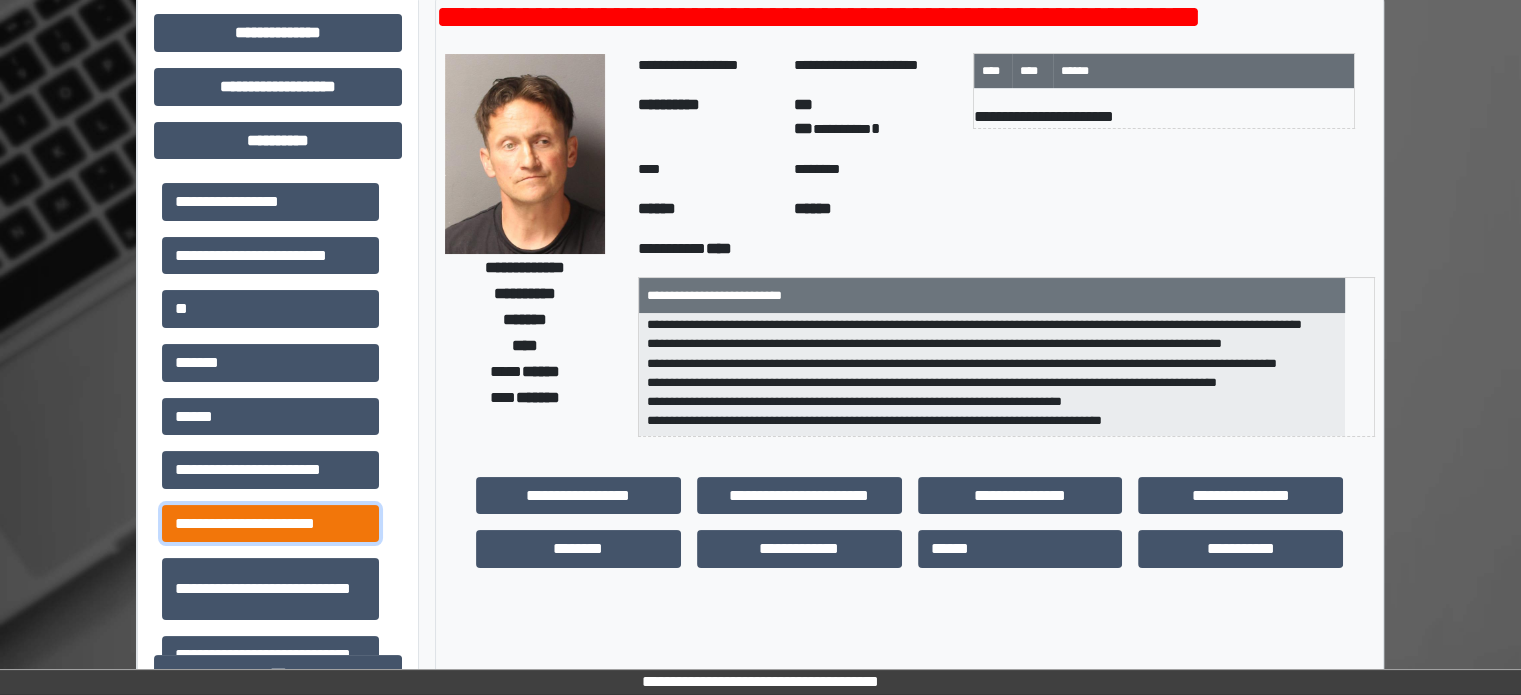 click on "**********" at bounding box center [270, 524] 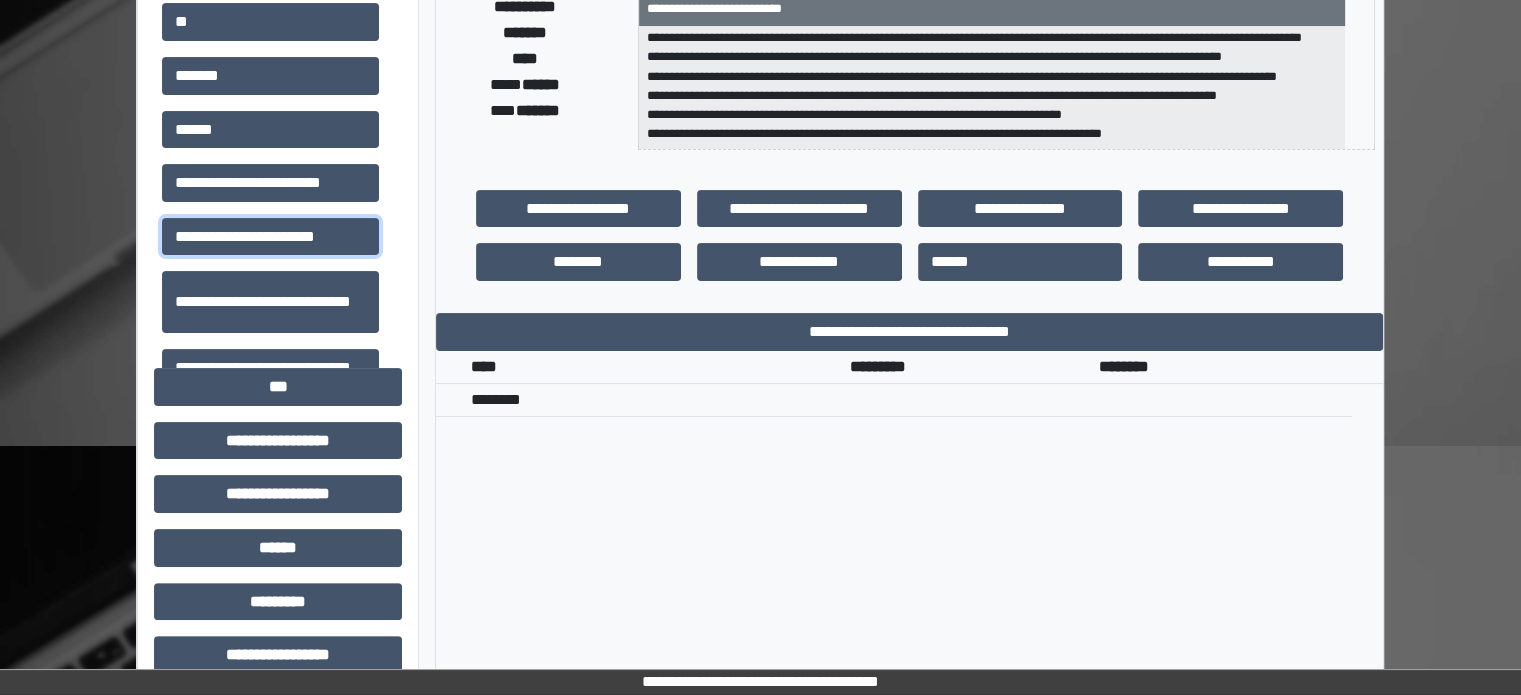 scroll, scrollTop: 400, scrollLeft: 0, axis: vertical 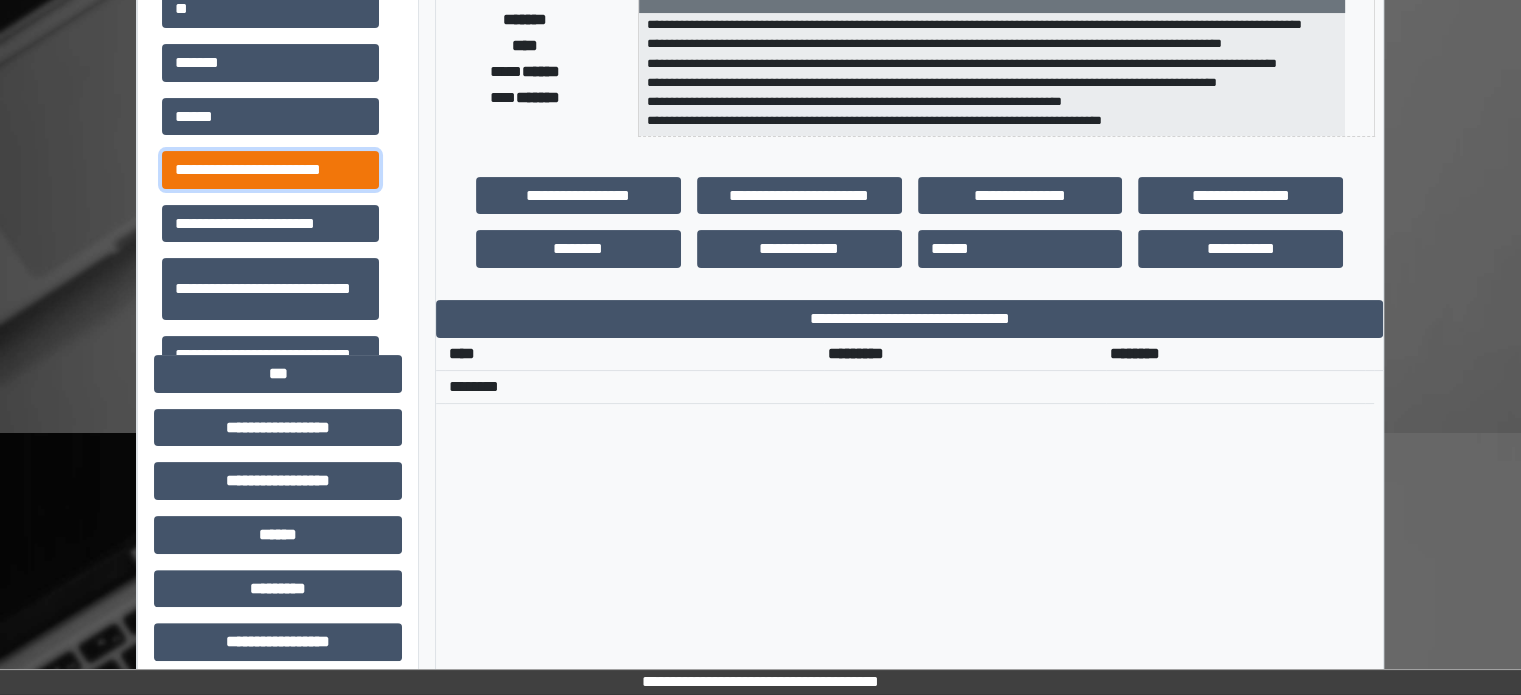 click on "**********" at bounding box center (270, 170) 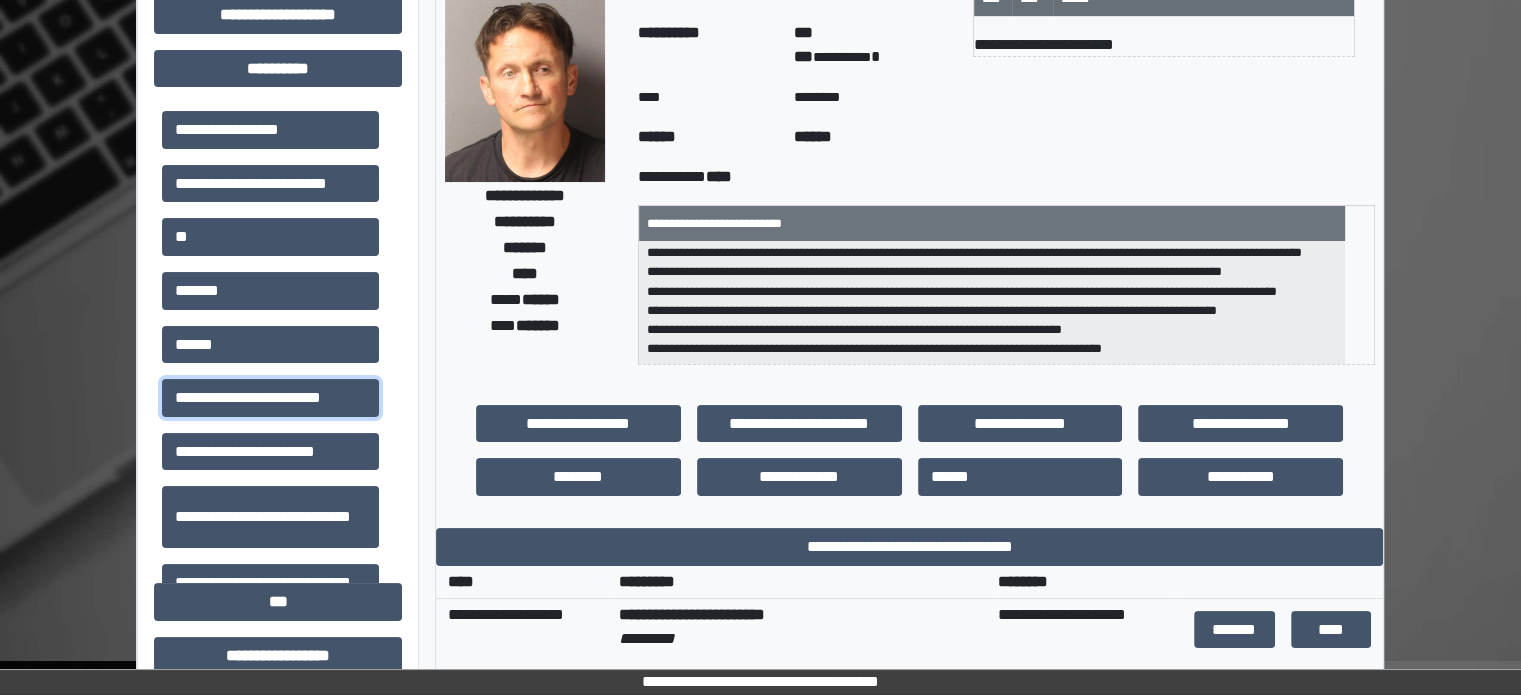 scroll, scrollTop: 0, scrollLeft: 0, axis: both 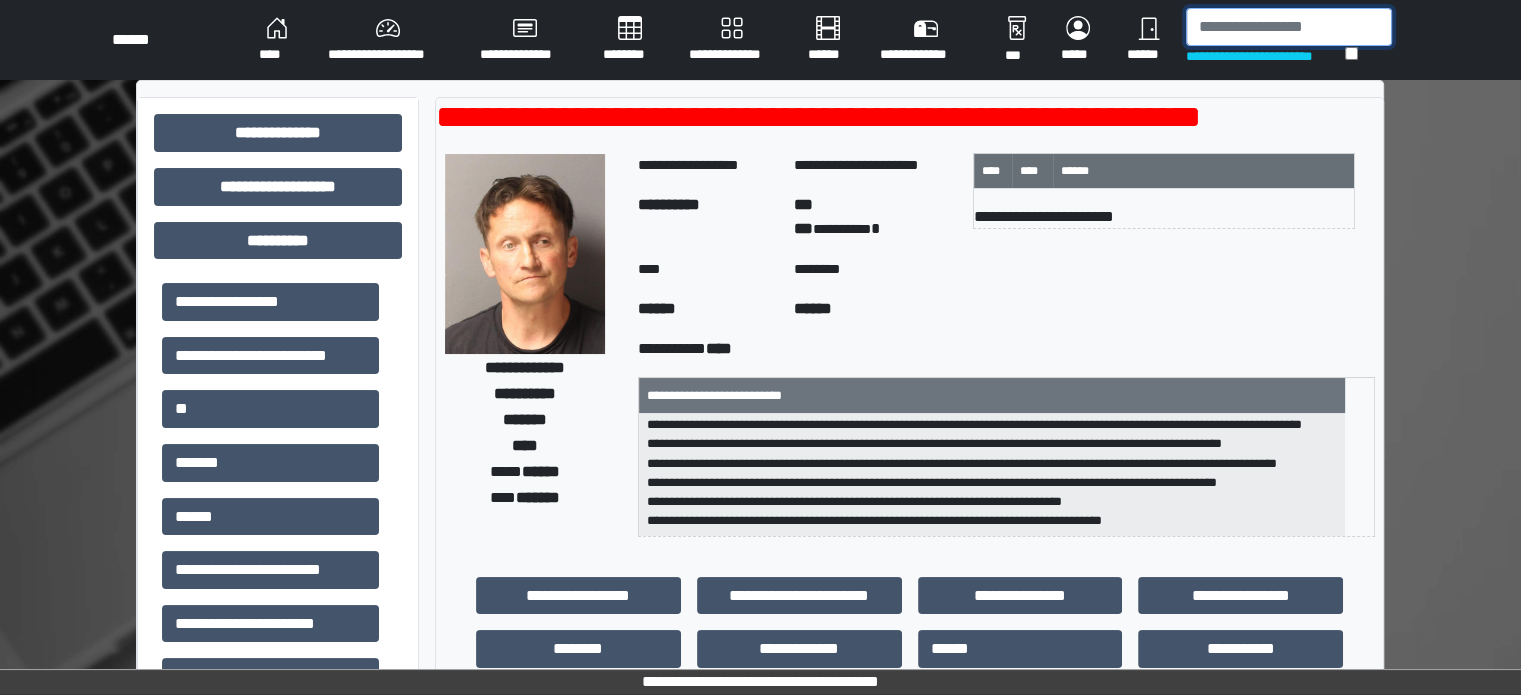 click at bounding box center [1289, 27] 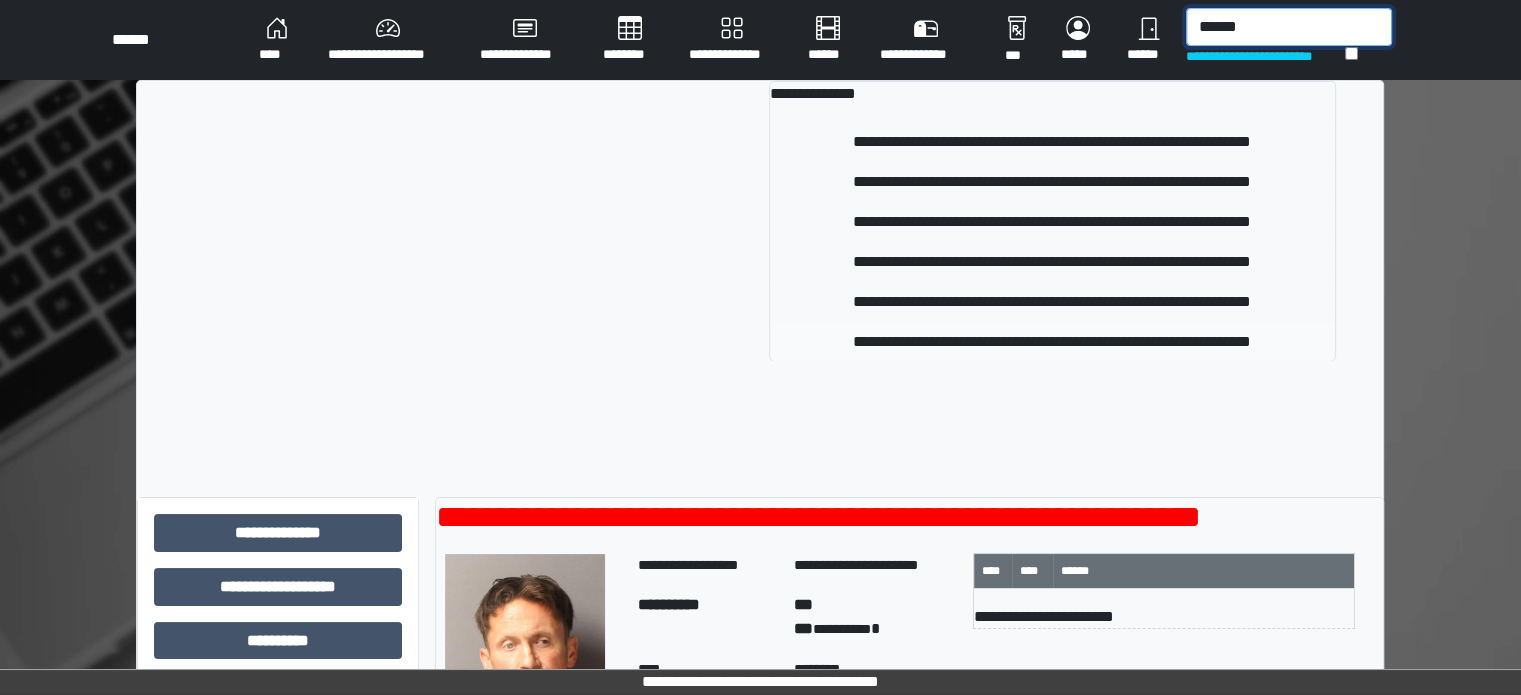 type on "******" 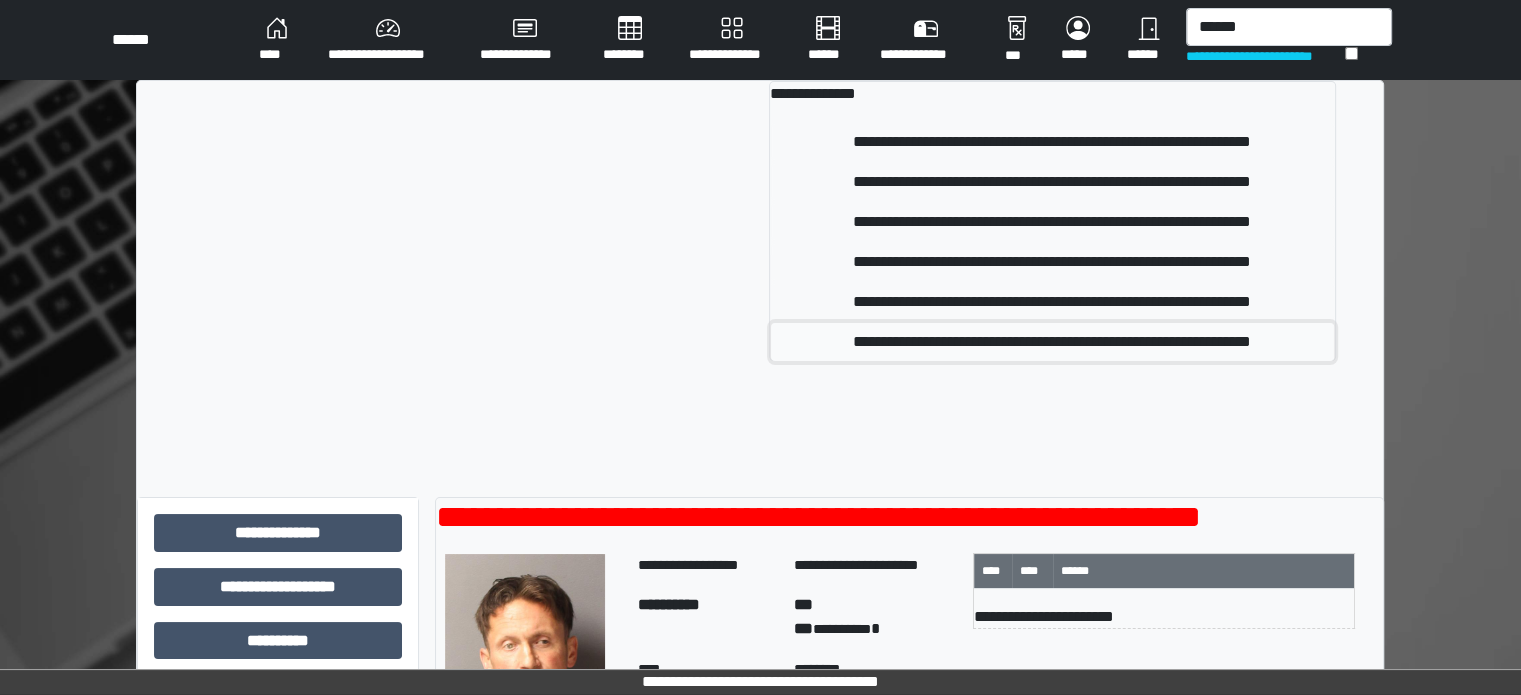 click on "**********" at bounding box center (1052, 342) 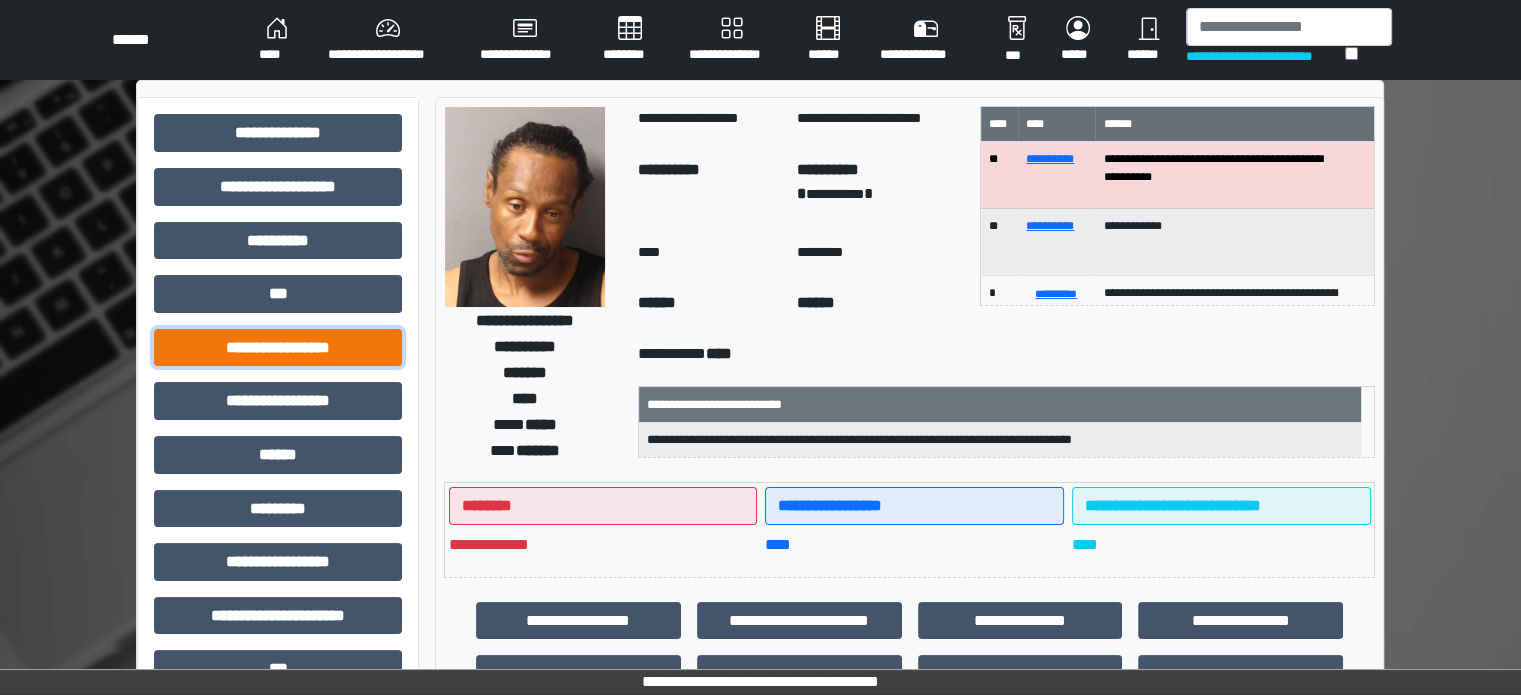 click on "**********" at bounding box center (278, 348) 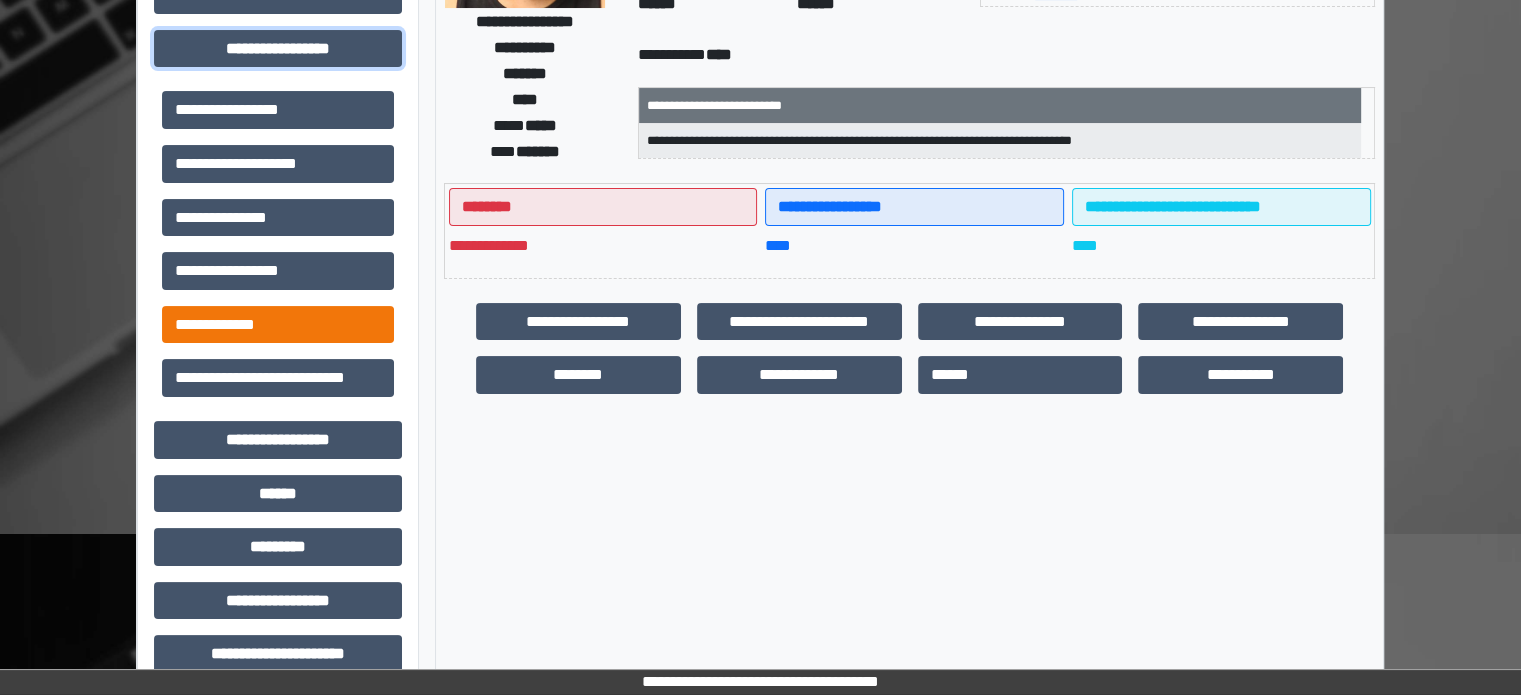 scroll, scrollTop: 300, scrollLeft: 0, axis: vertical 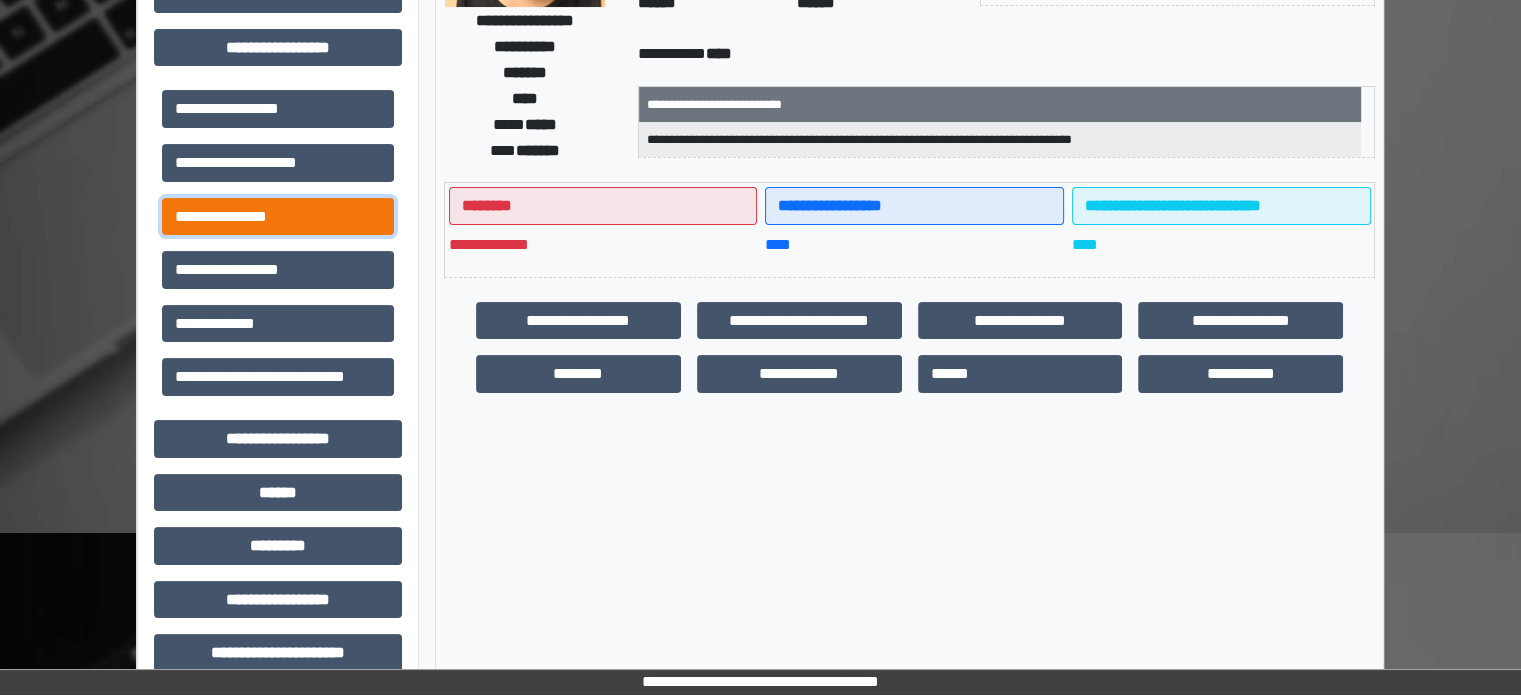 click on "**********" at bounding box center (278, 217) 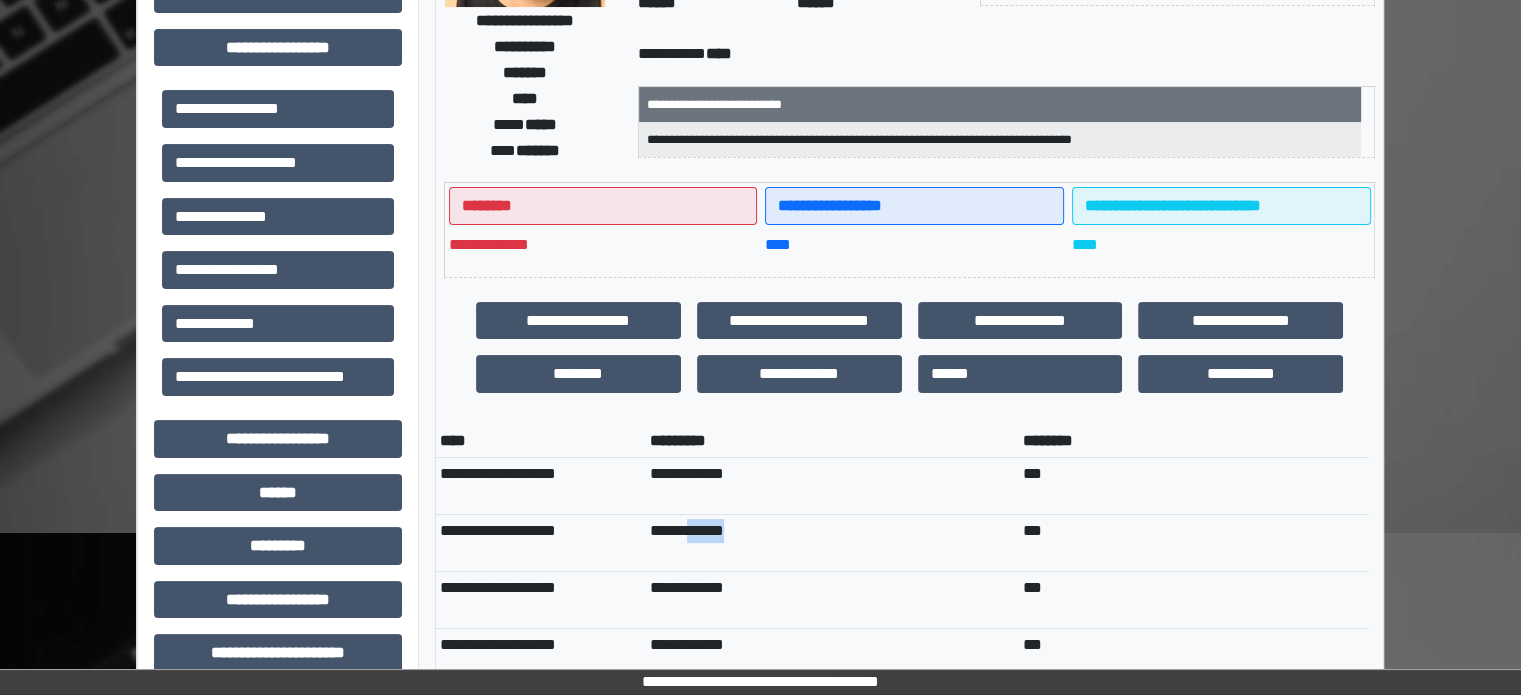 drag, startPoint x: 689, startPoint y: 543, endPoint x: 908, endPoint y: 538, distance: 219.05707 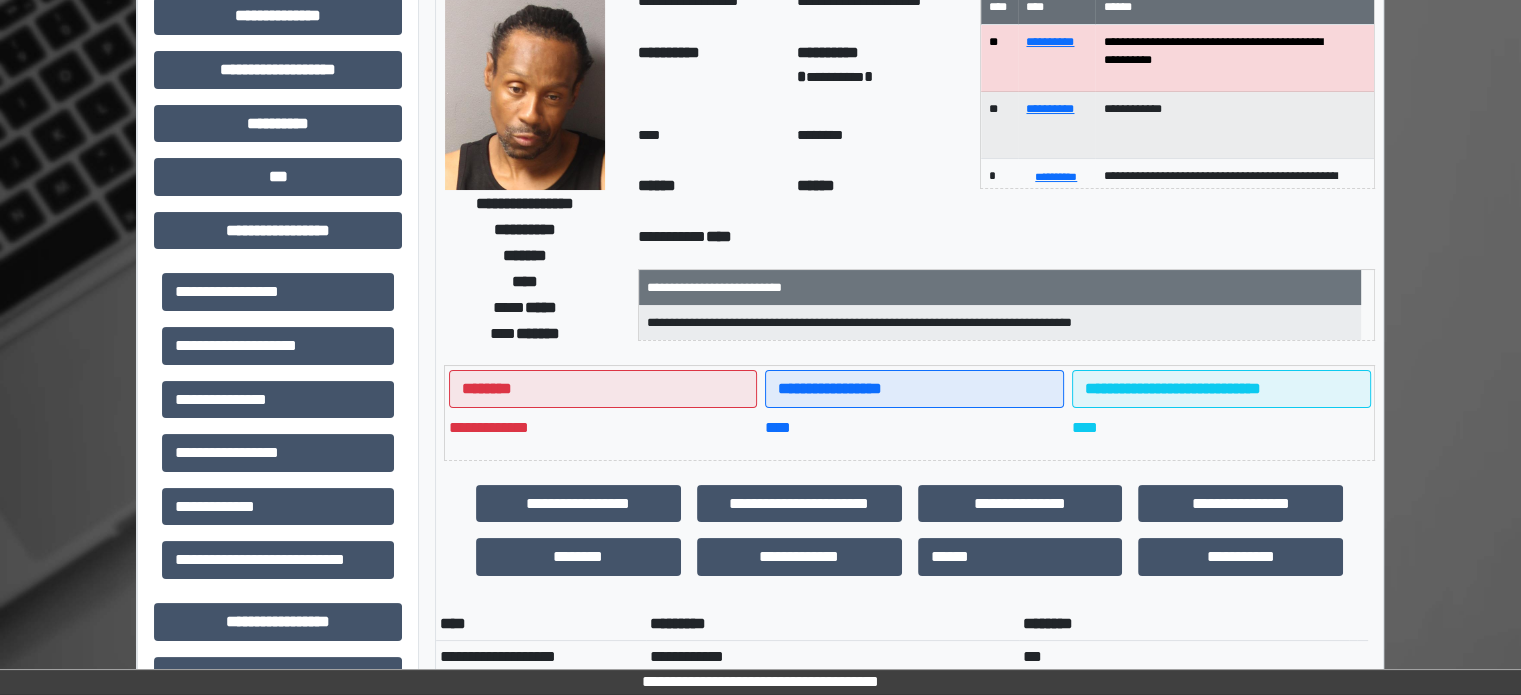 scroll, scrollTop: 0, scrollLeft: 0, axis: both 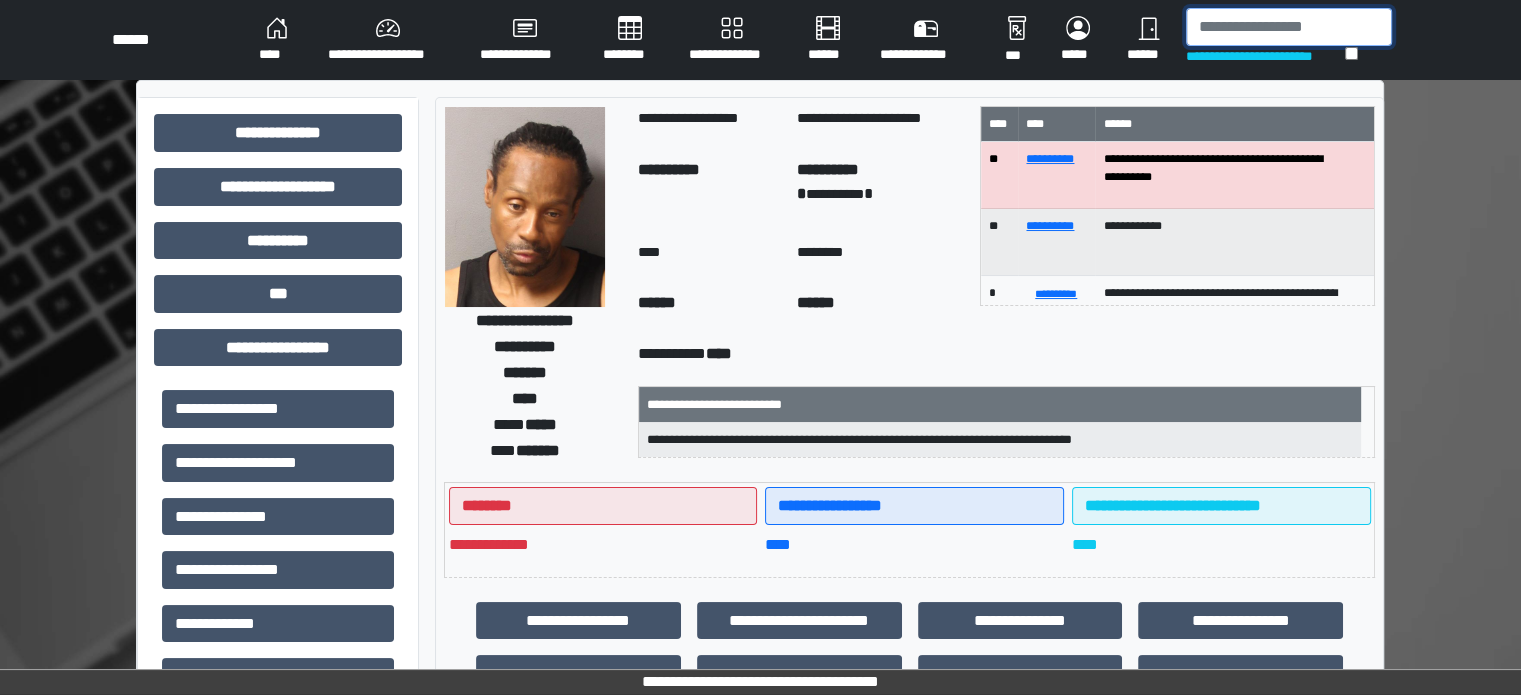 click at bounding box center [1289, 27] 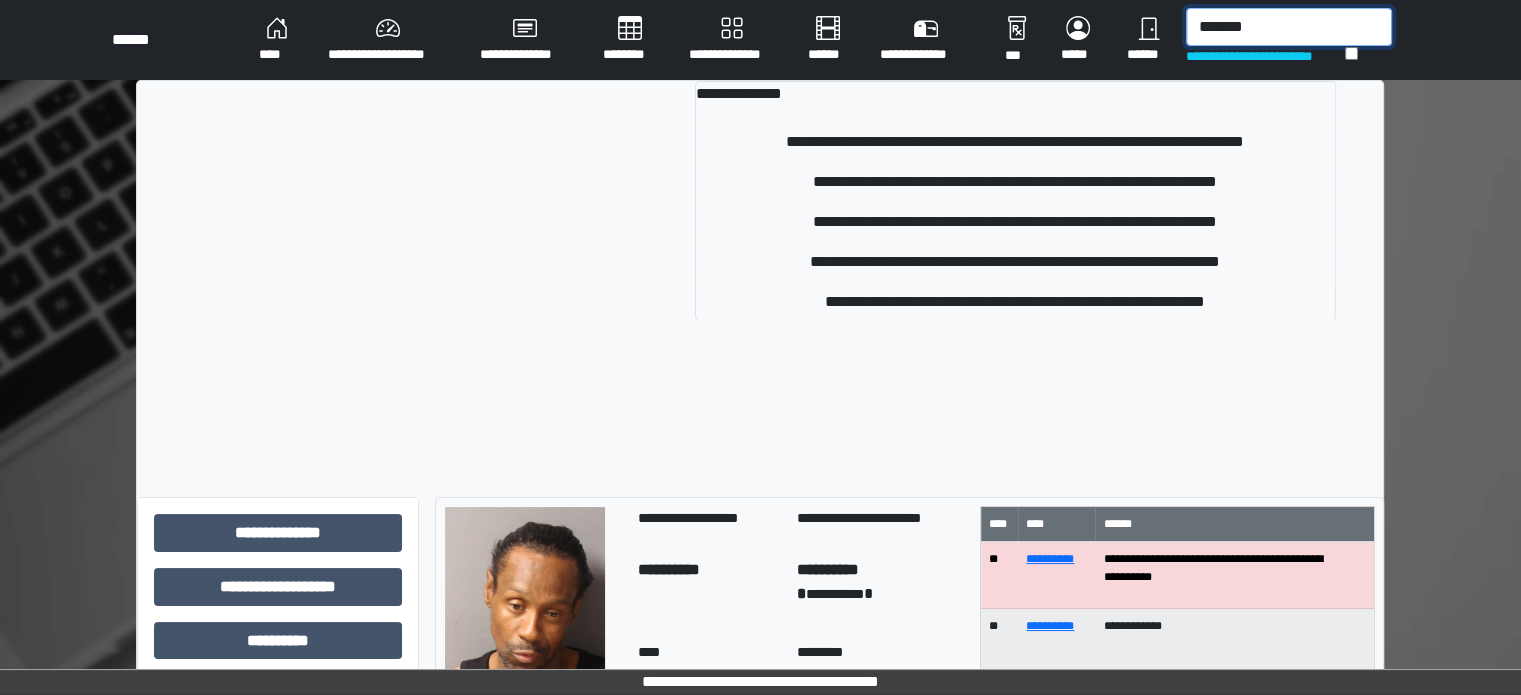 type on "*******" 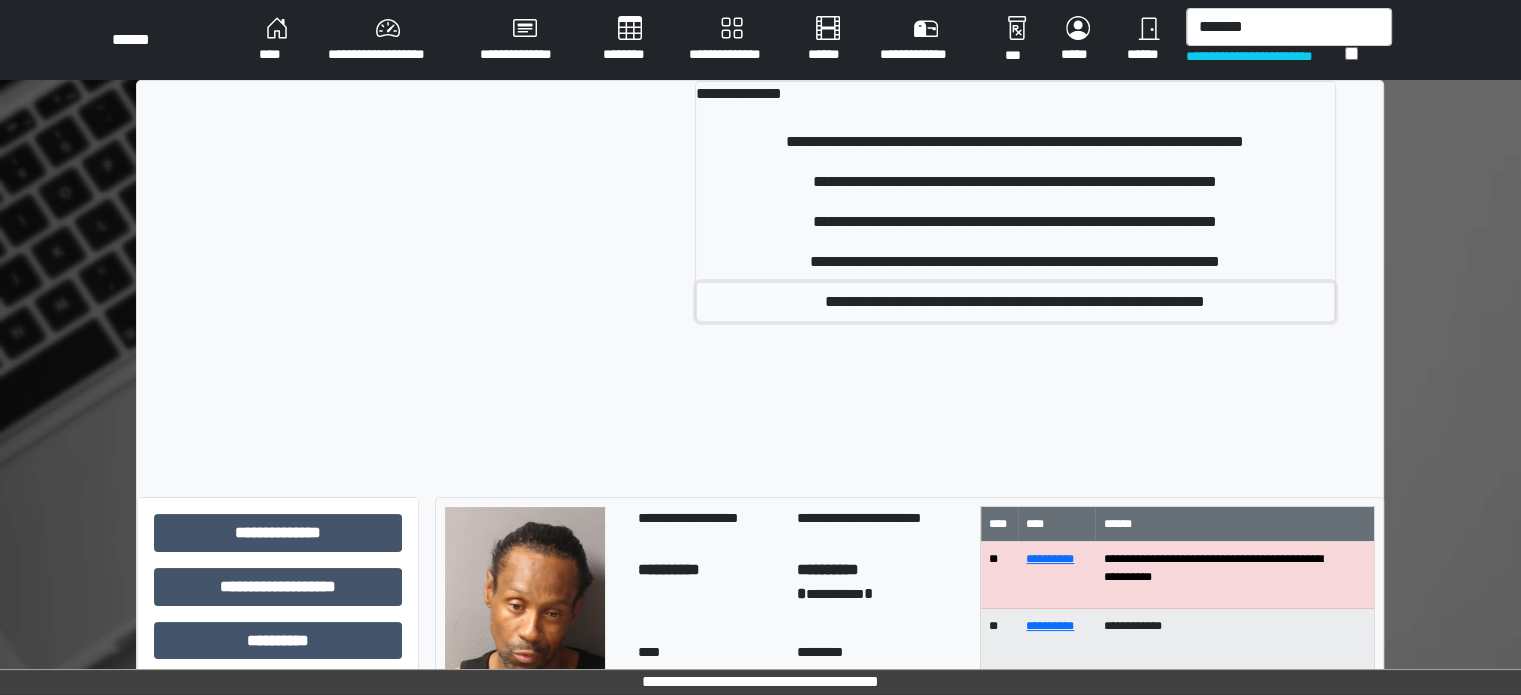 click on "**********" at bounding box center (1015, 302) 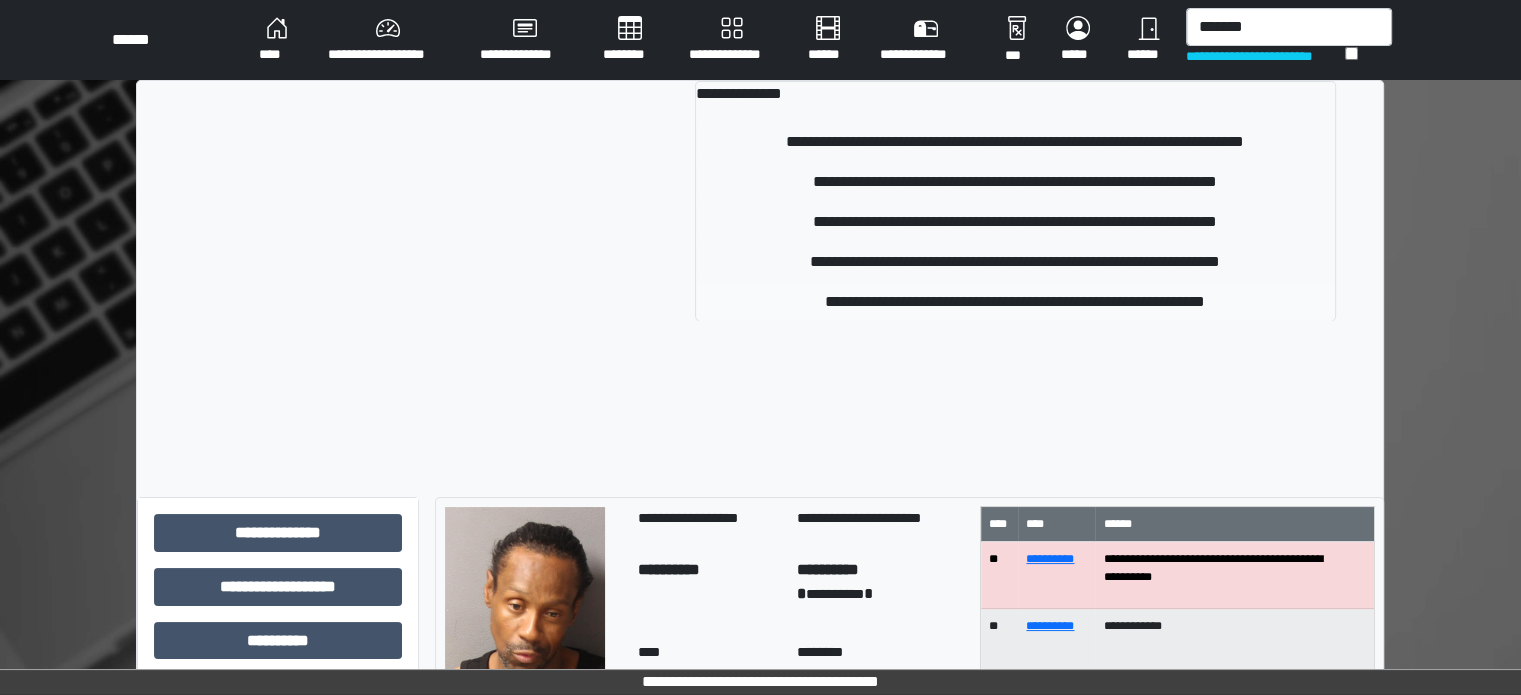 type 